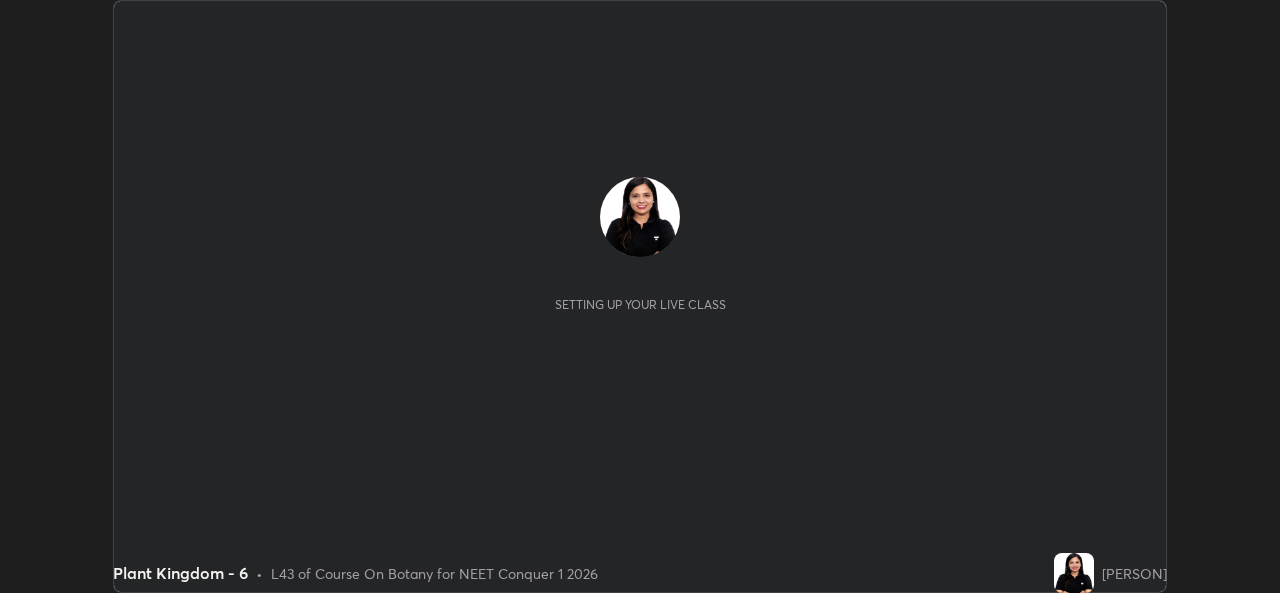 scroll, scrollTop: 0, scrollLeft: 0, axis: both 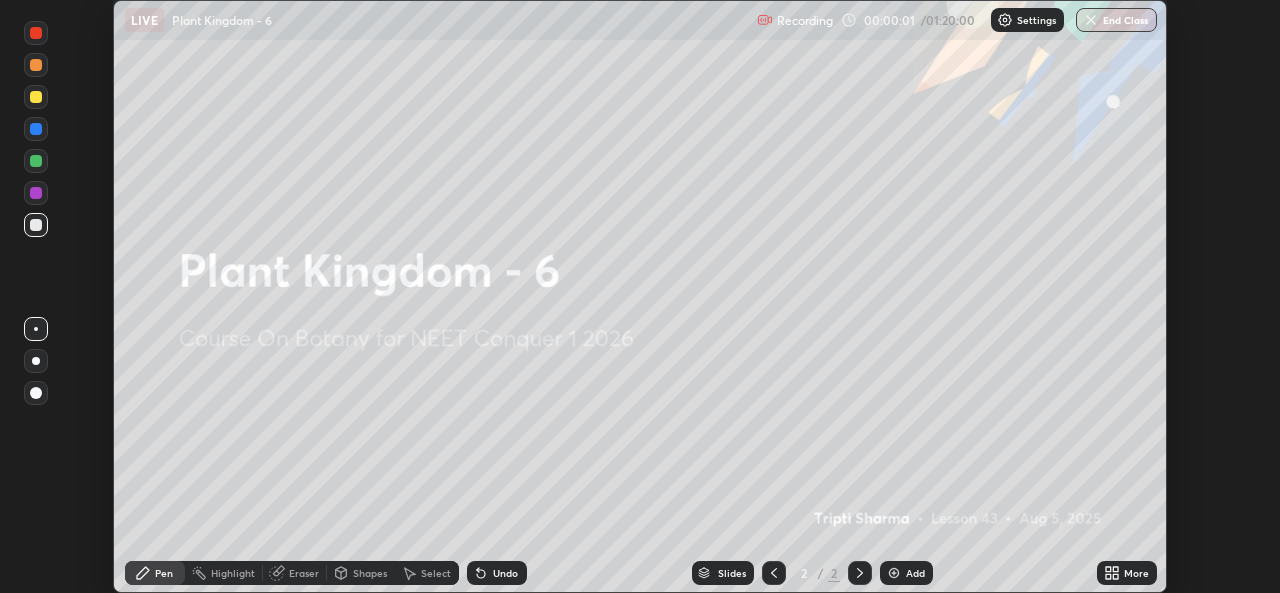 click 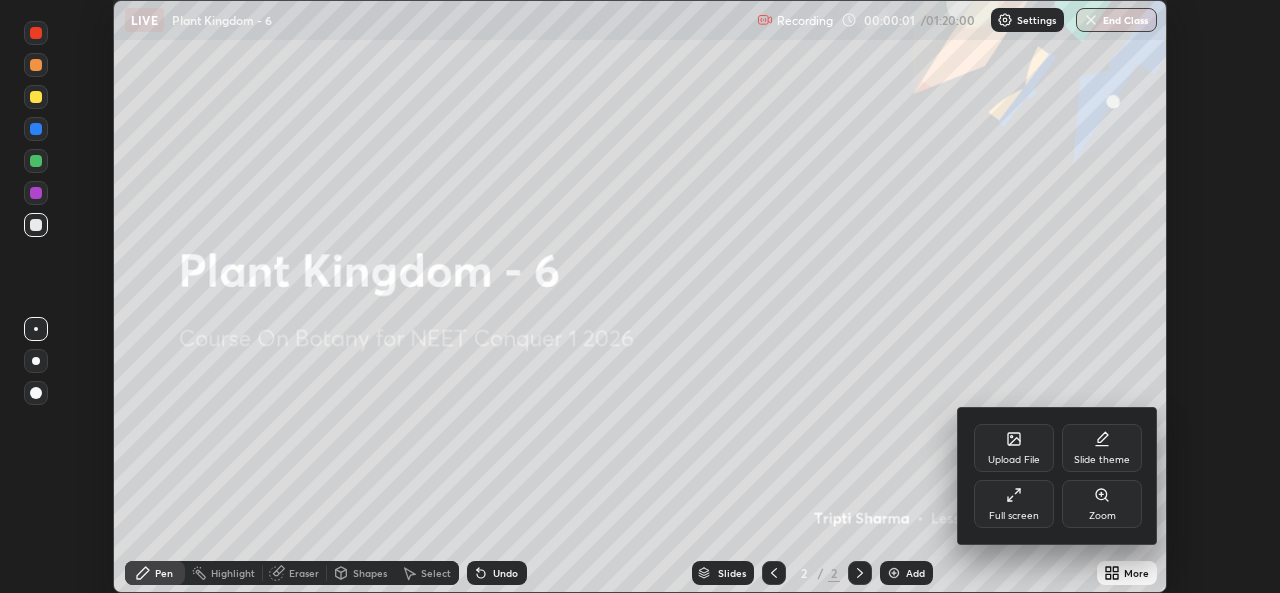 click on "Full screen" at bounding box center (1014, 504) 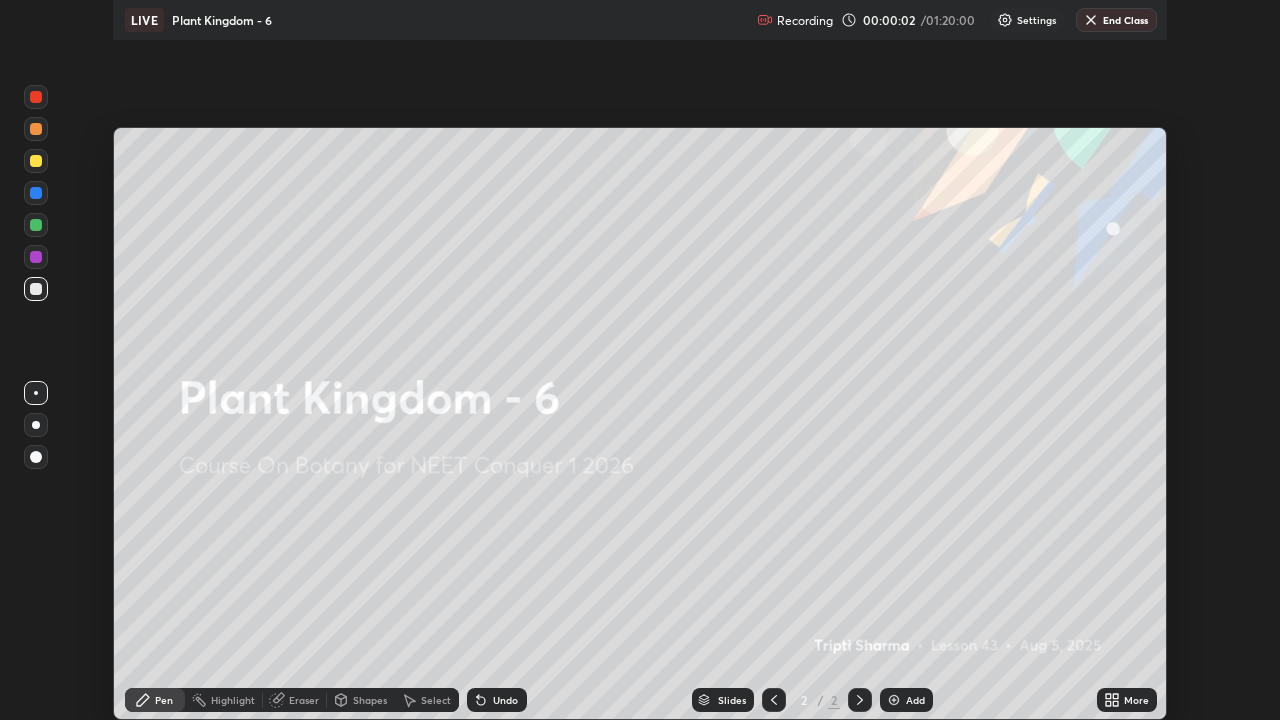 scroll, scrollTop: 99280, scrollLeft: 98720, axis: both 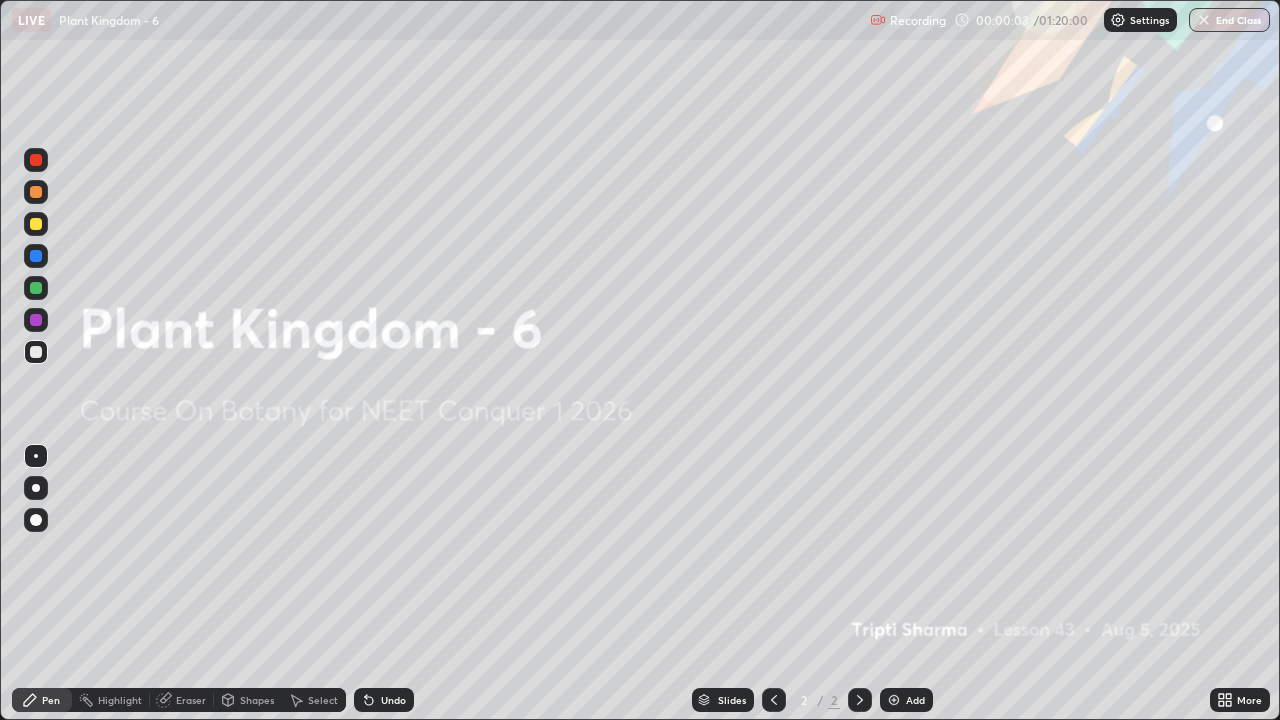 click at bounding box center [1118, 20] 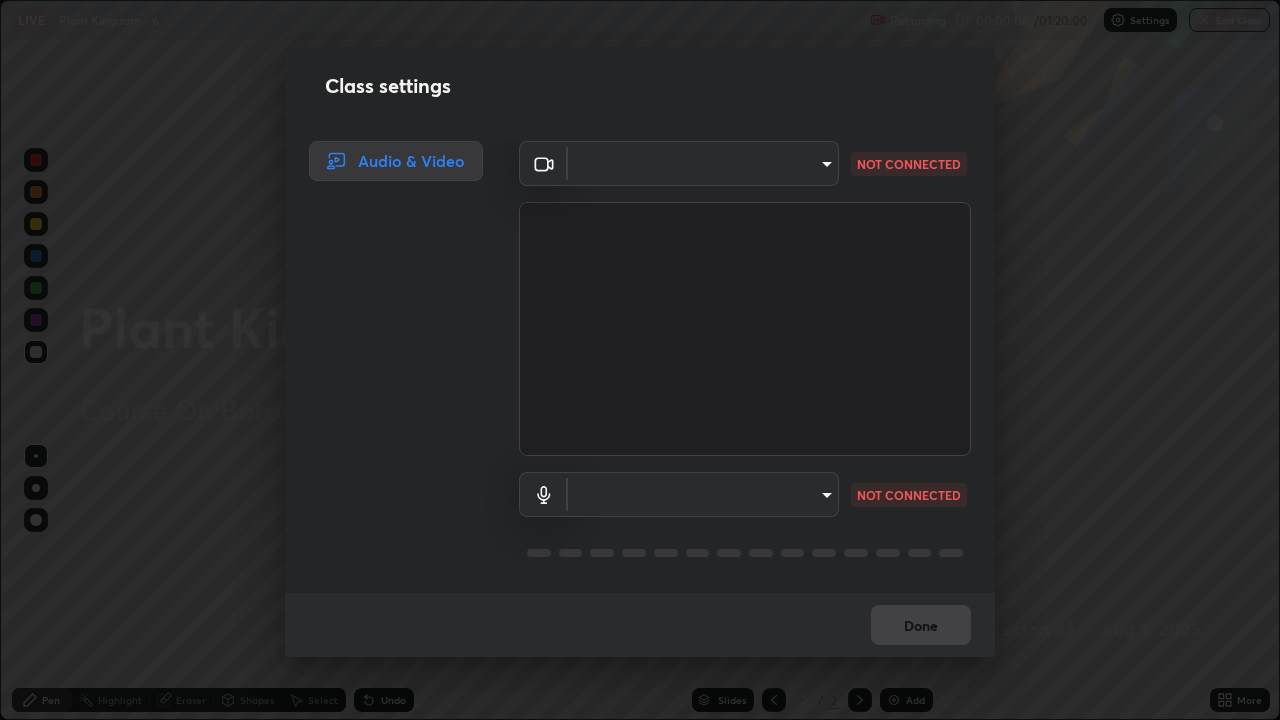 type on "a83bb134842fd6c46cae91b6313aa5efba961fee809e7364c6ef7c36ed00ea69" 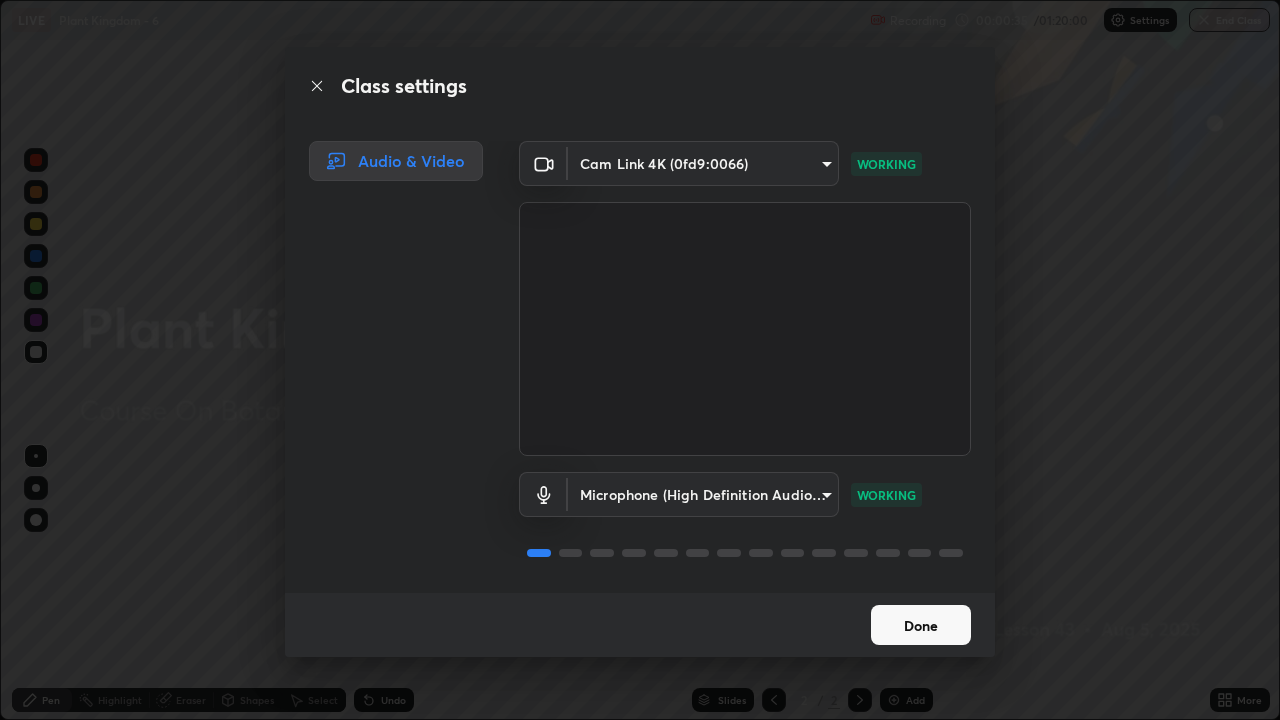 click on "Done" at bounding box center (921, 625) 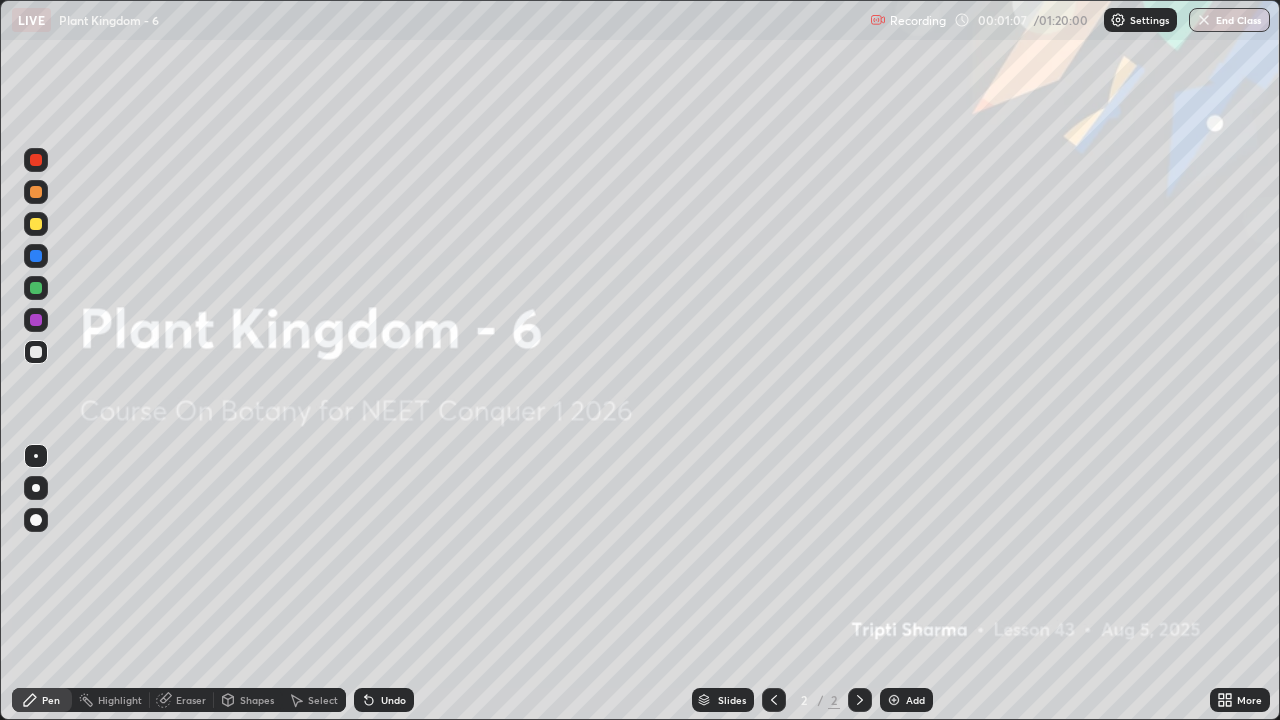 click on "Add" at bounding box center [906, 700] 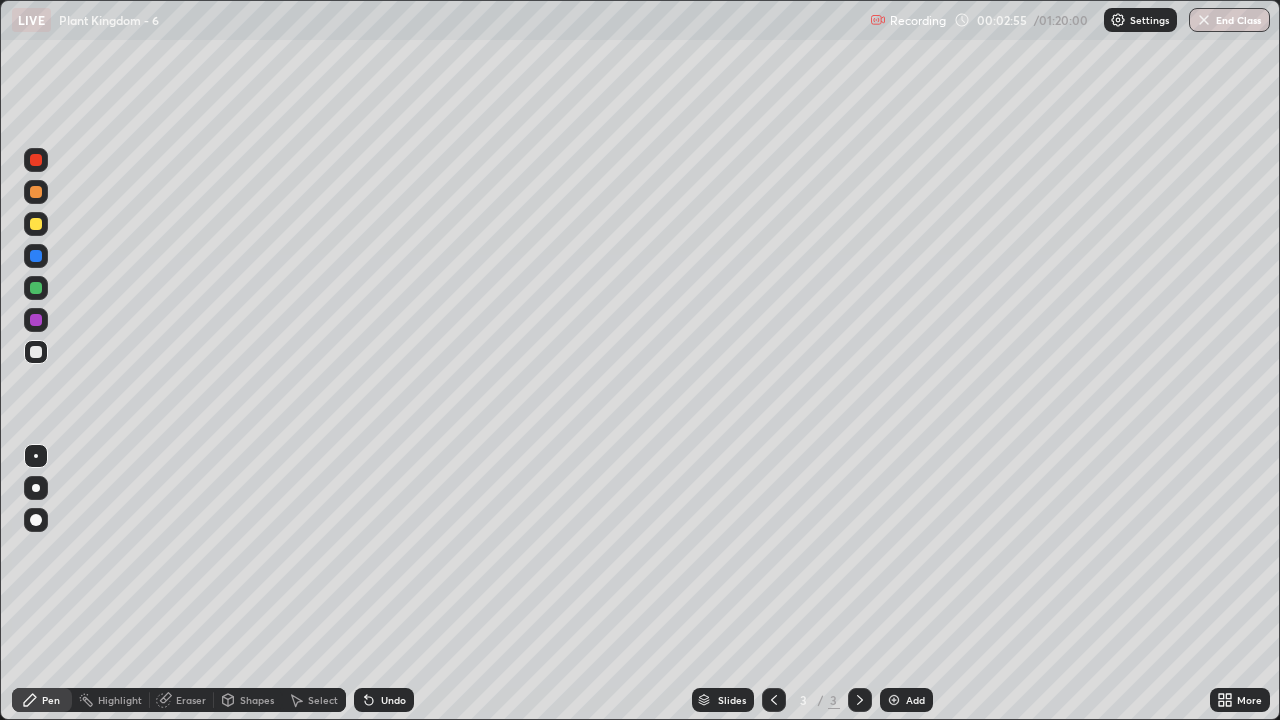 click at bounding box center (36, 520) 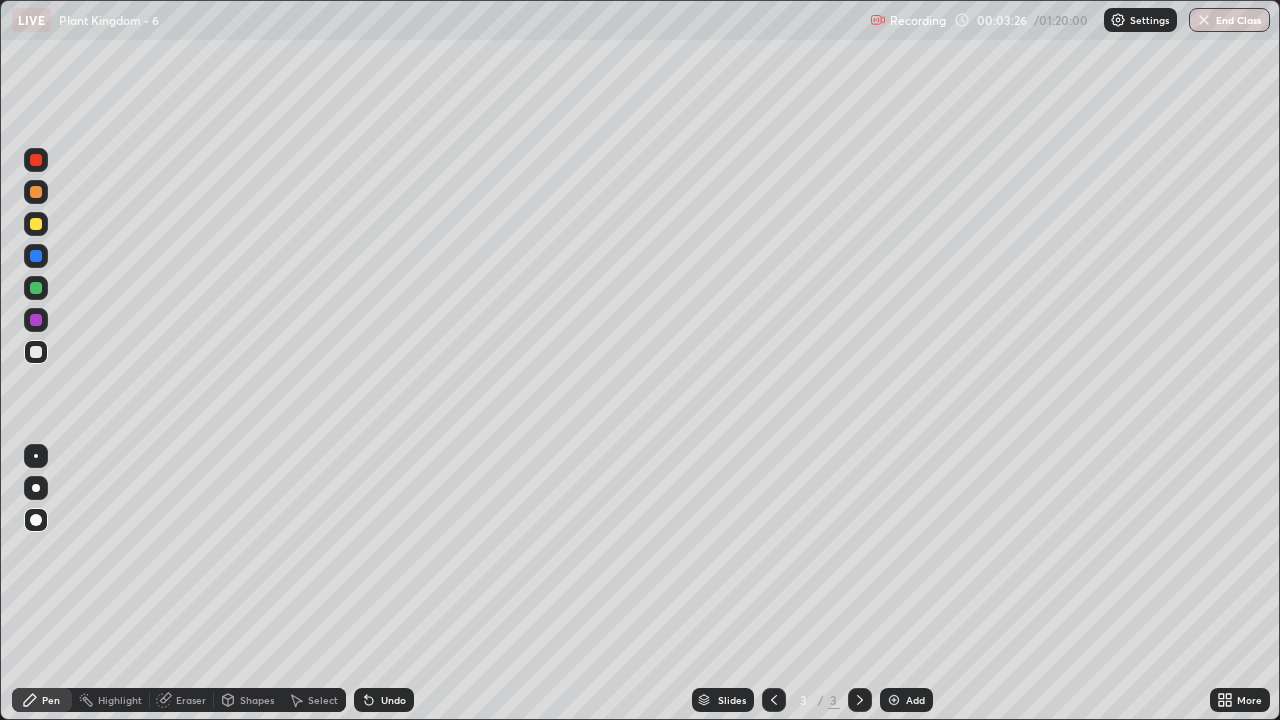 click on "More" at bounding box center [1240, 700] 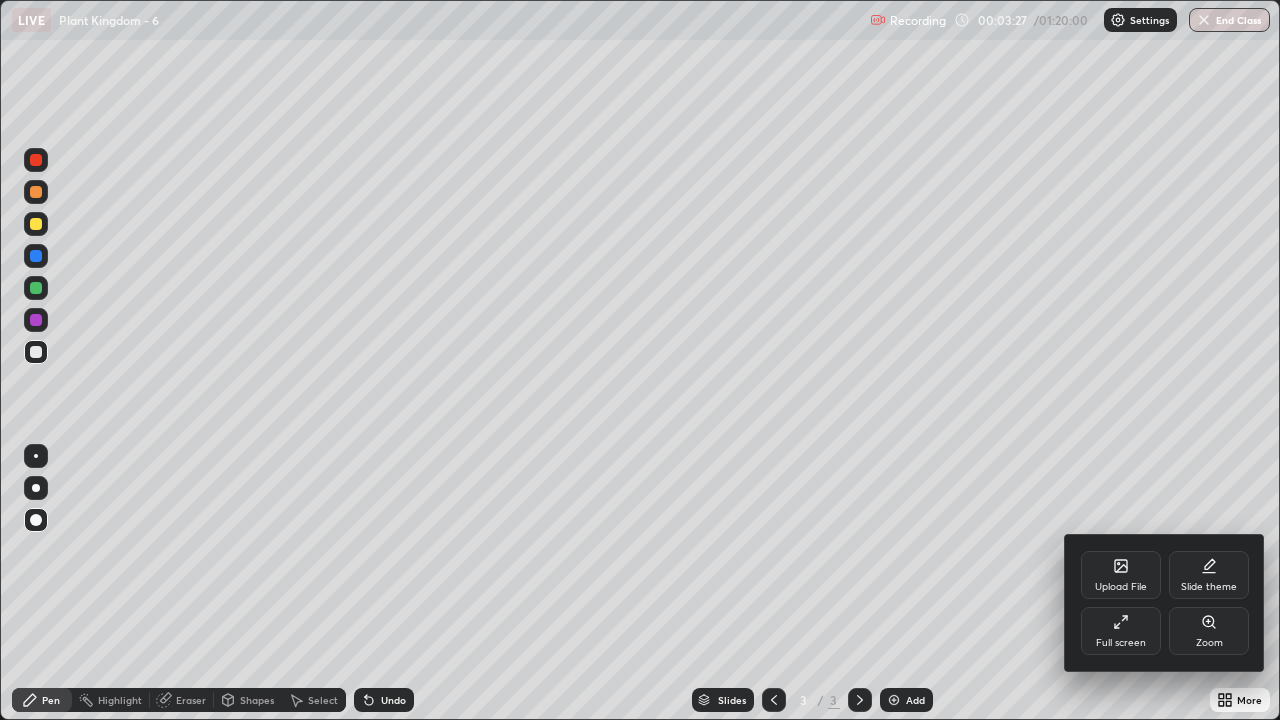 click on "Full screen" at bounding box center [1121, 643] 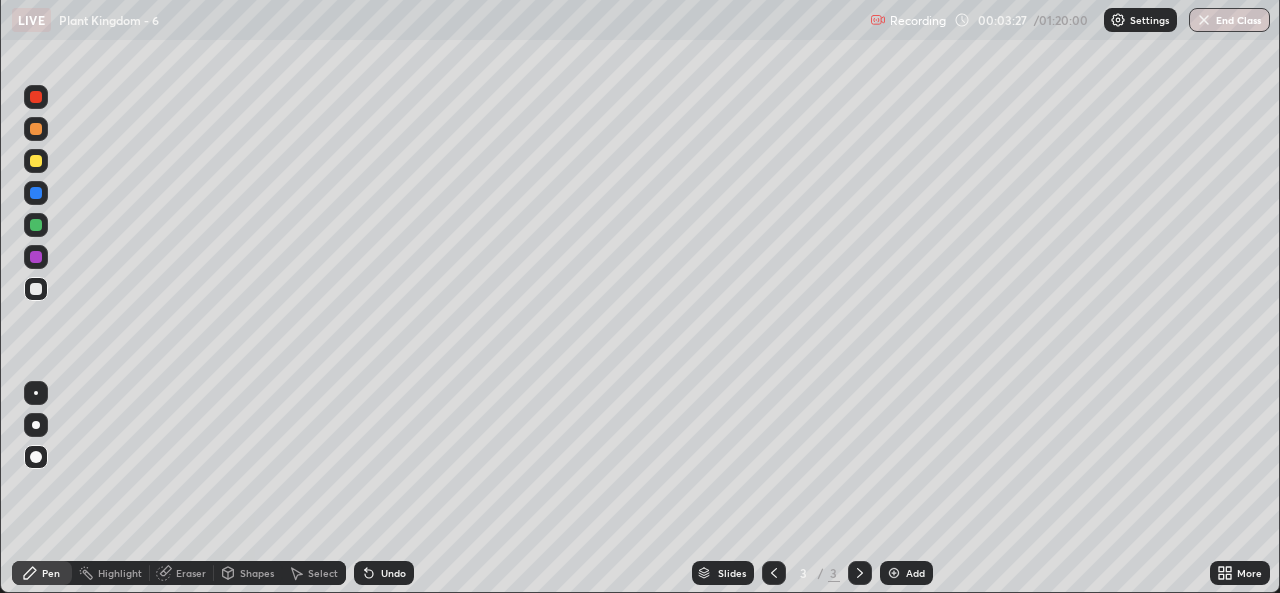 scroll, scrollTop: 593, scrollLeft: 1280, axis: both 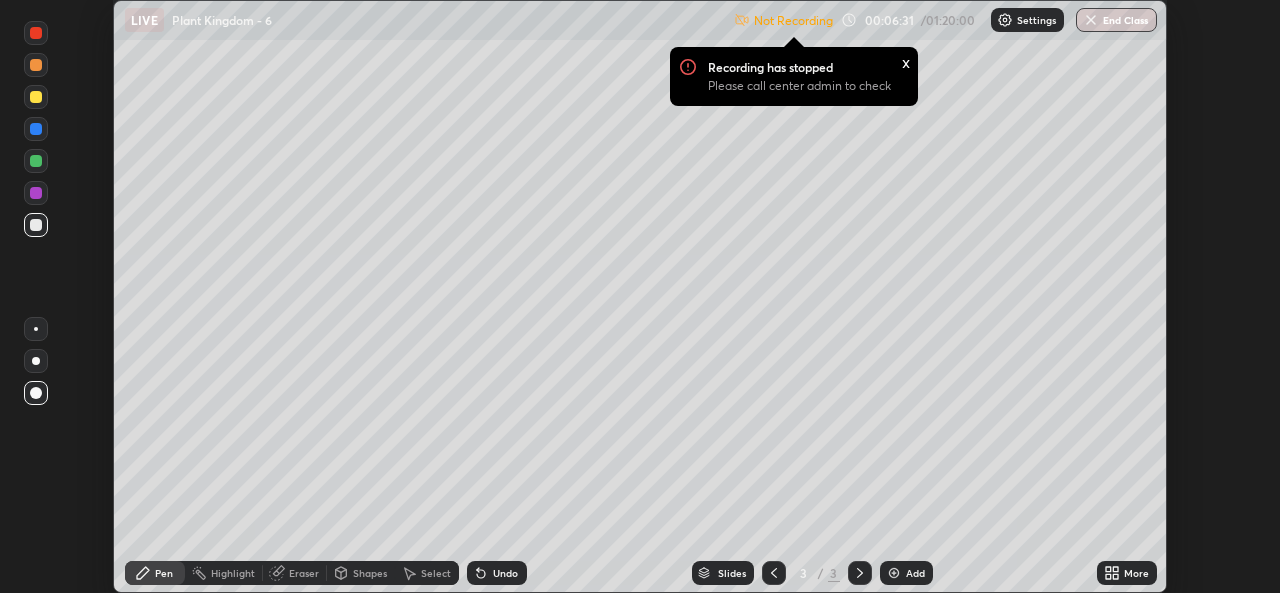 click 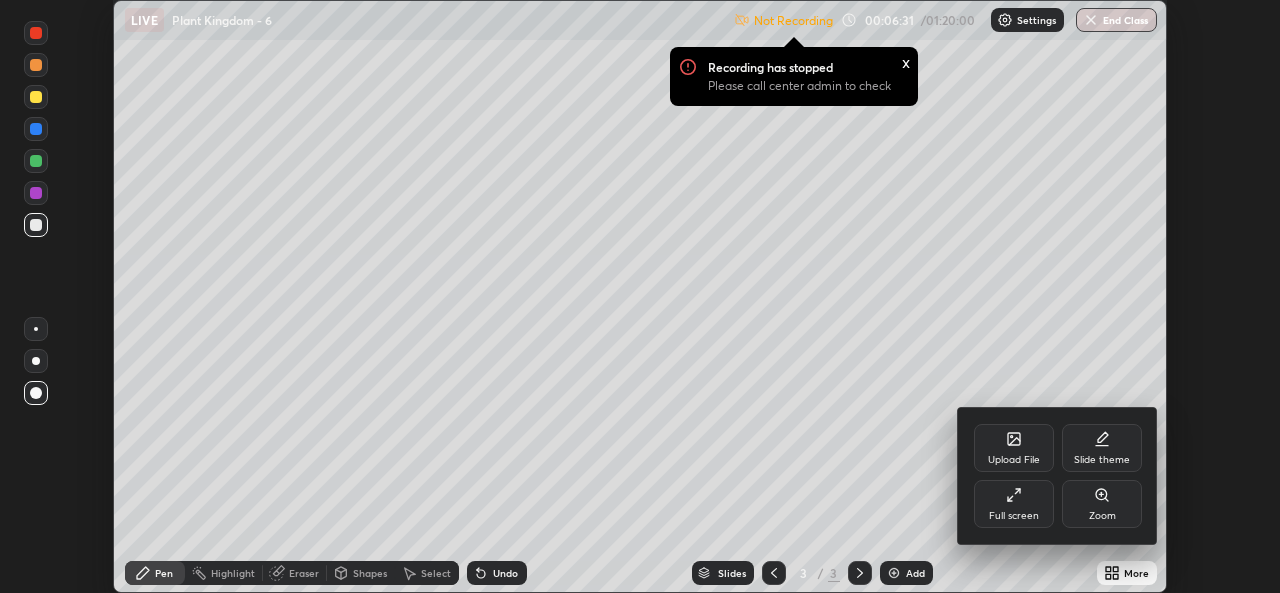 click on "Full screen" at bounding box center (1014, 516) 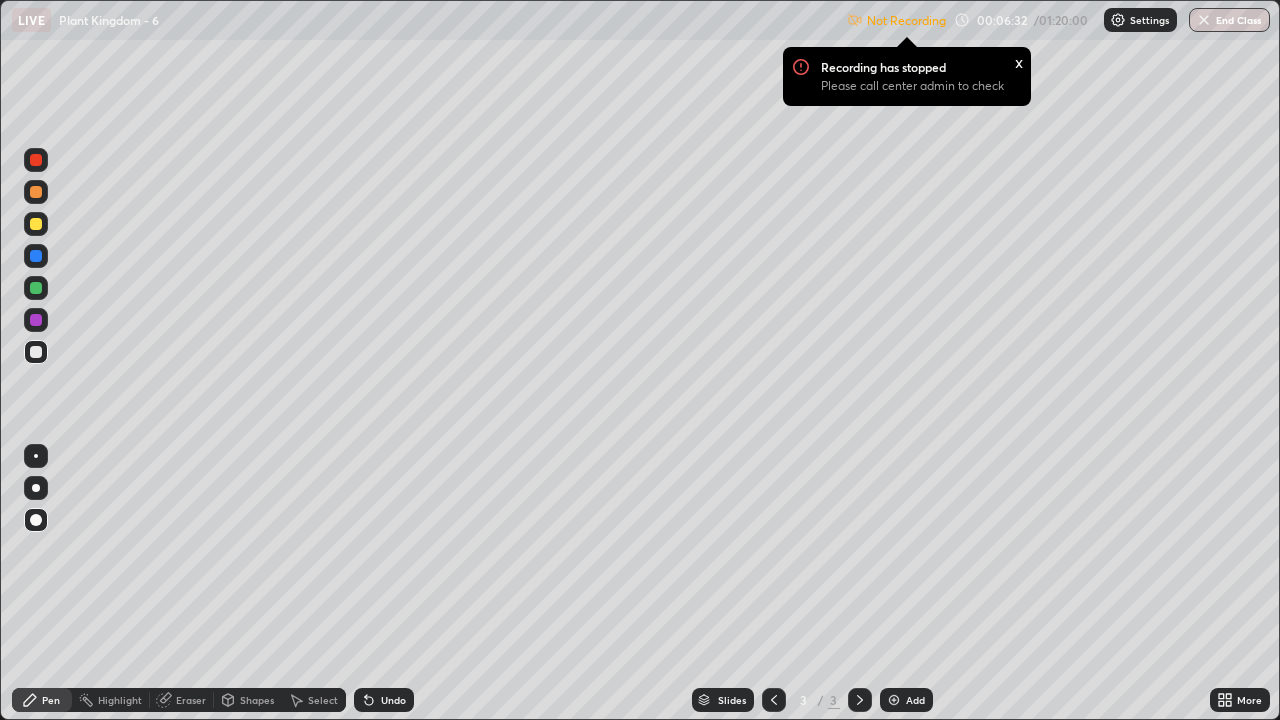 scroll, scrollTop: 99280, scrollLeft: 98720, axis: both 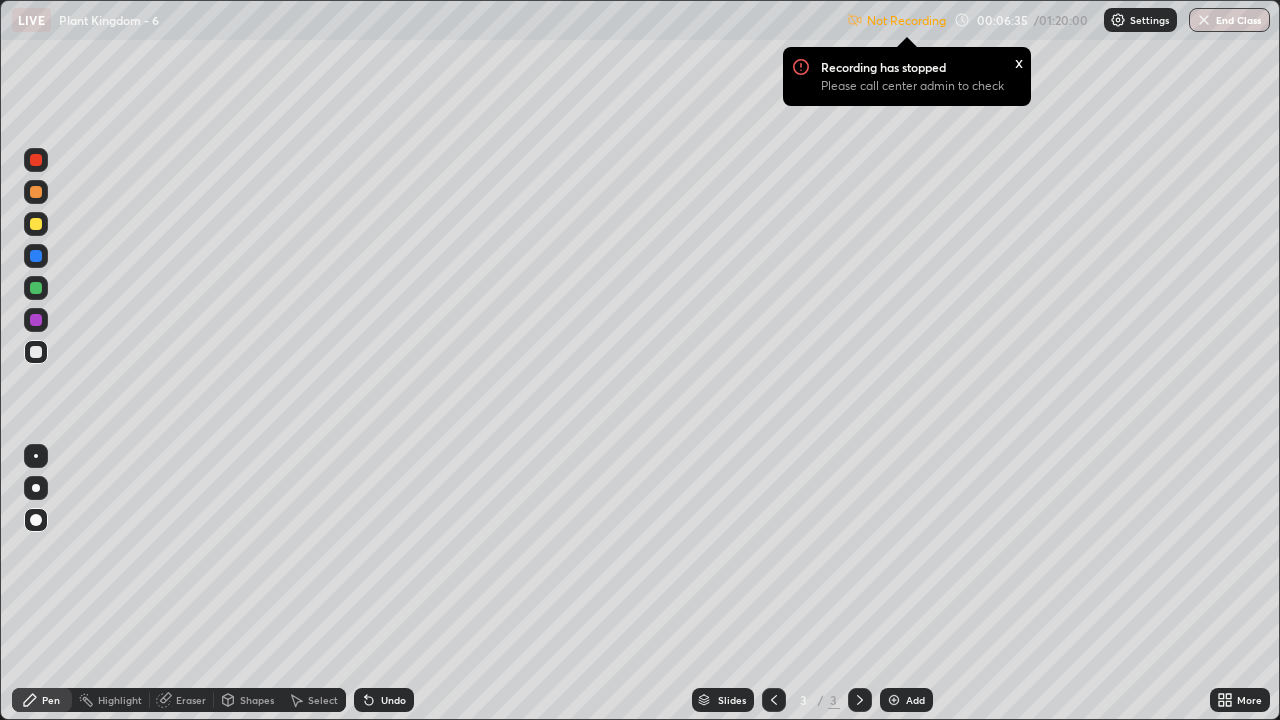 click on "Settings" at bounding box center [1140, 20] 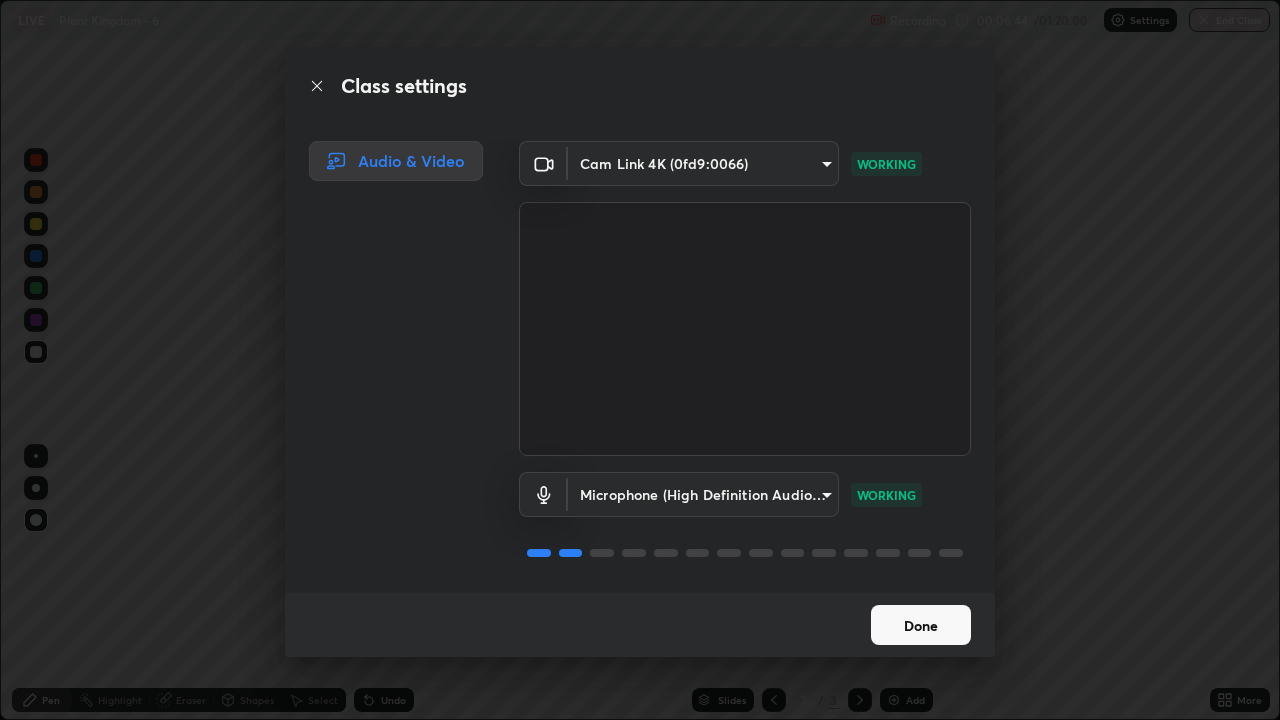 click on "Done" at bounding box center [921, 625] 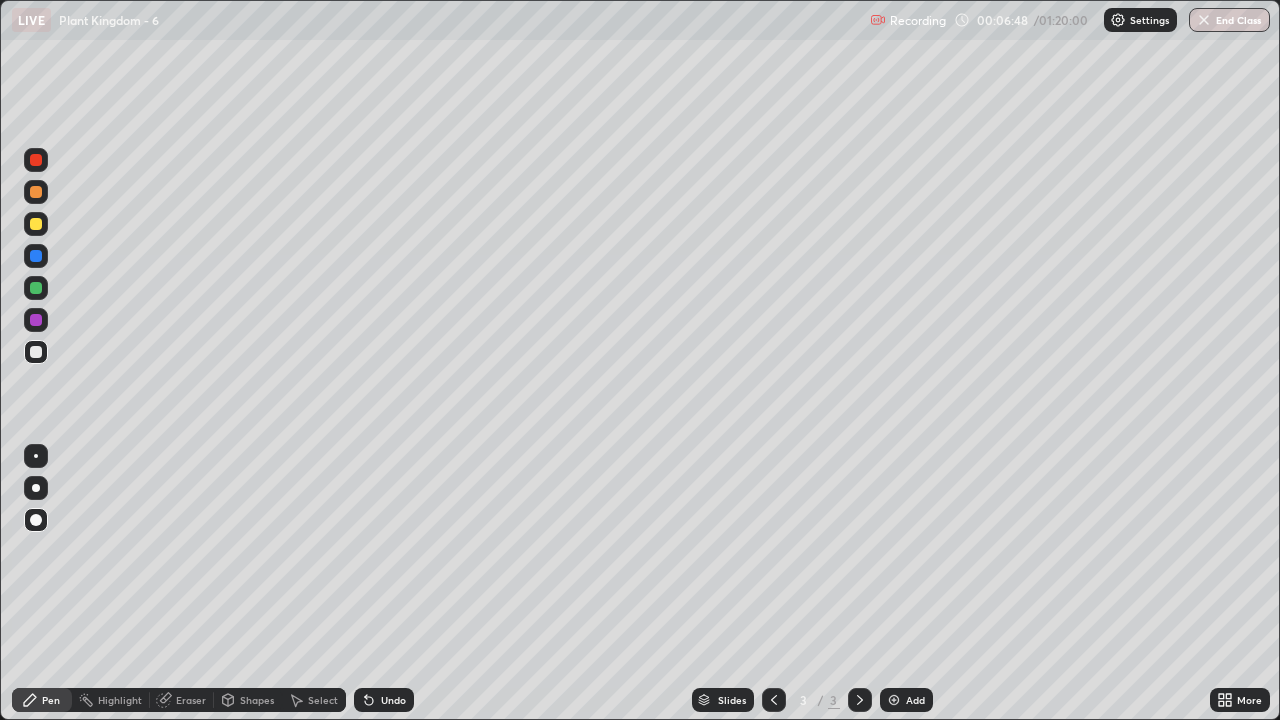 click at bounding box center (36, 288) 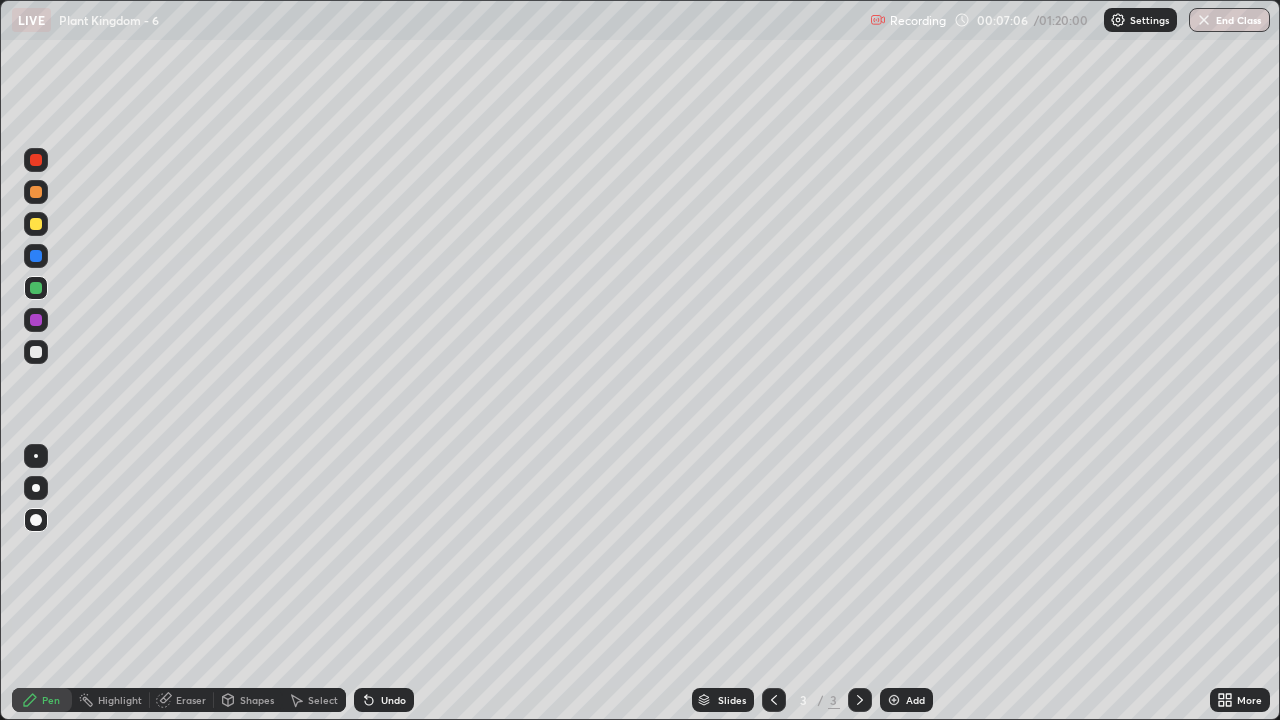 click at bounding box center [36, 352] 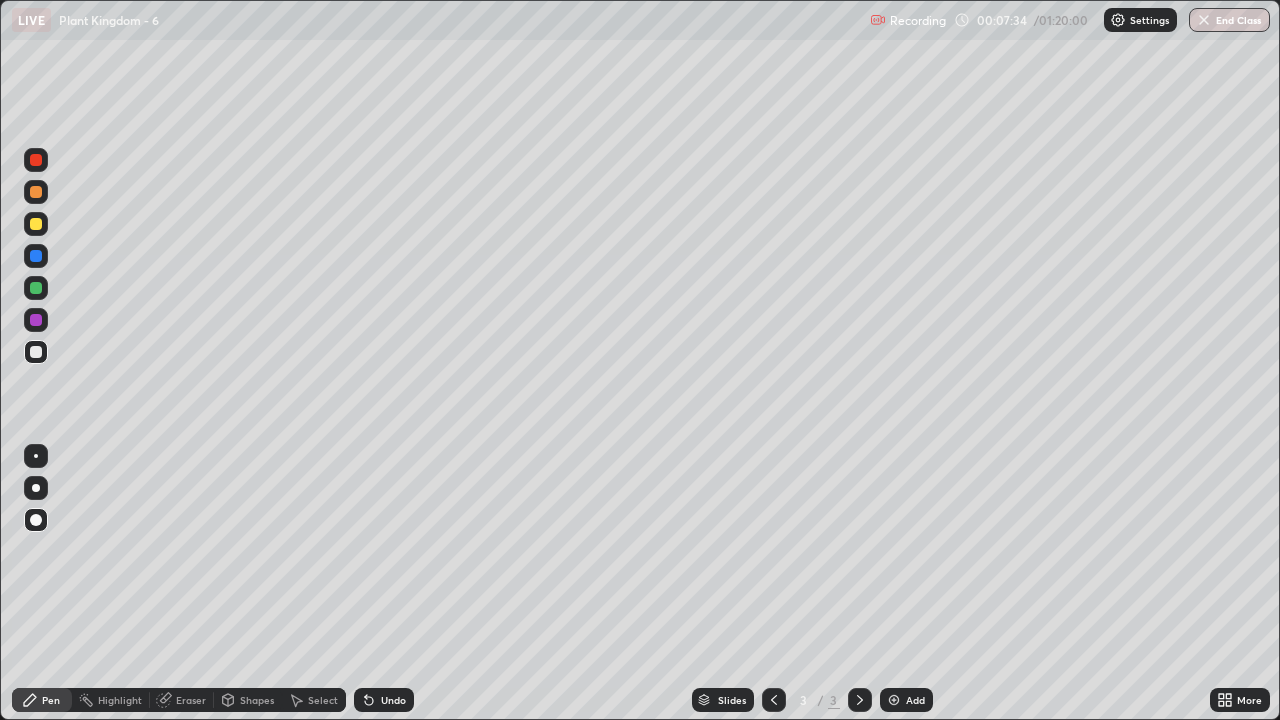 click at bounding box center [36, 488] 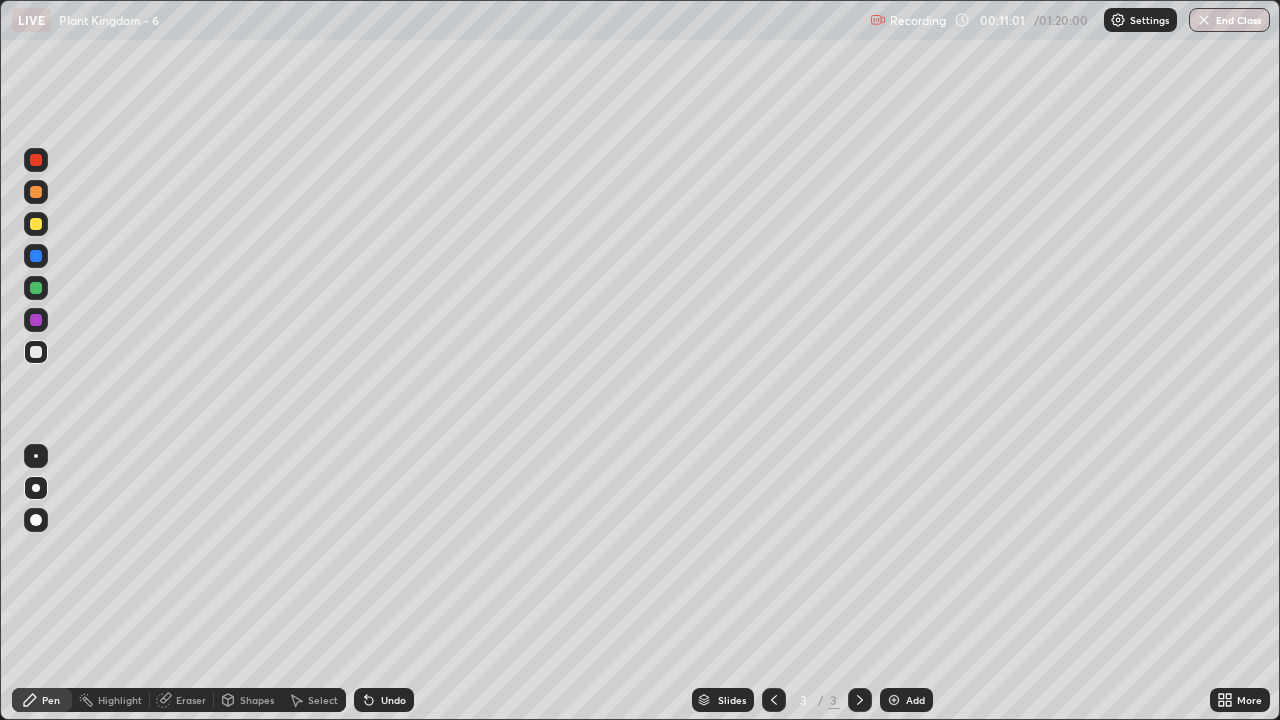 click on "Add" at bounding box center (906, 700) 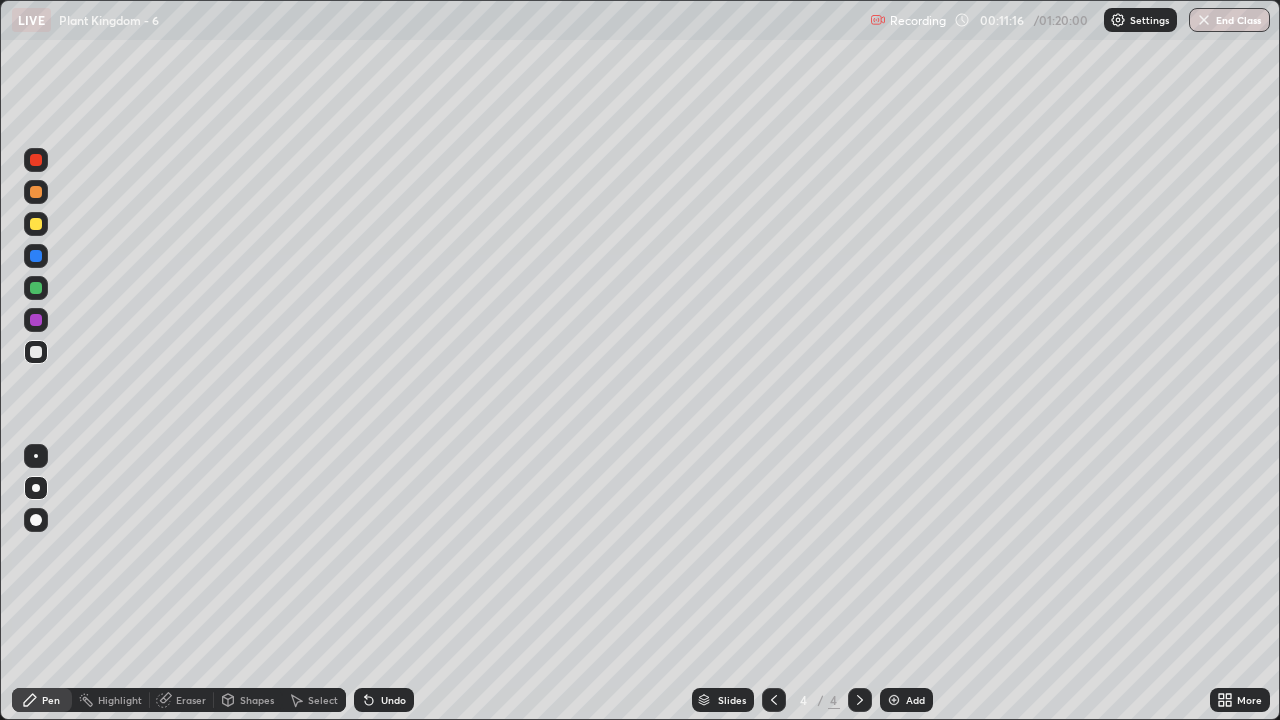 click 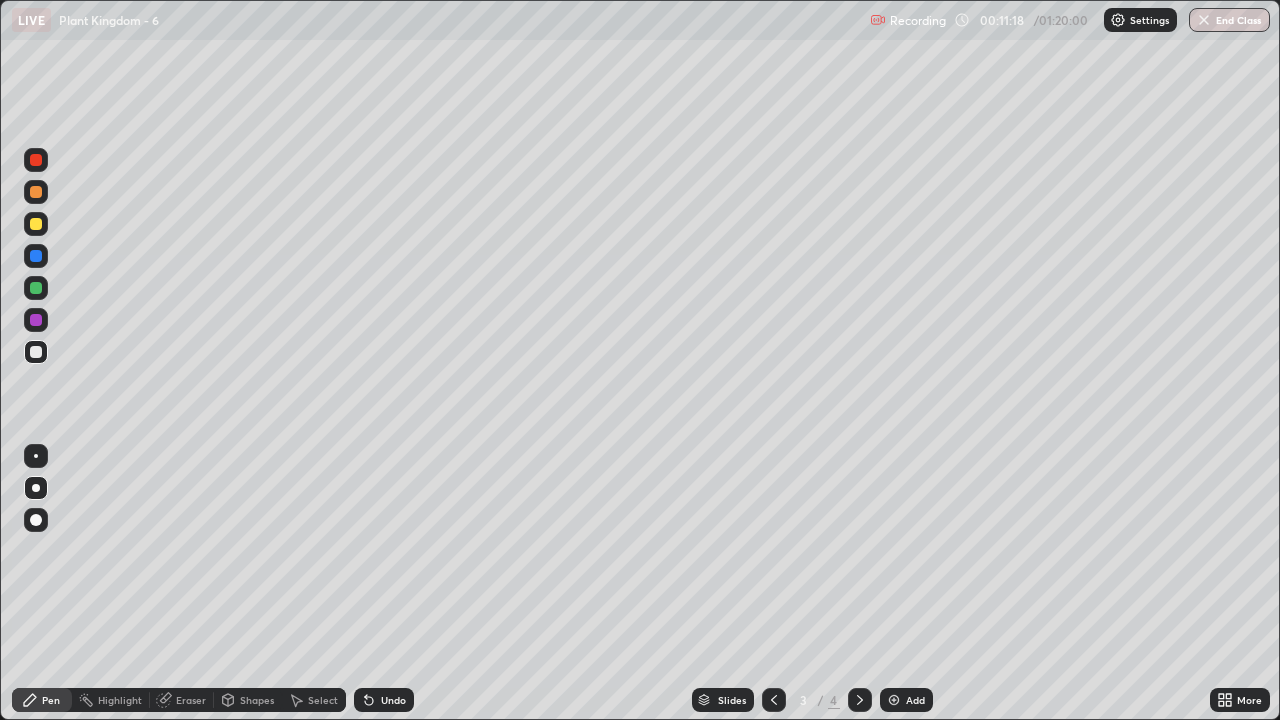 click 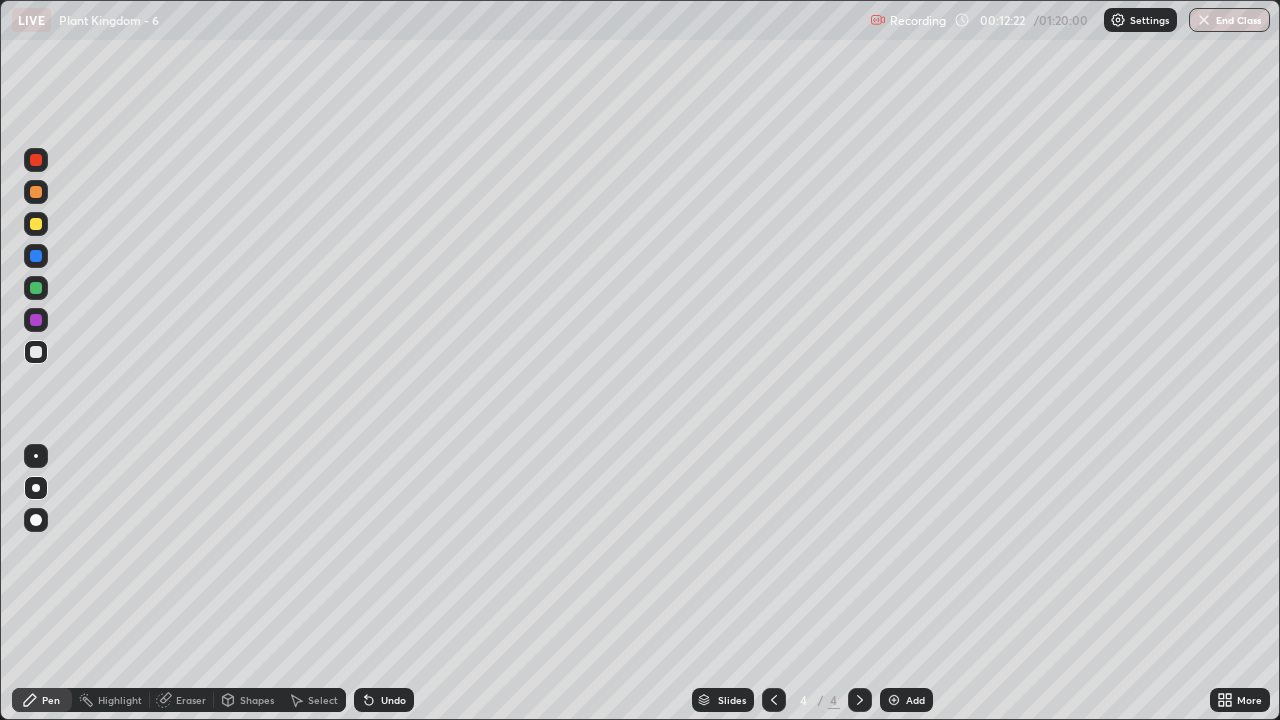 click 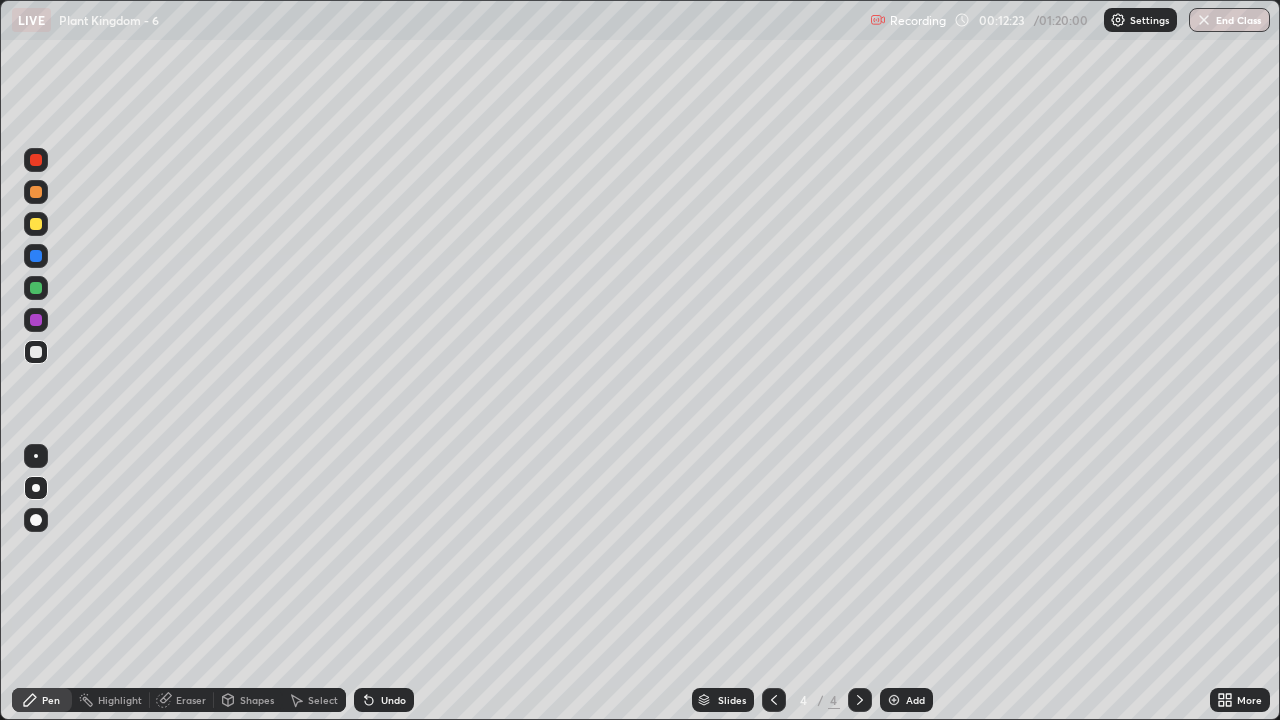click 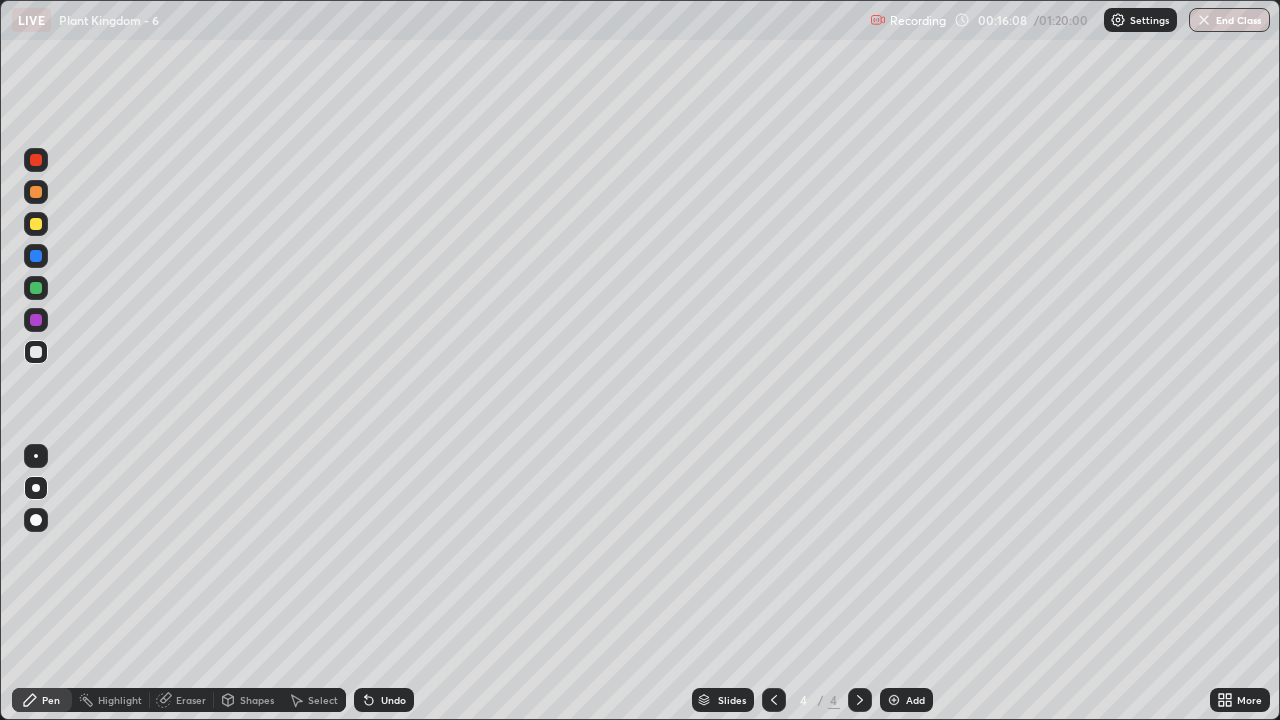 click at bounding box center [36, 288] 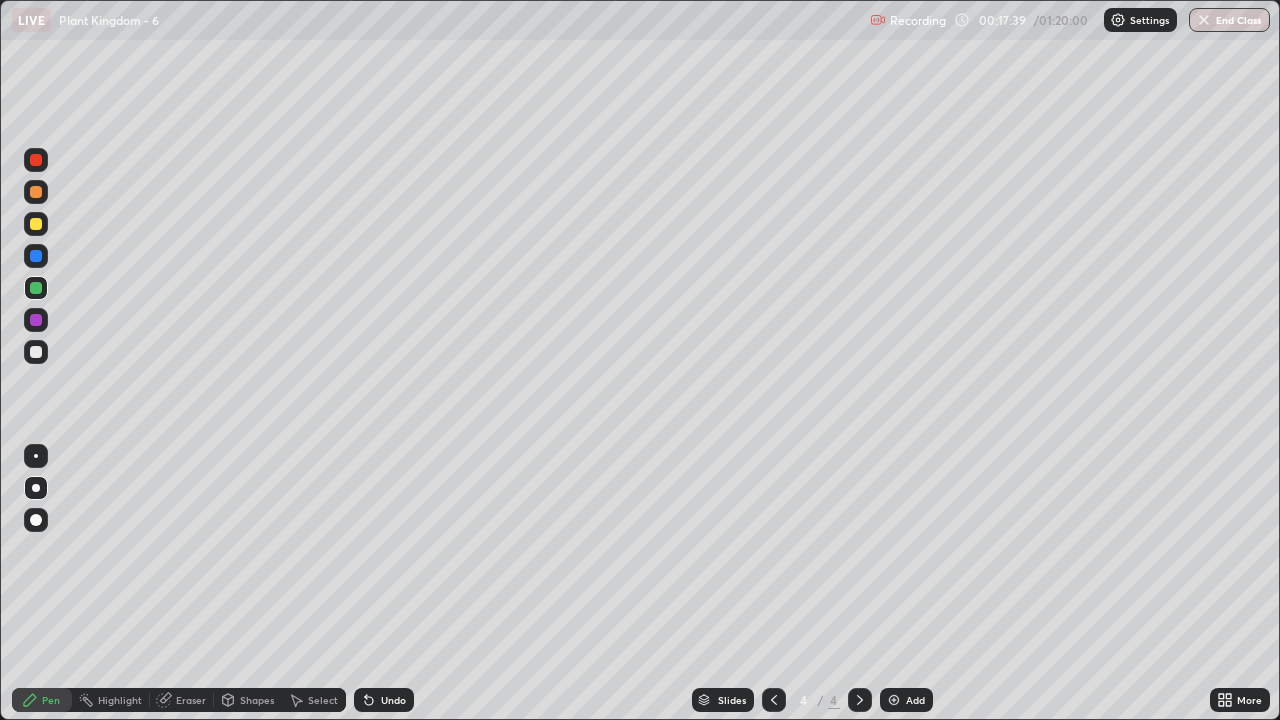 click on "Highlight" at bounding box center (111, 700) 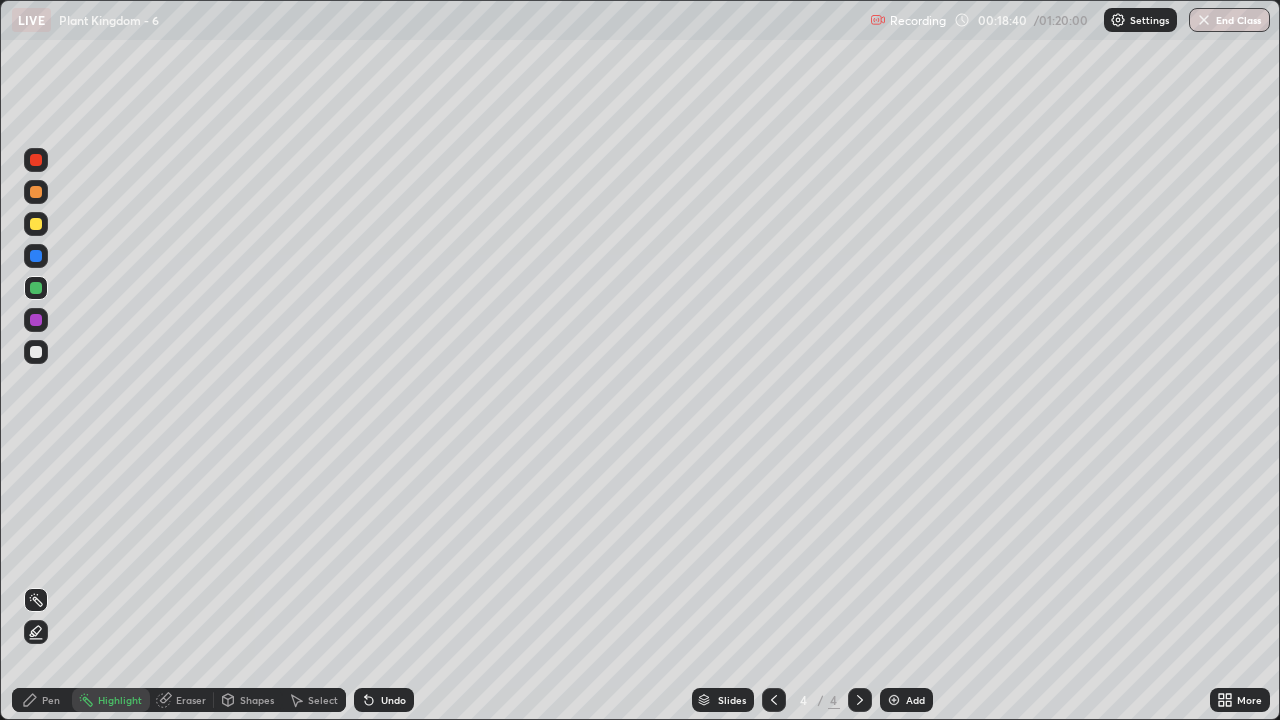 click on "Pen" at bounding box center (51, 700) 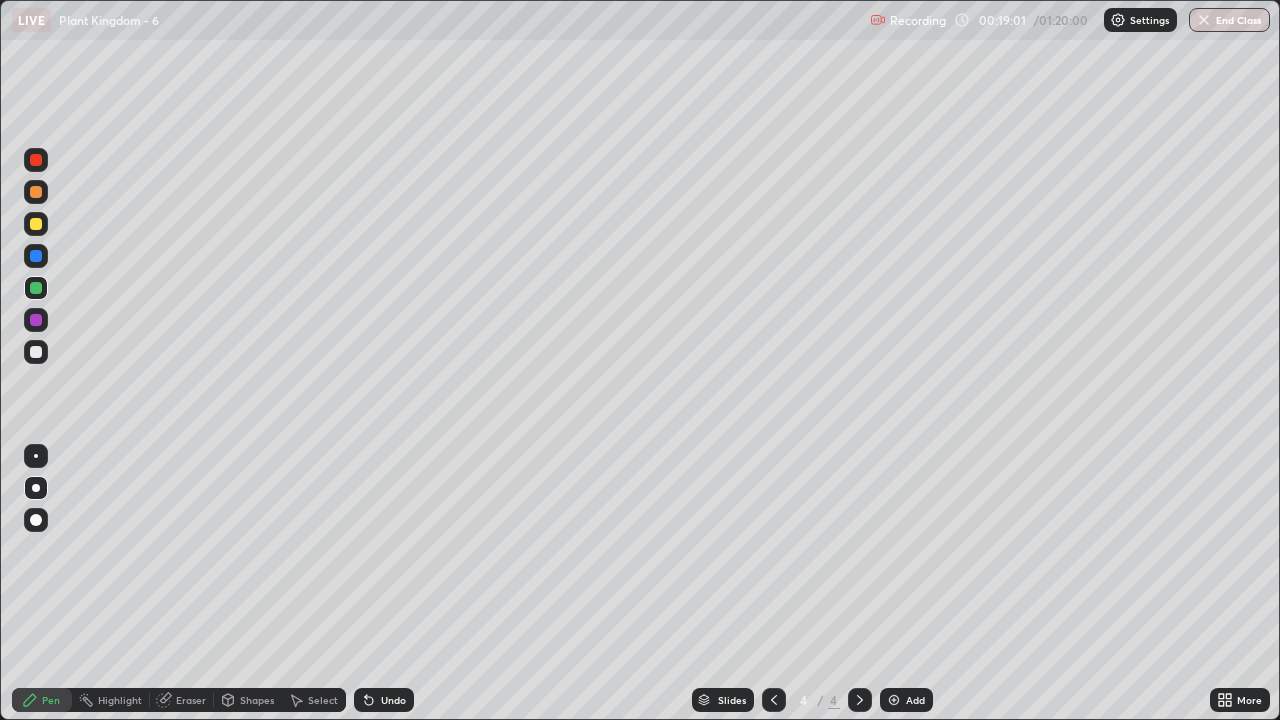 click on "Add" at bounding box center (915, 700) 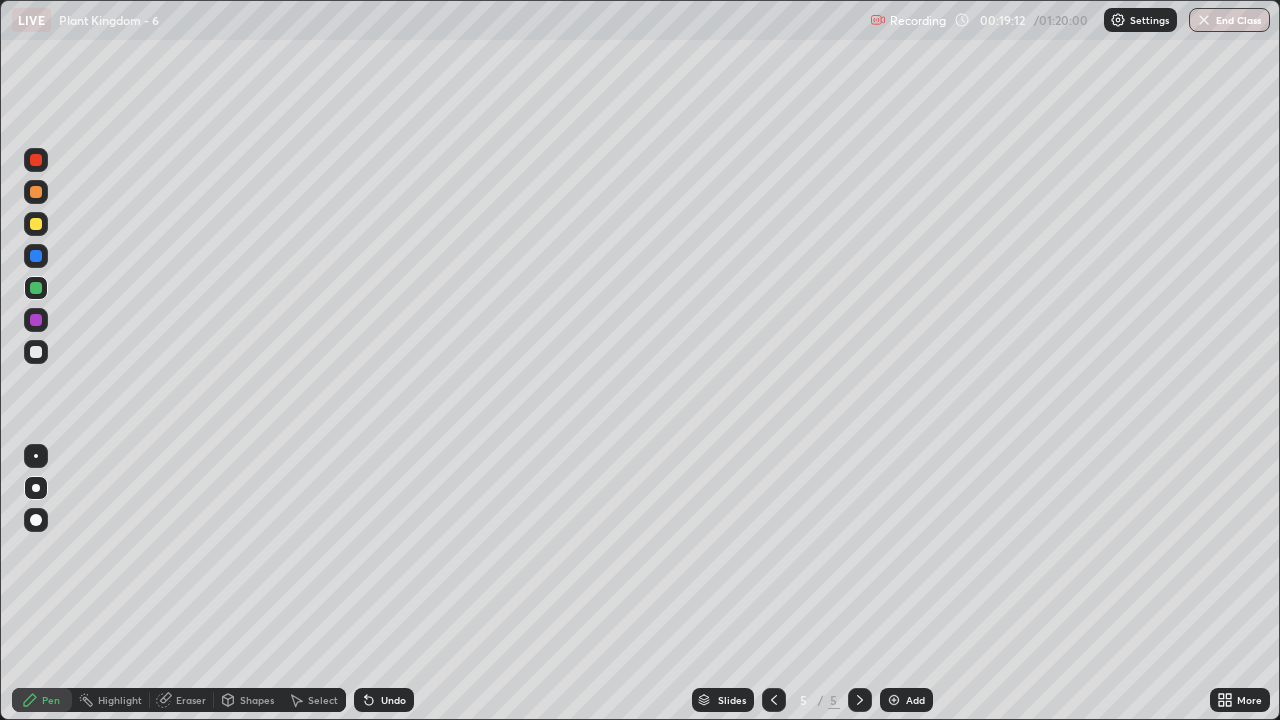 click at bounding box center [36, 352] 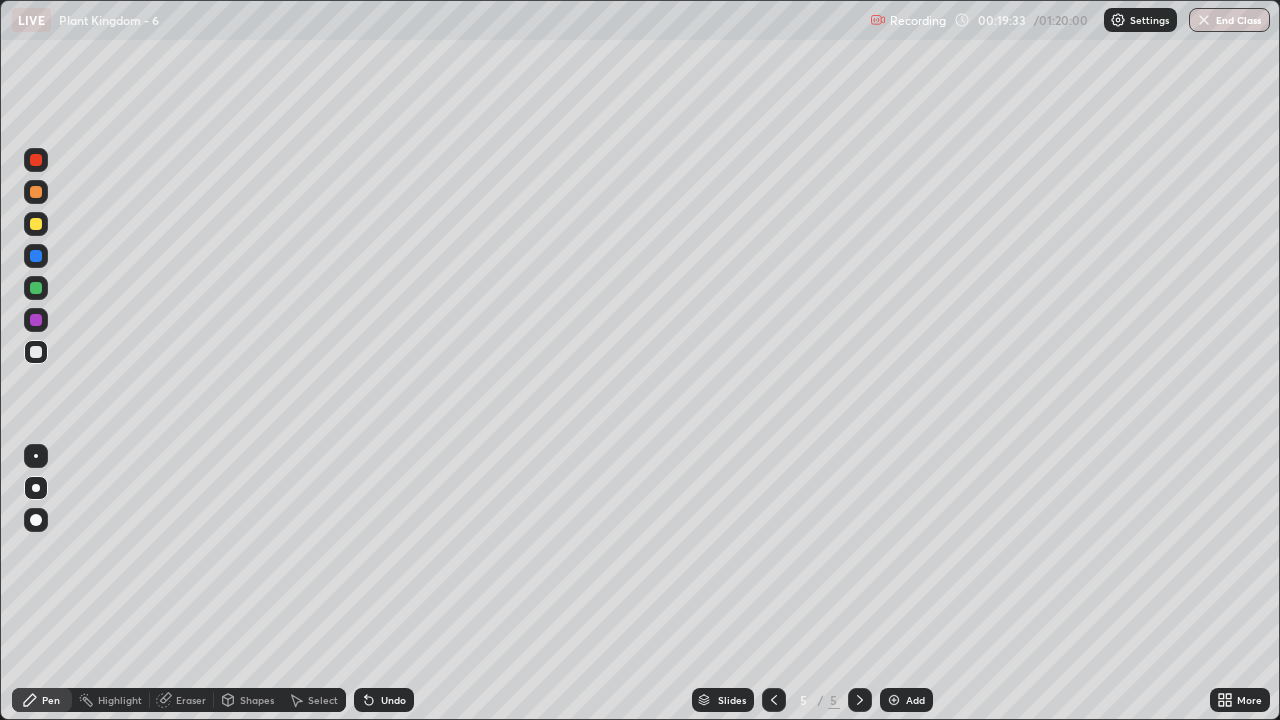 click on "Eraser" at bounding box center [191, 700] 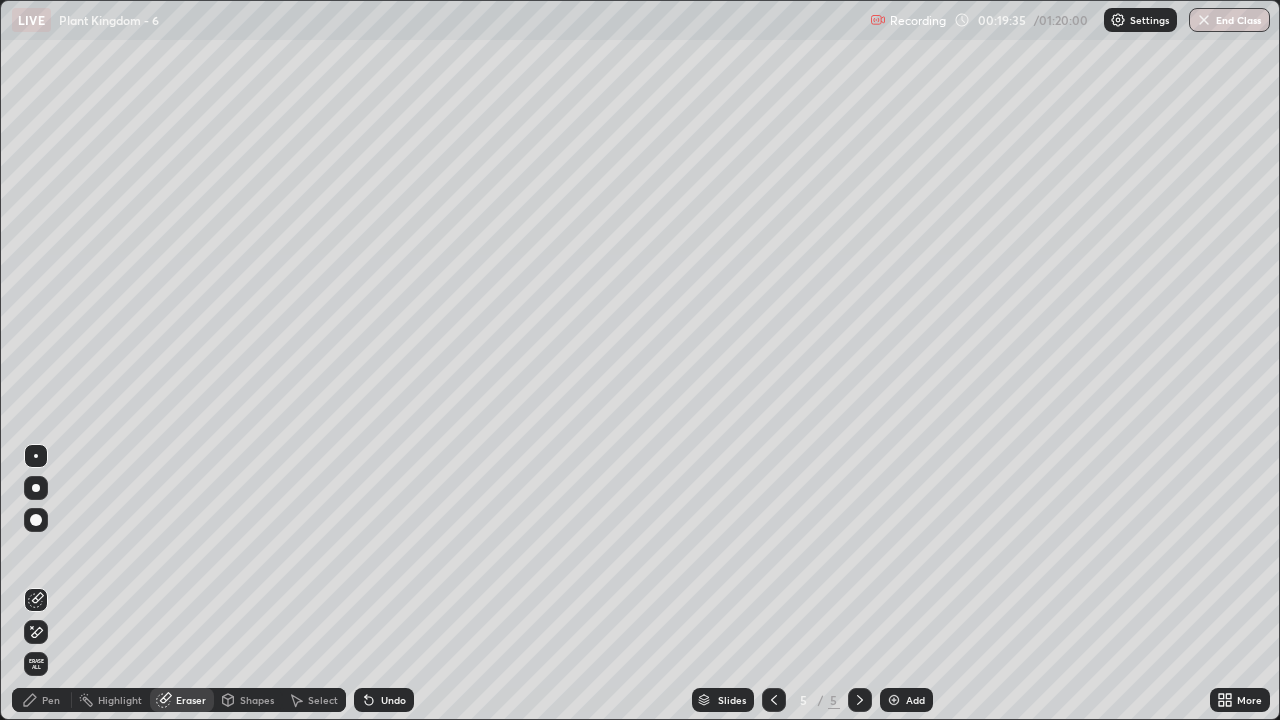 click on "Pen" at bounding box center (51, 700) 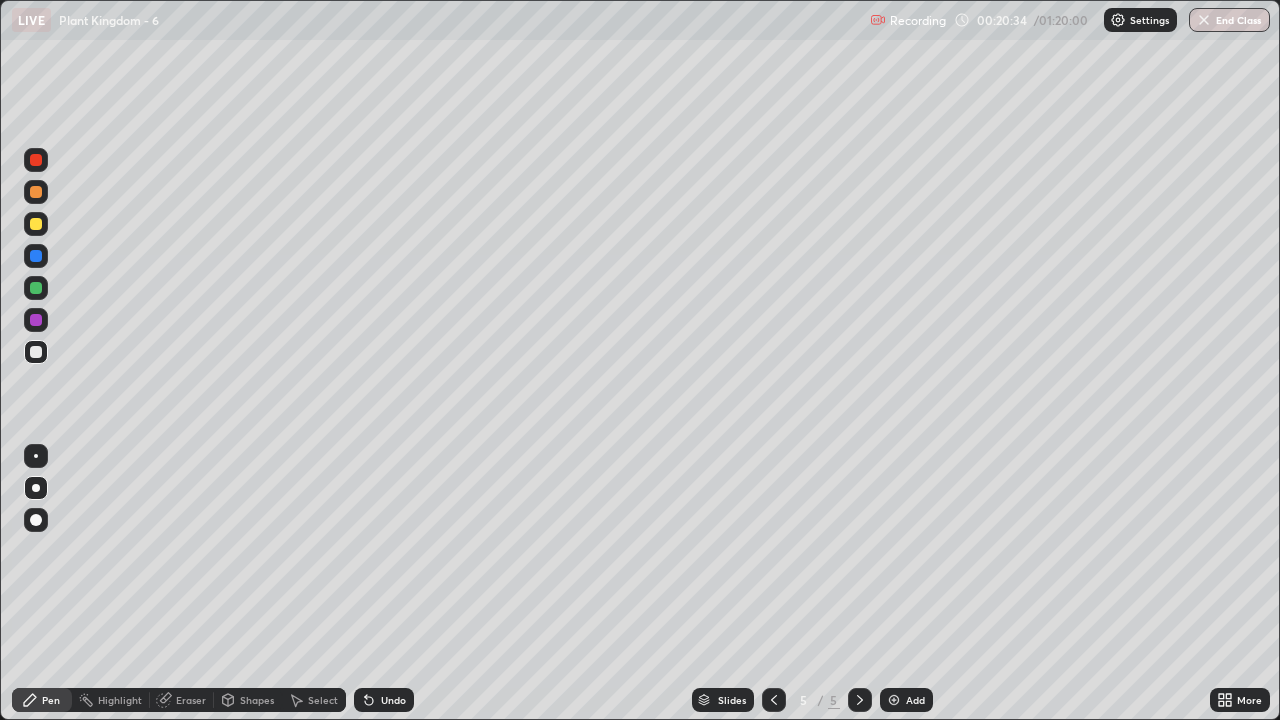 click 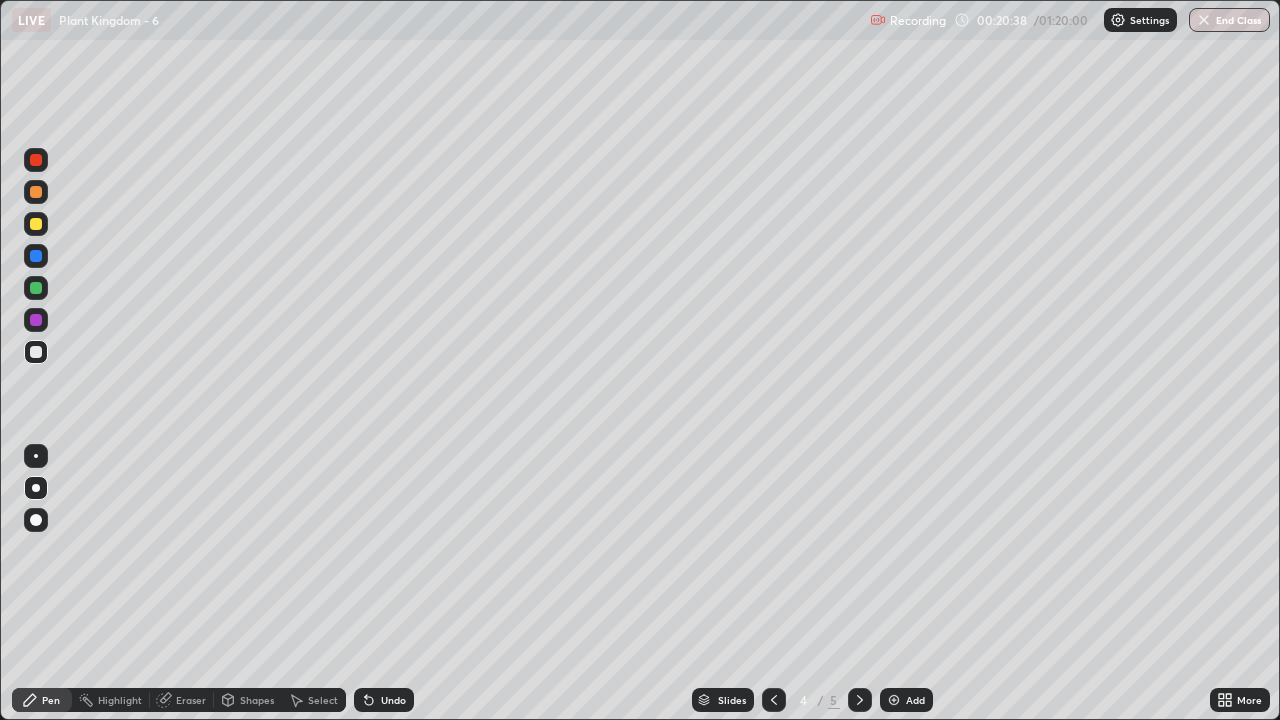 click on "Highlight" at bounding box center (120, 700) 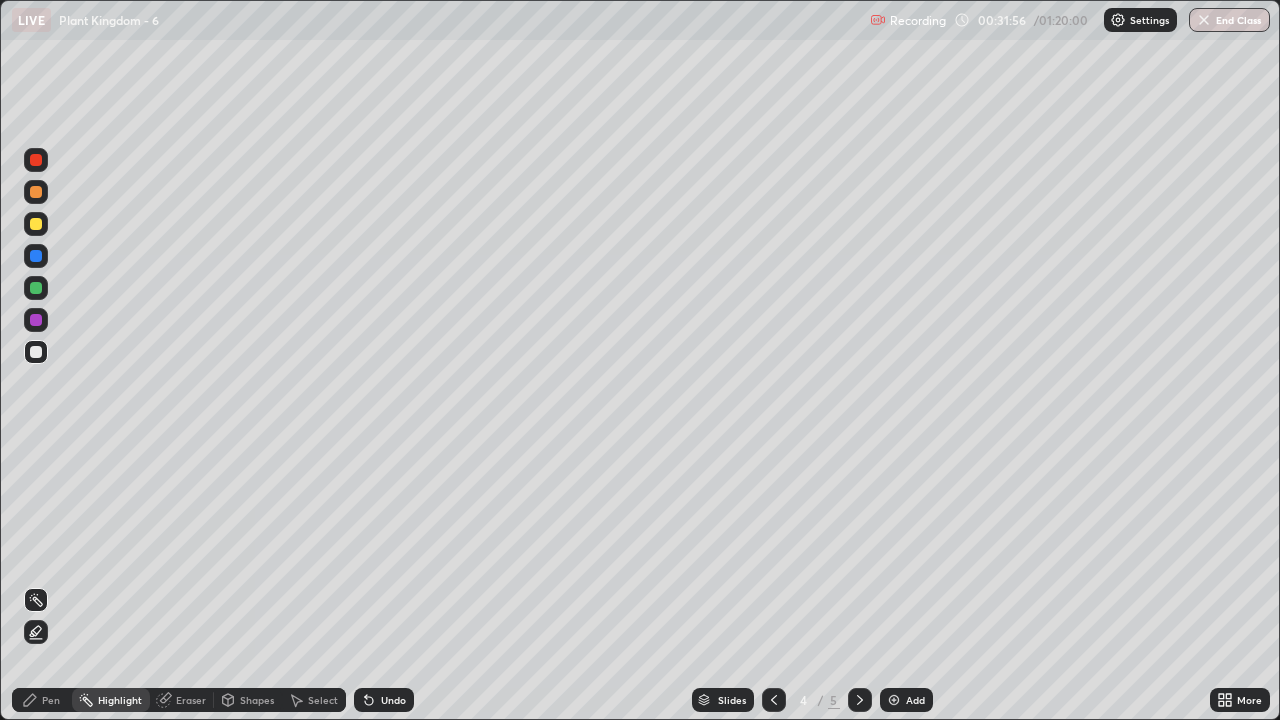 click 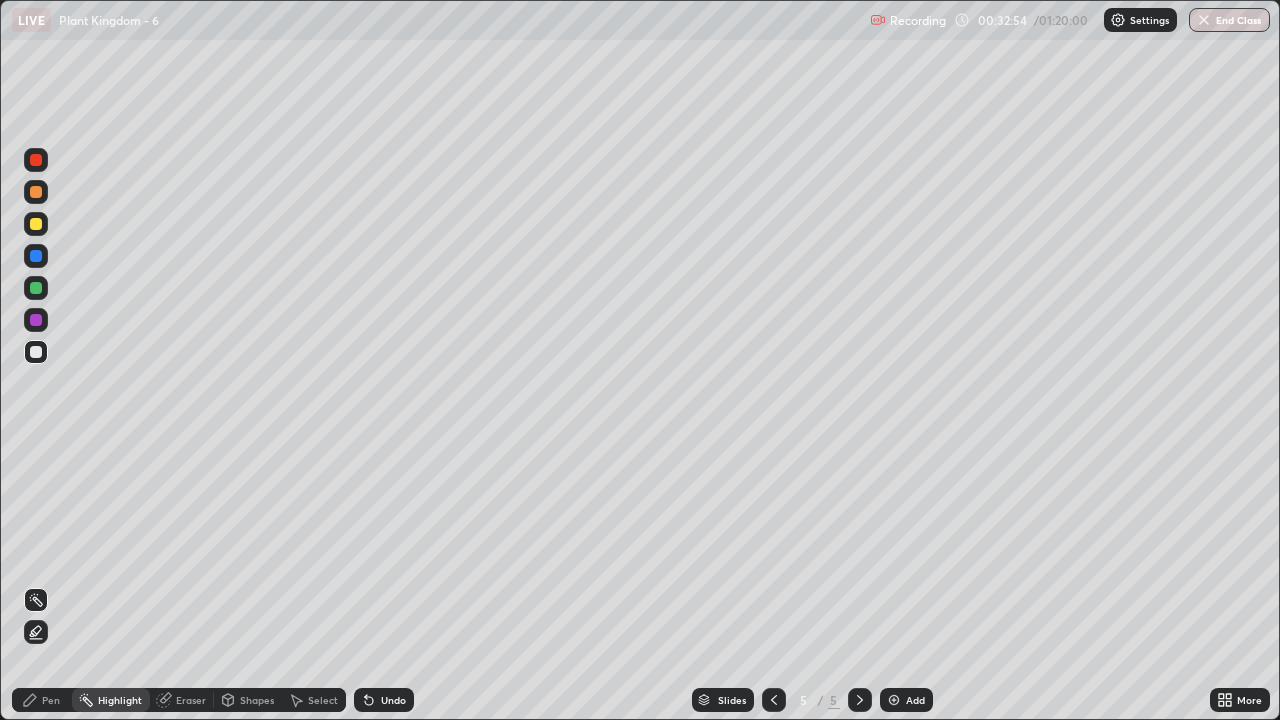click on "Add" at bounding box center (906, 700) 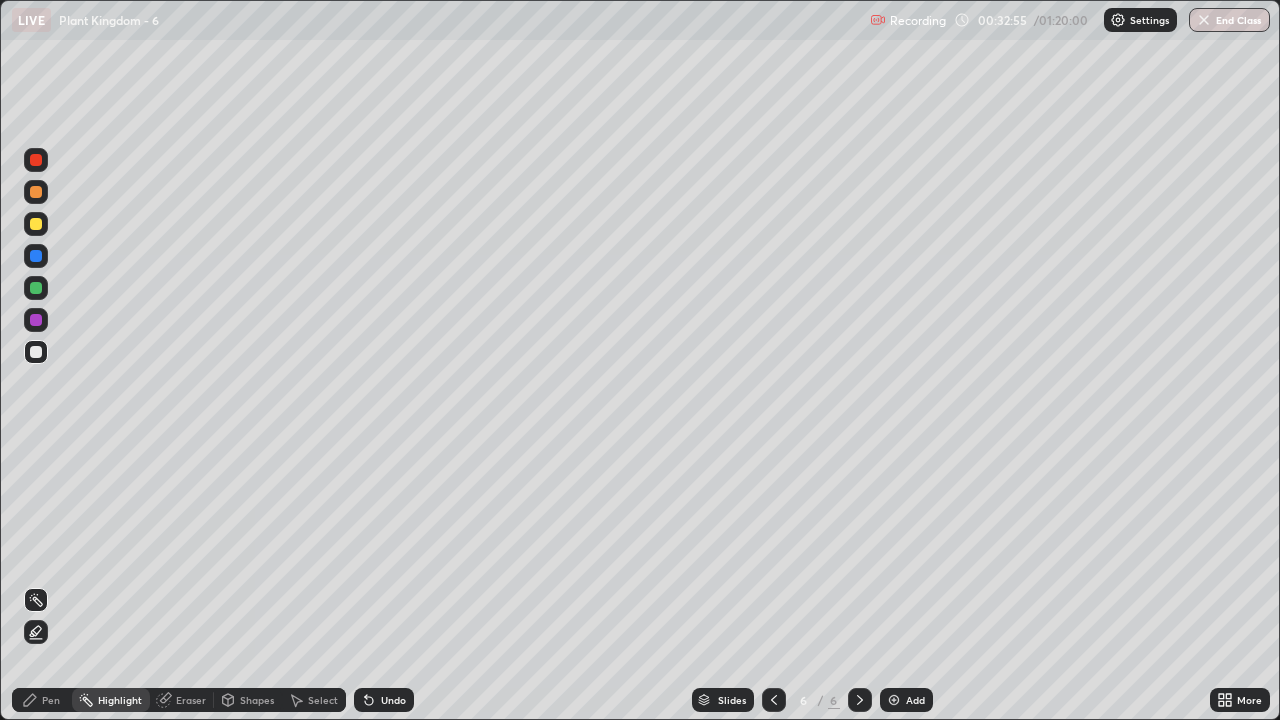 click on "Shapes" at bounding box center (257, 700) 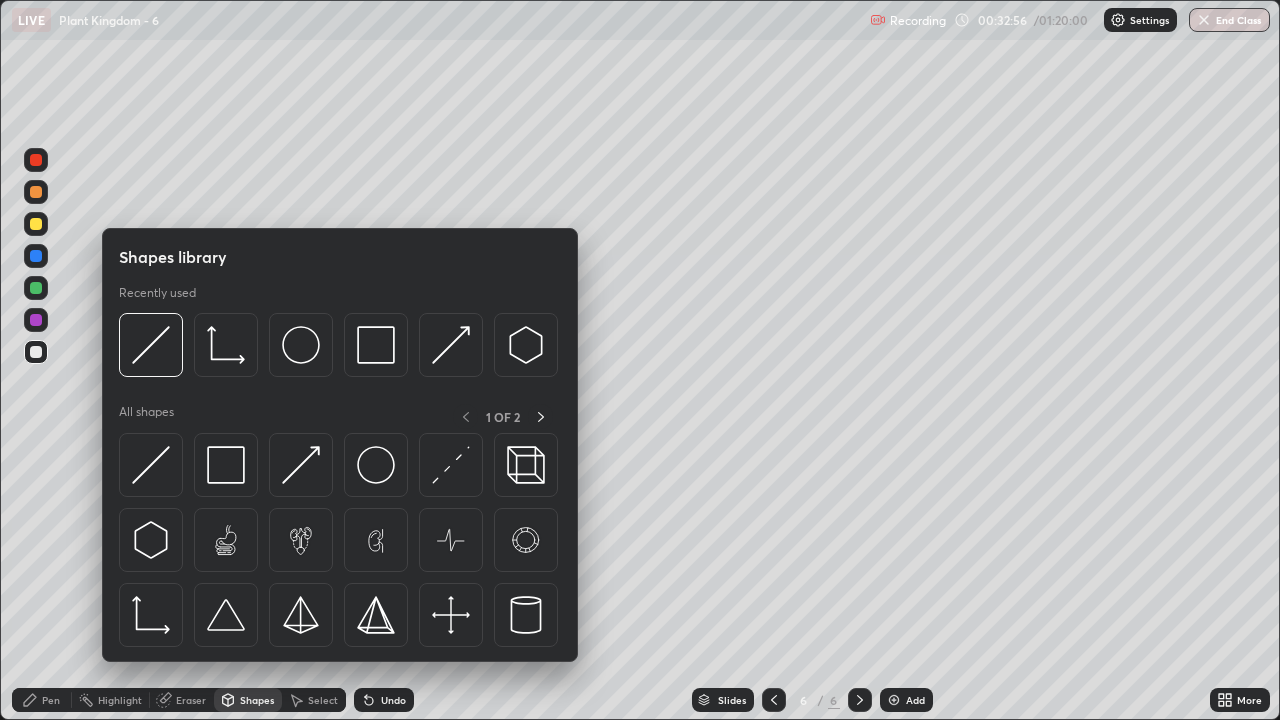 click on "Shapes" at bounding box center (257, 700) 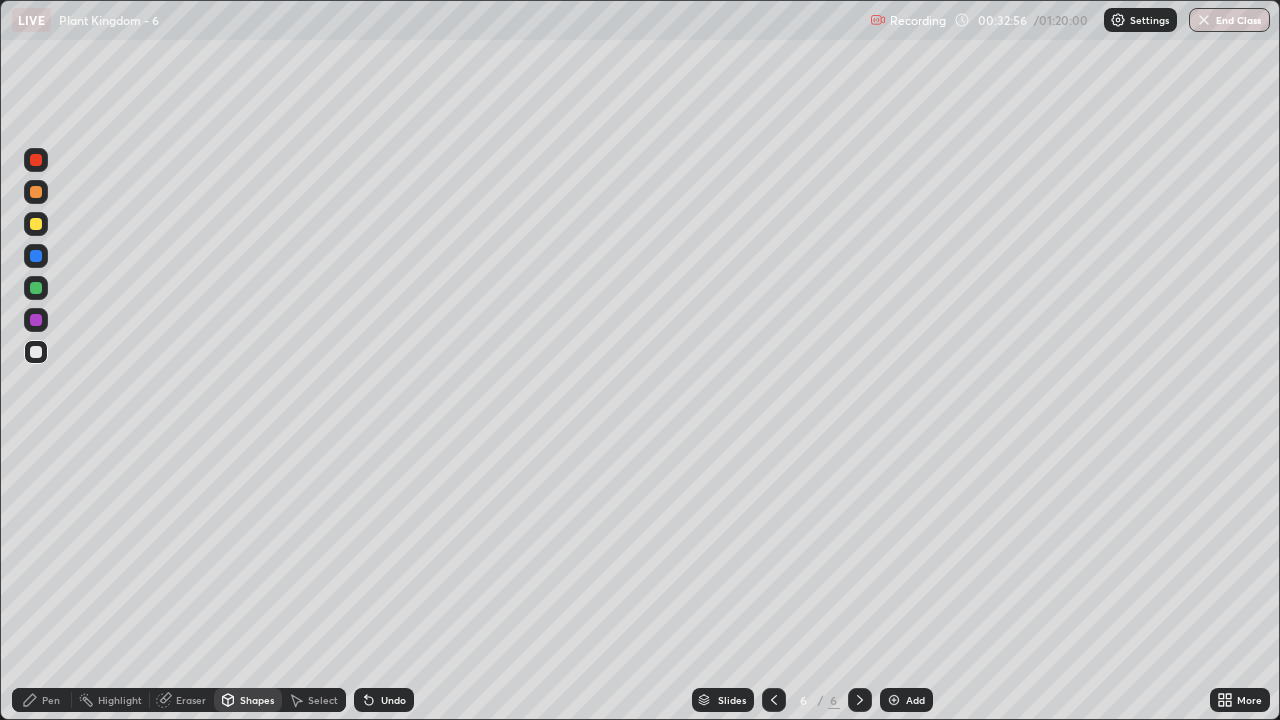 click on "Shapes" at bounding box center [257, 700] 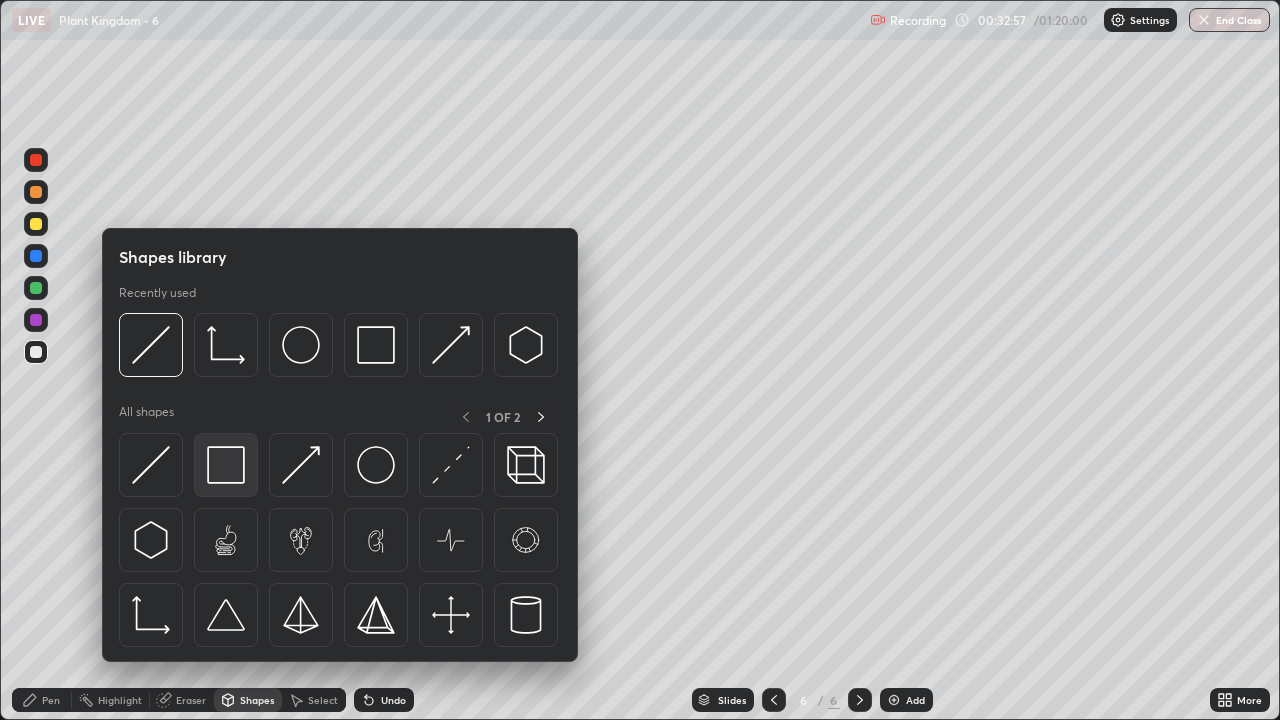 click at bounding box center [226, 465] 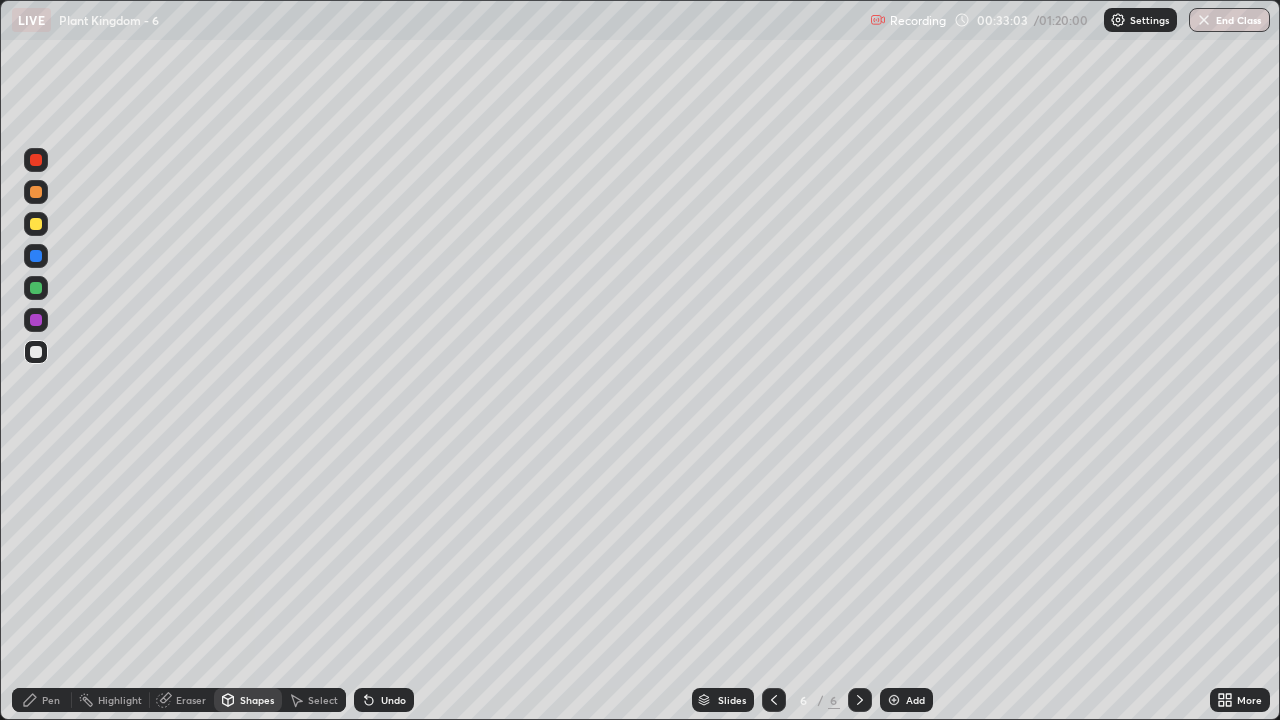 click on "Undo" at bounding box center [393, 700] 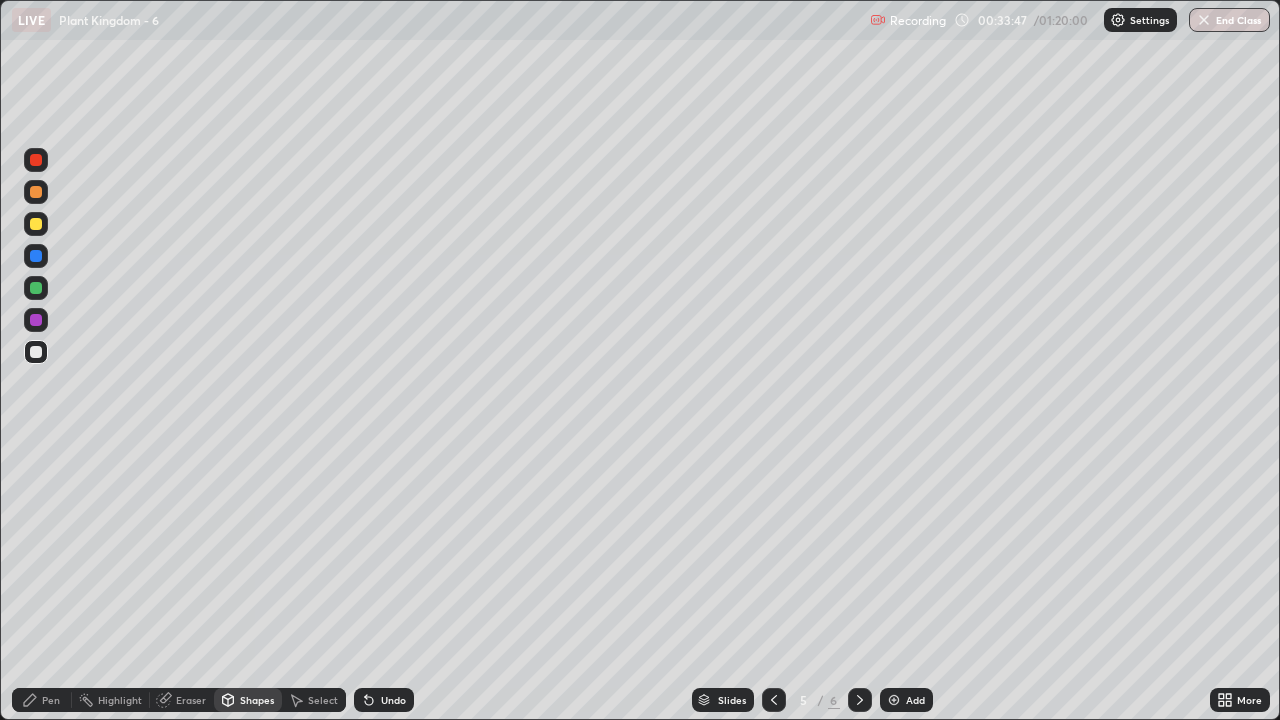 click 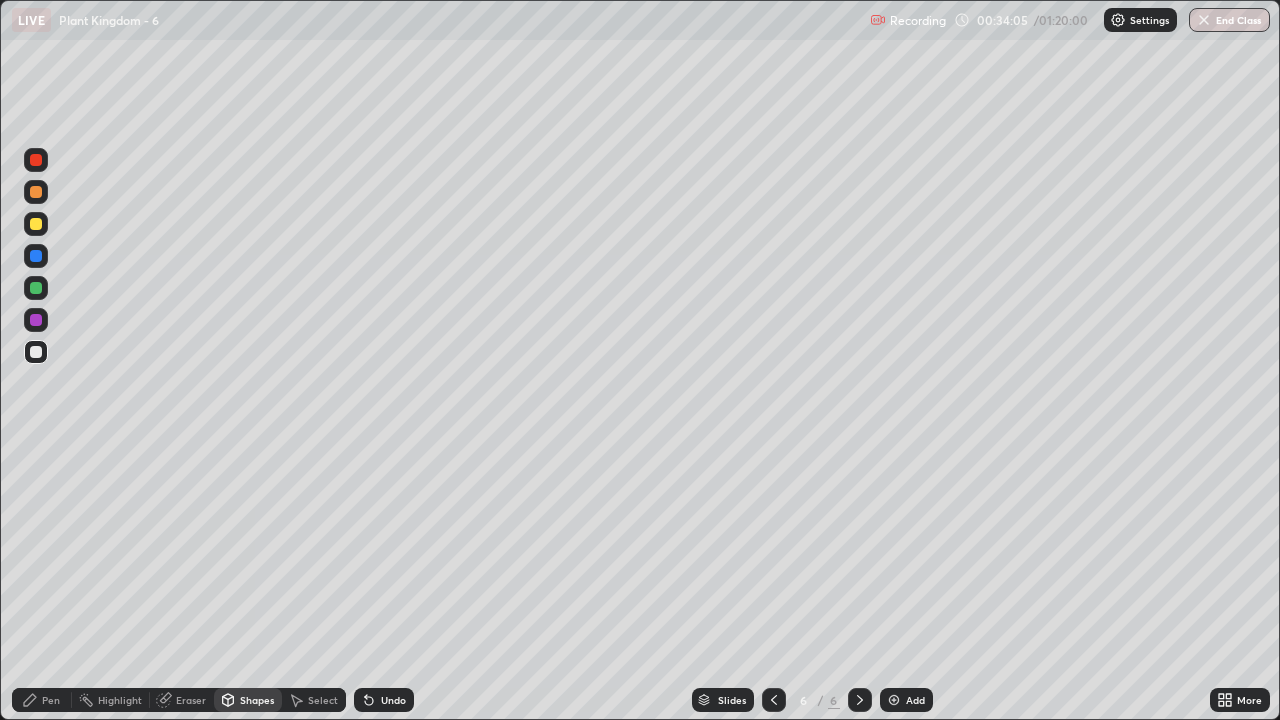 click on "Undo" at bounding box center (393, 700) 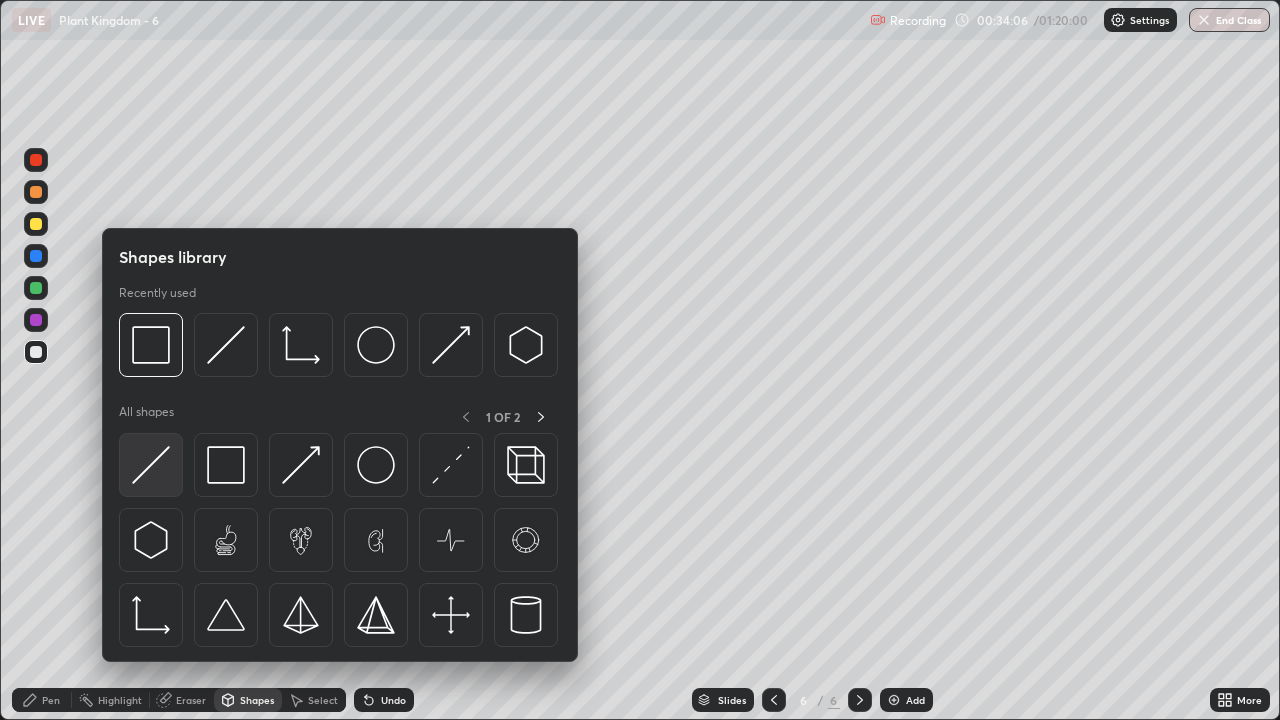 click at bounding box center [151, 465] 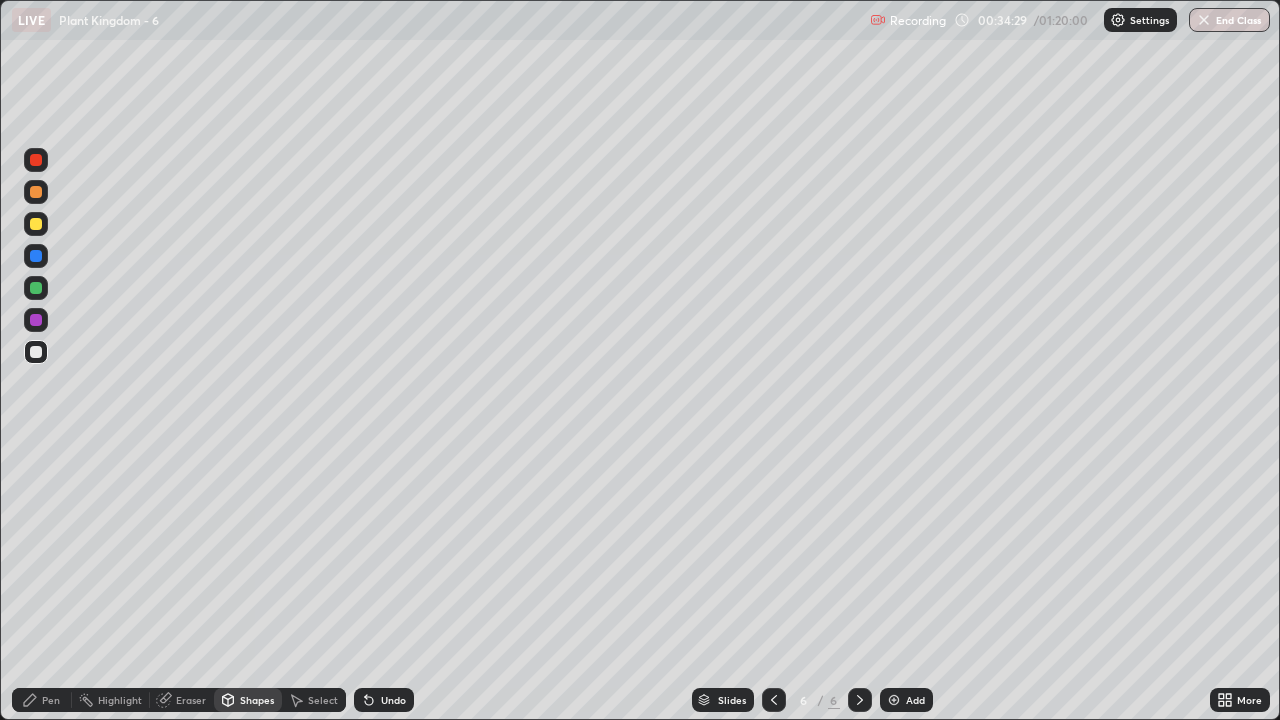 click on "Undo" at bounding box center [393, 700] 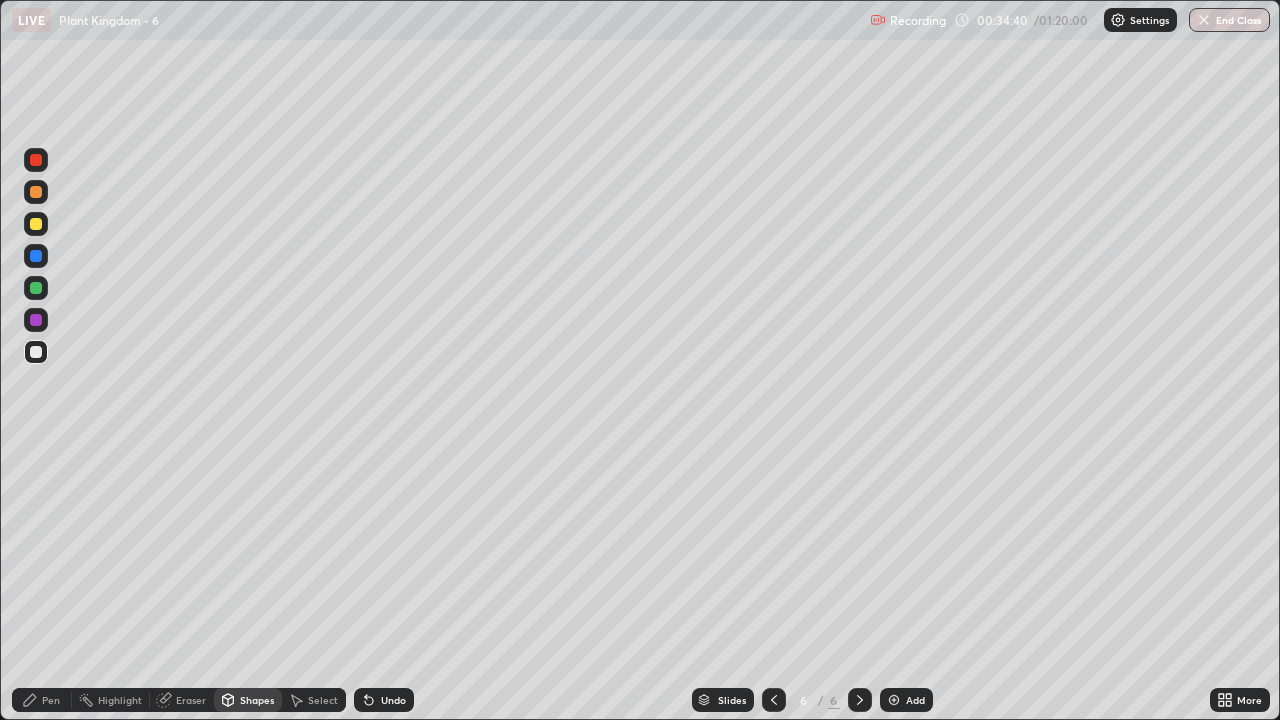 click on "Undo" at bounding box center [393, 700] 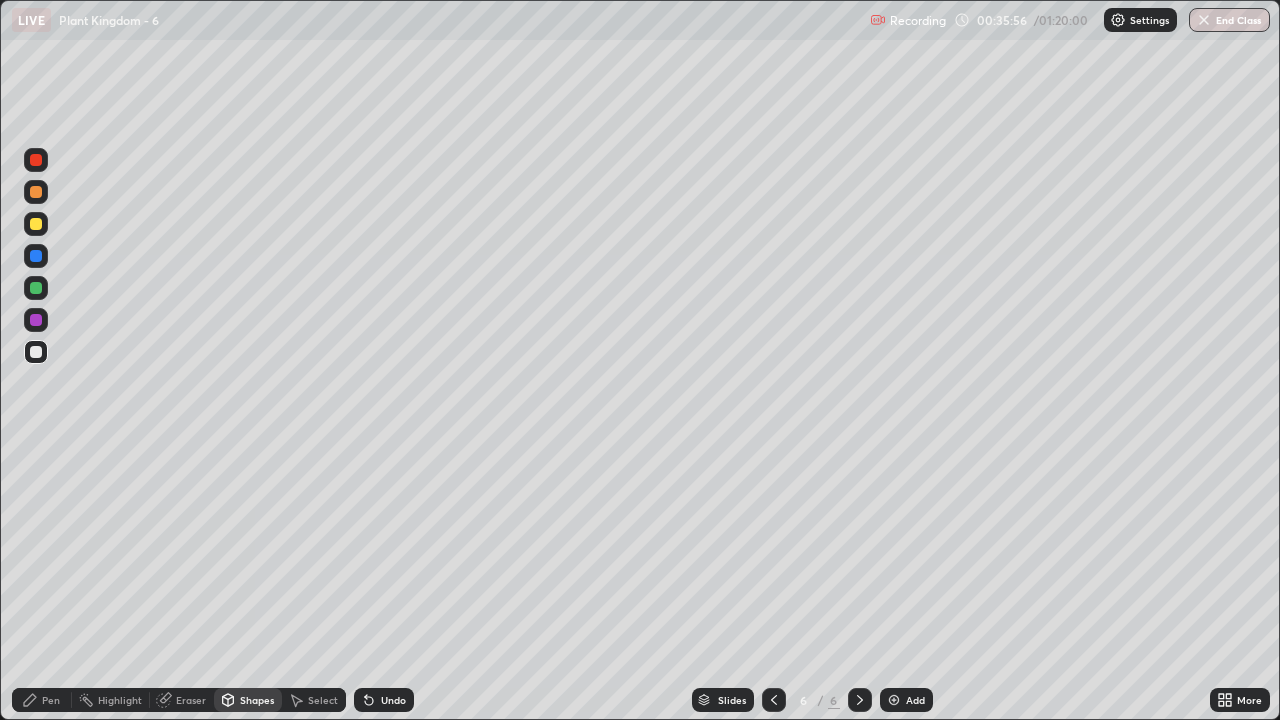click on "Pen" at bounding box center (42, 700) 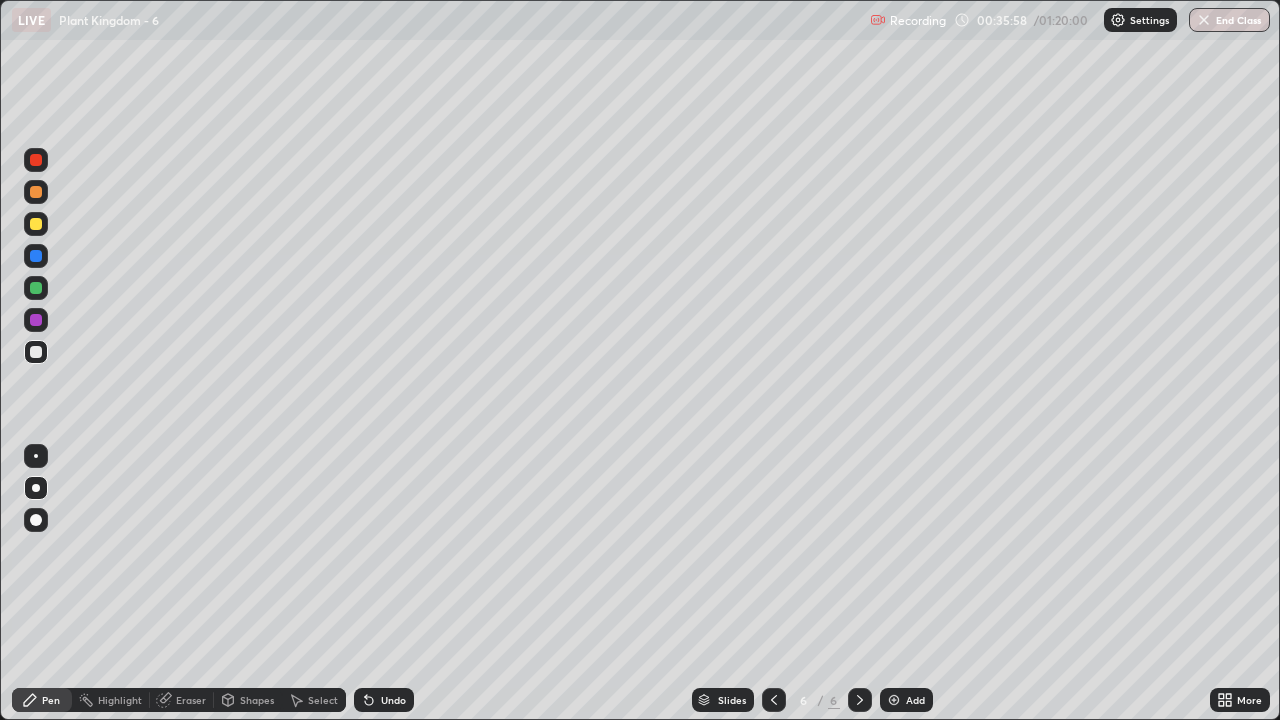click at bounding box center [36, 288] 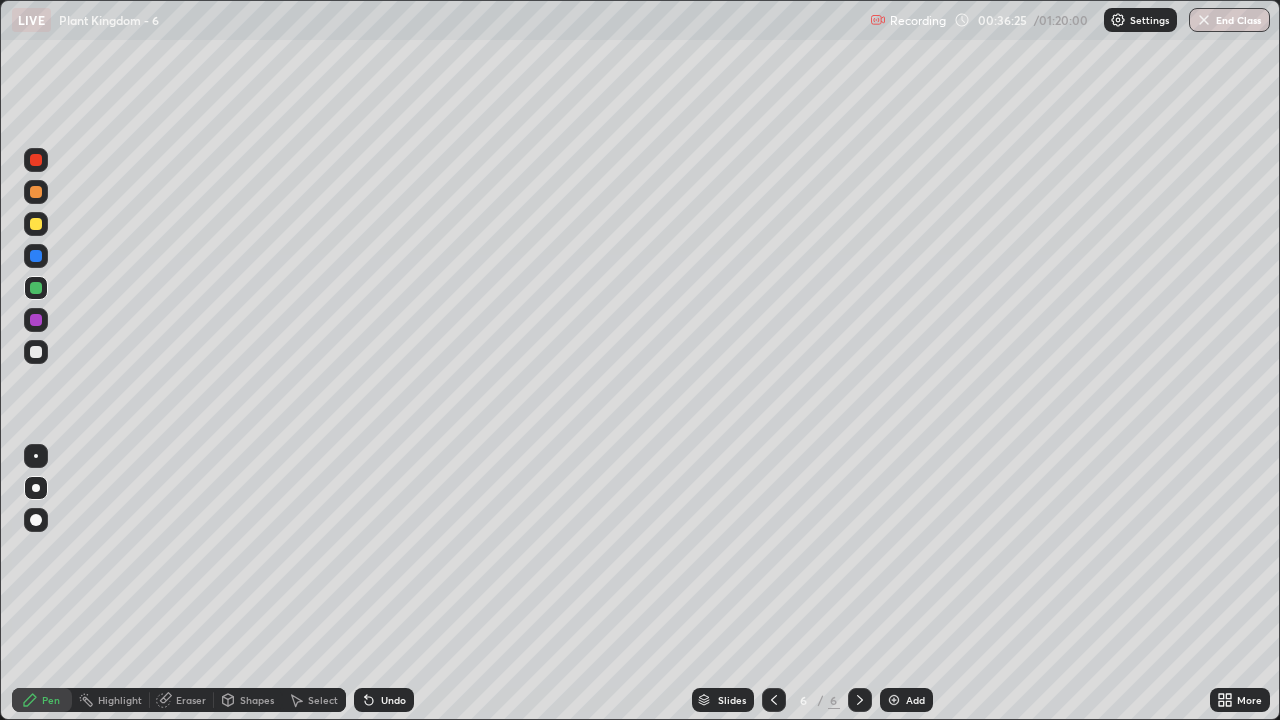 click at bounding box center (36, 192) 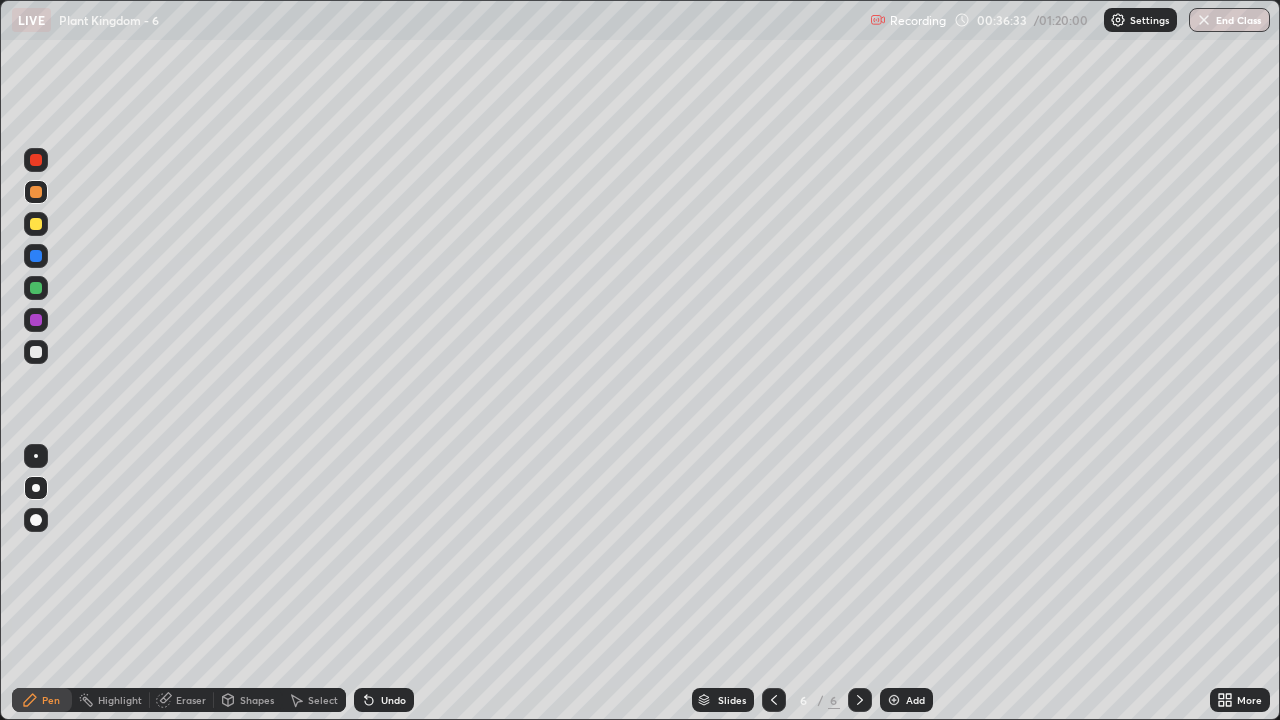 click on "Undo" at bounding box center [393, 700] 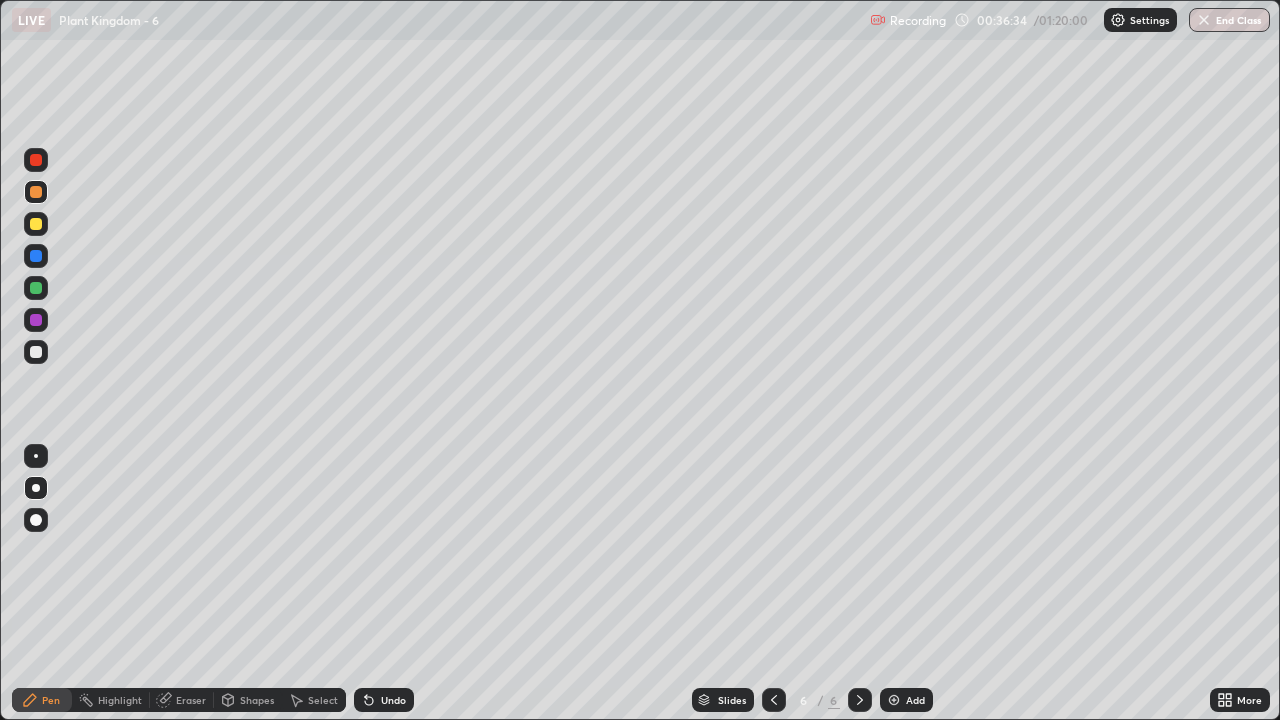click on "Undo" at bounding box center (393, 700) 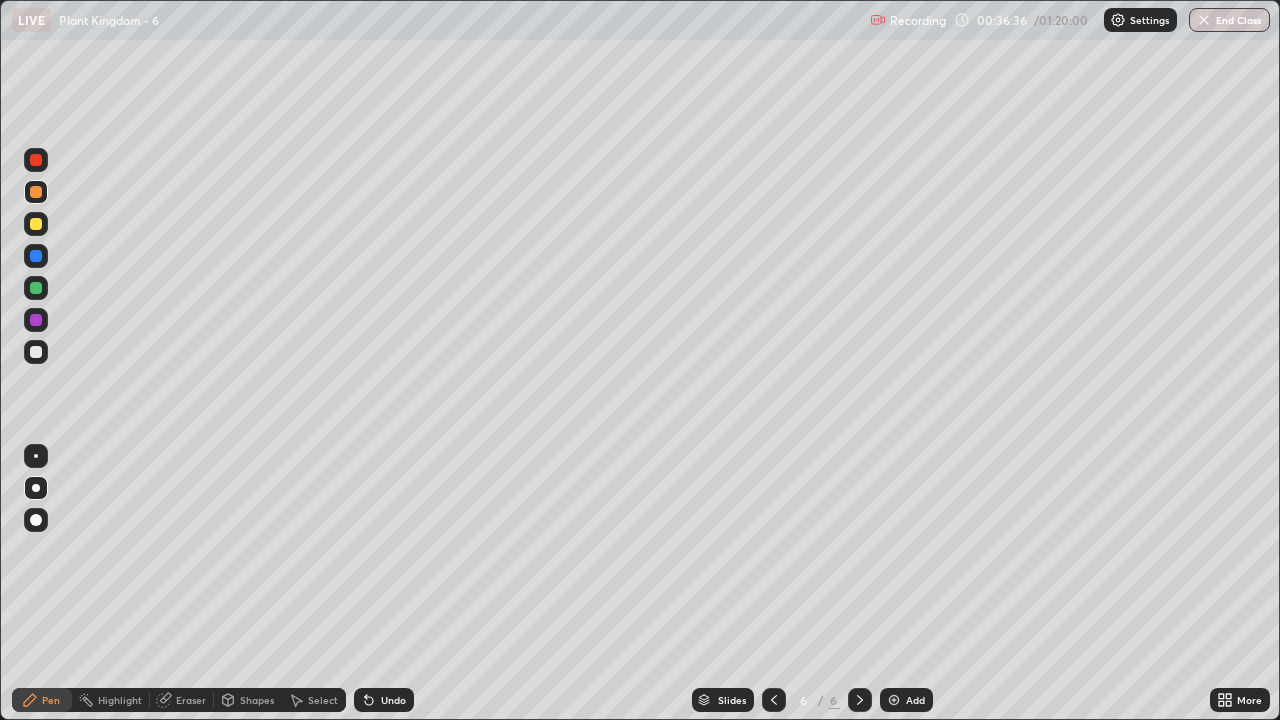 click on "Undo" at bounding box center (393, 700) 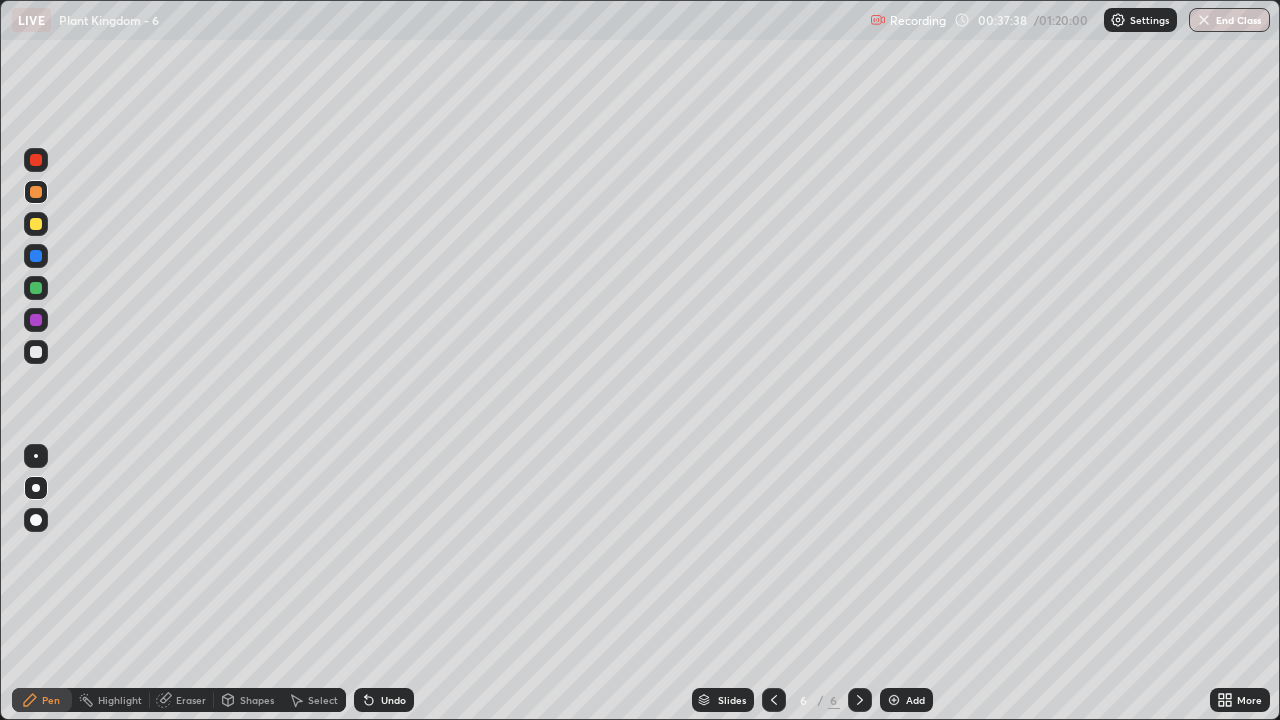 click at bounding box center [36, 224] 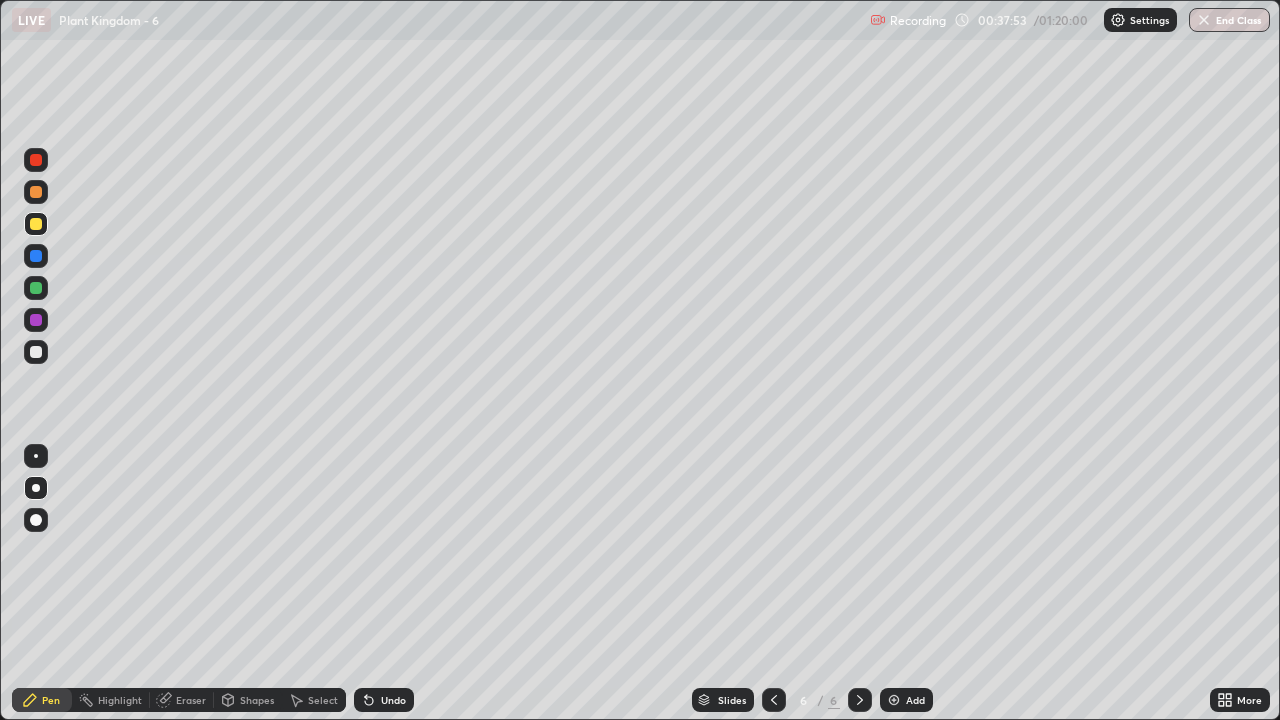 click at bounding box center (36, 352) 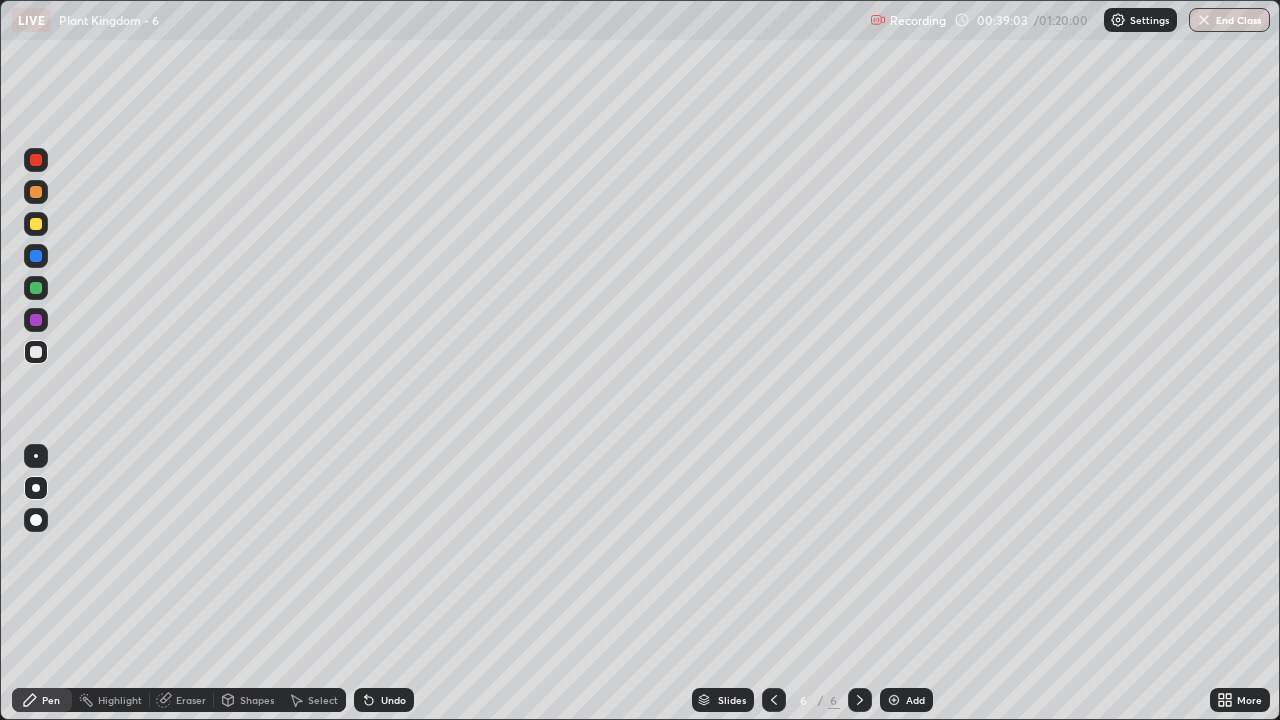 click 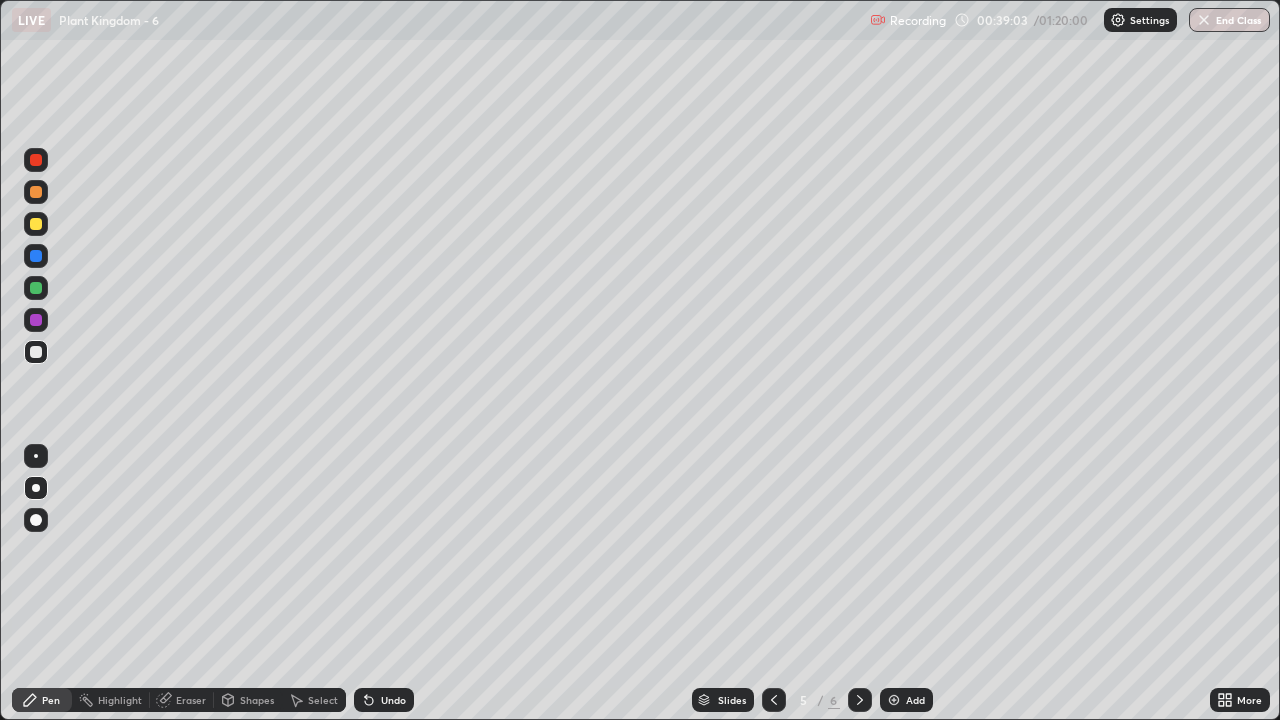 click 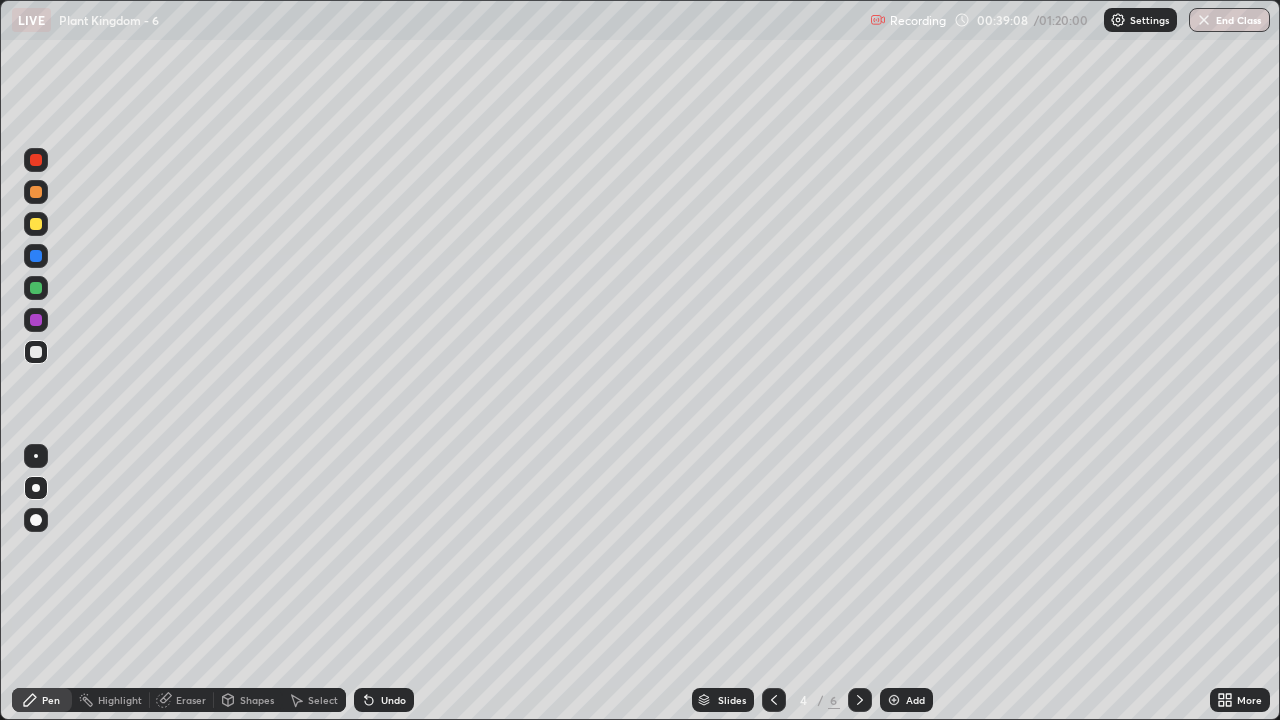 click 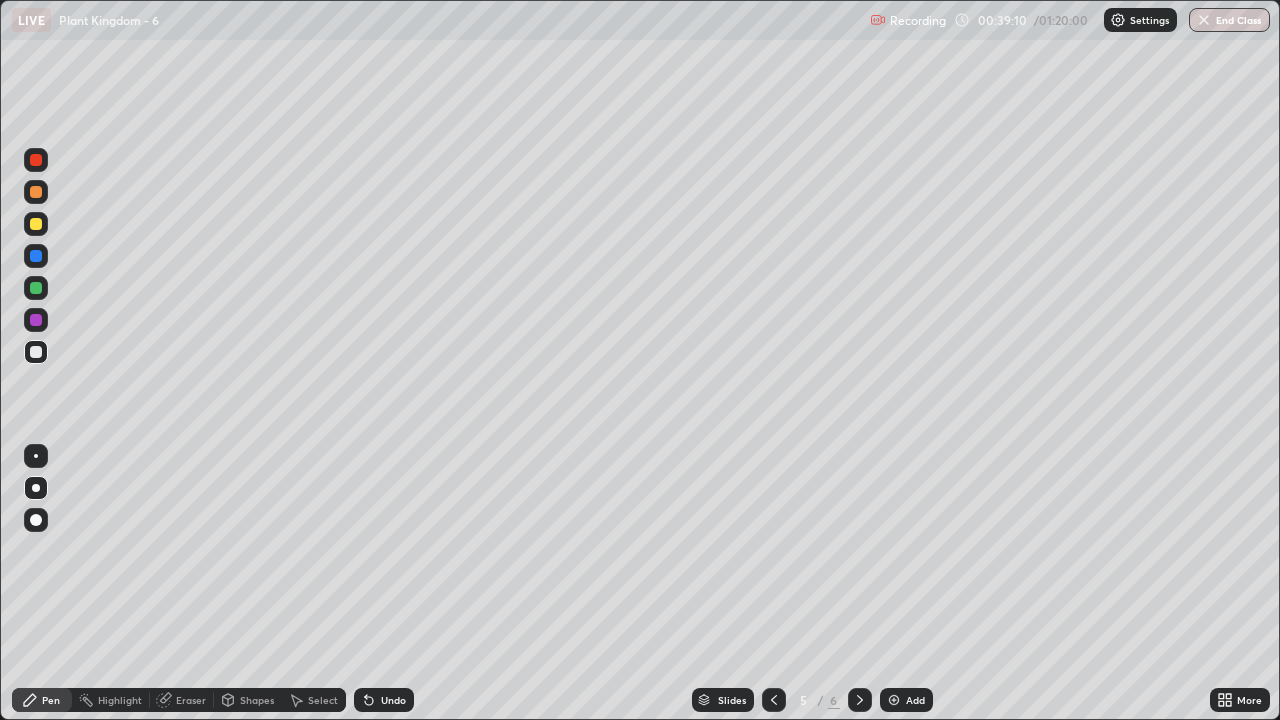 click 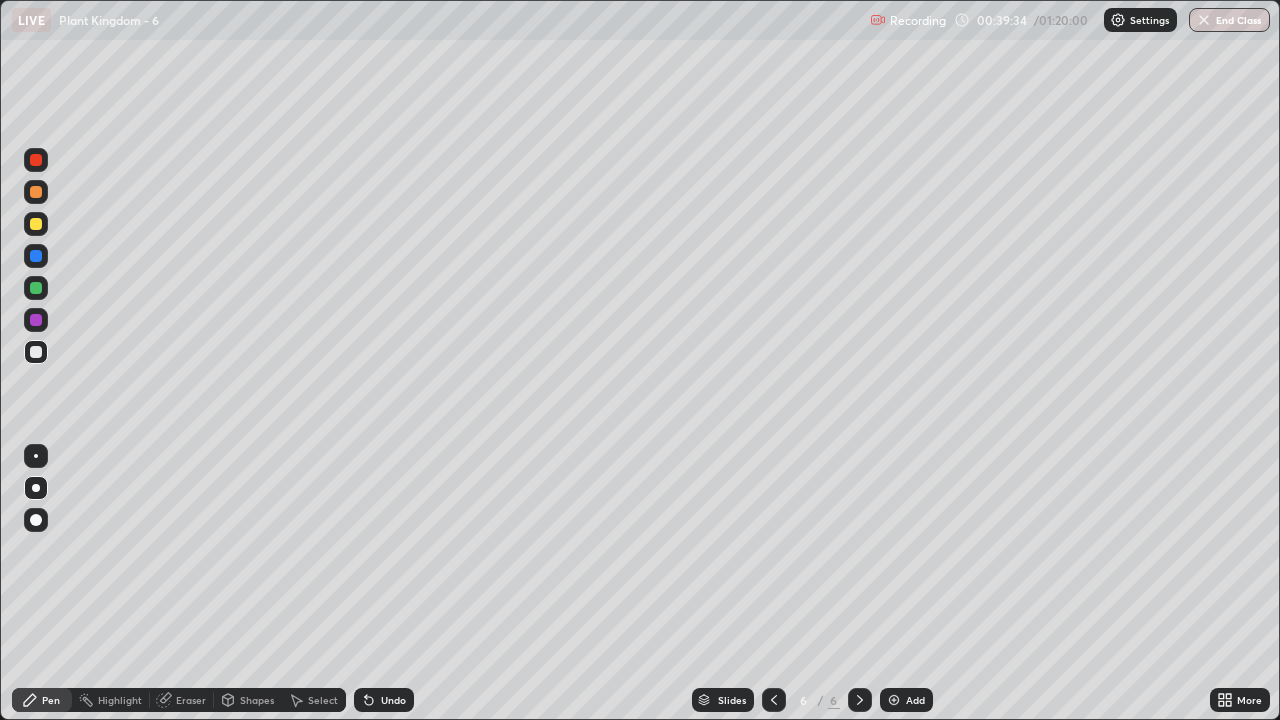 click at bounding box center (36, 224) 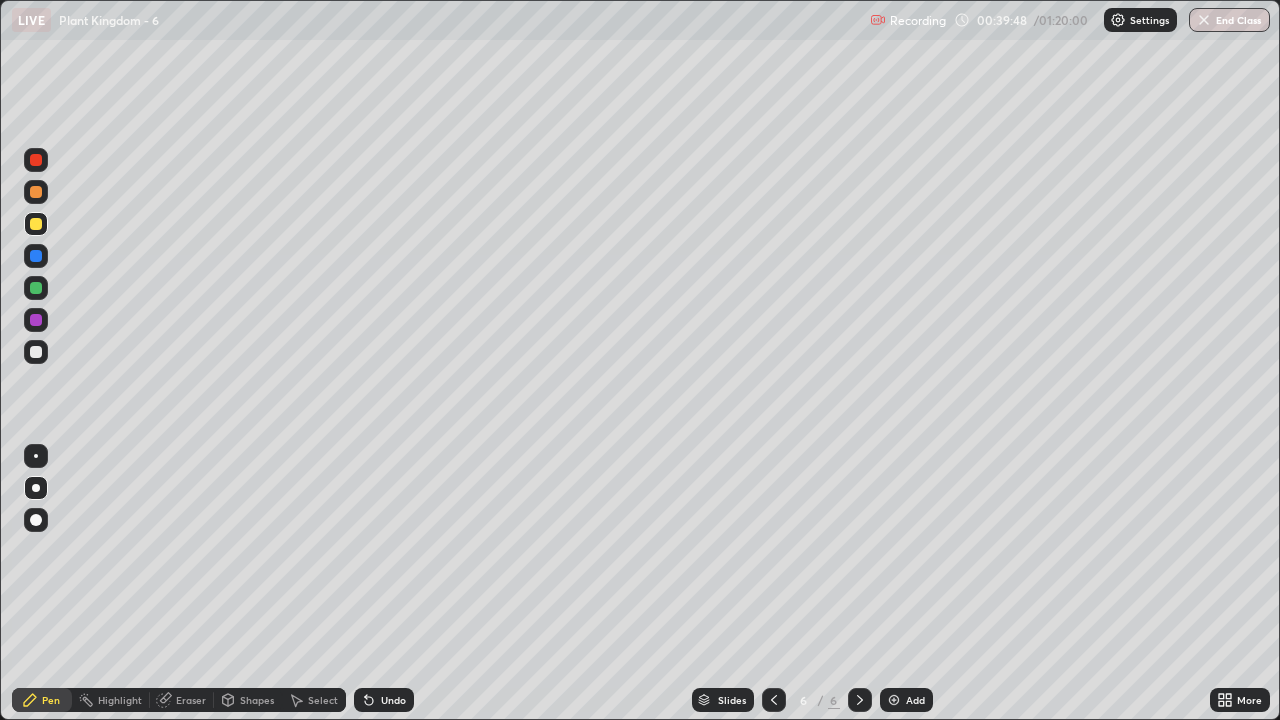 click at bounding box center (36, 352) 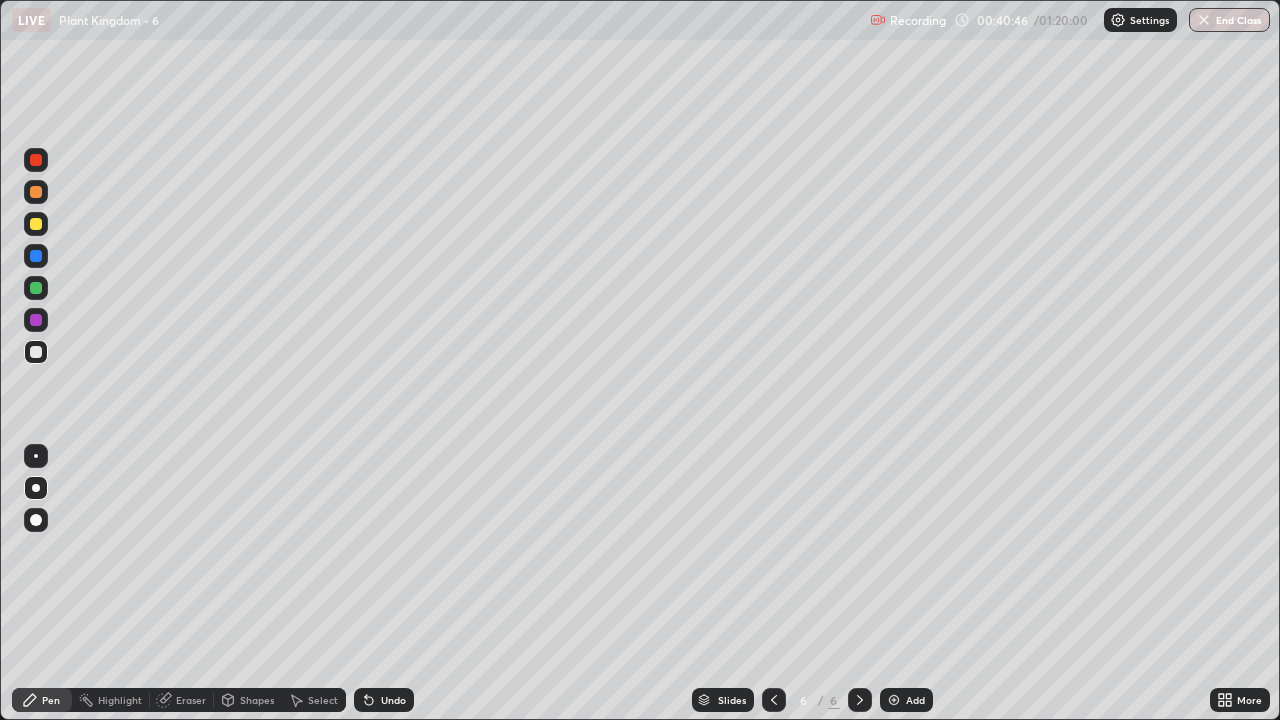 click at bounding box center (36, 224) 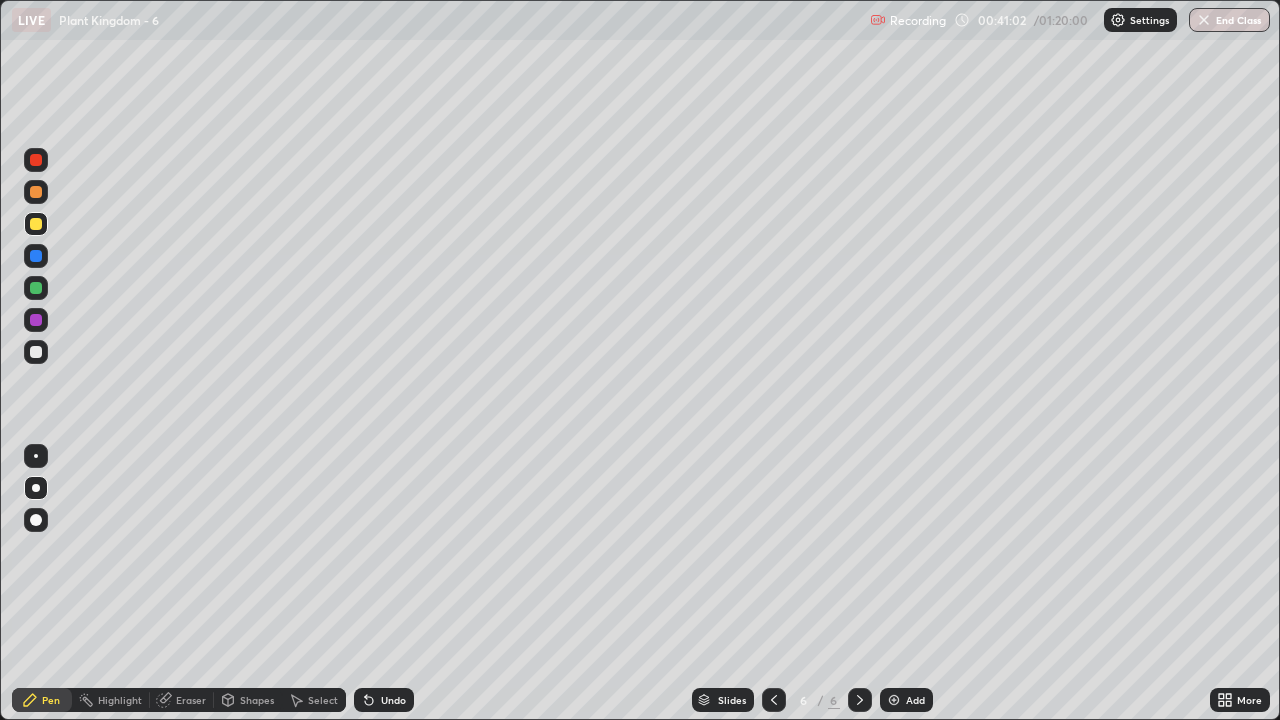 click on "Undo" at bounding box center (384, 700) 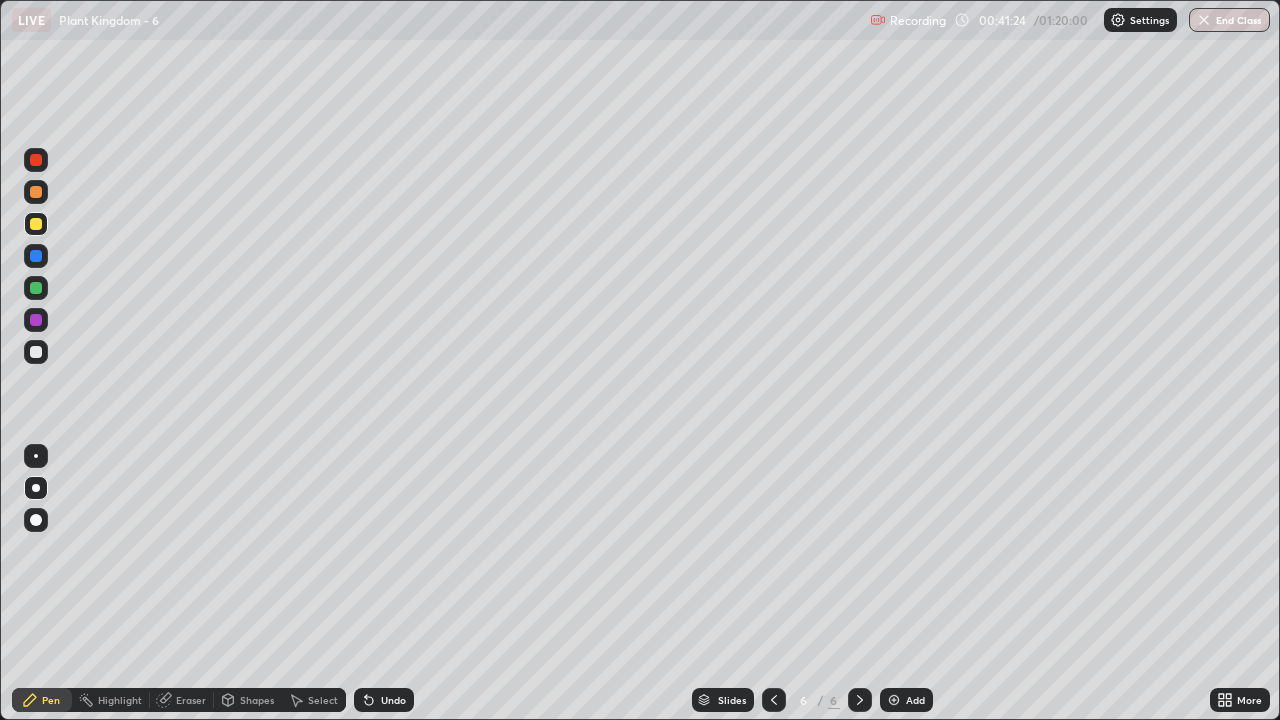 click at bounding box center (36, 352) 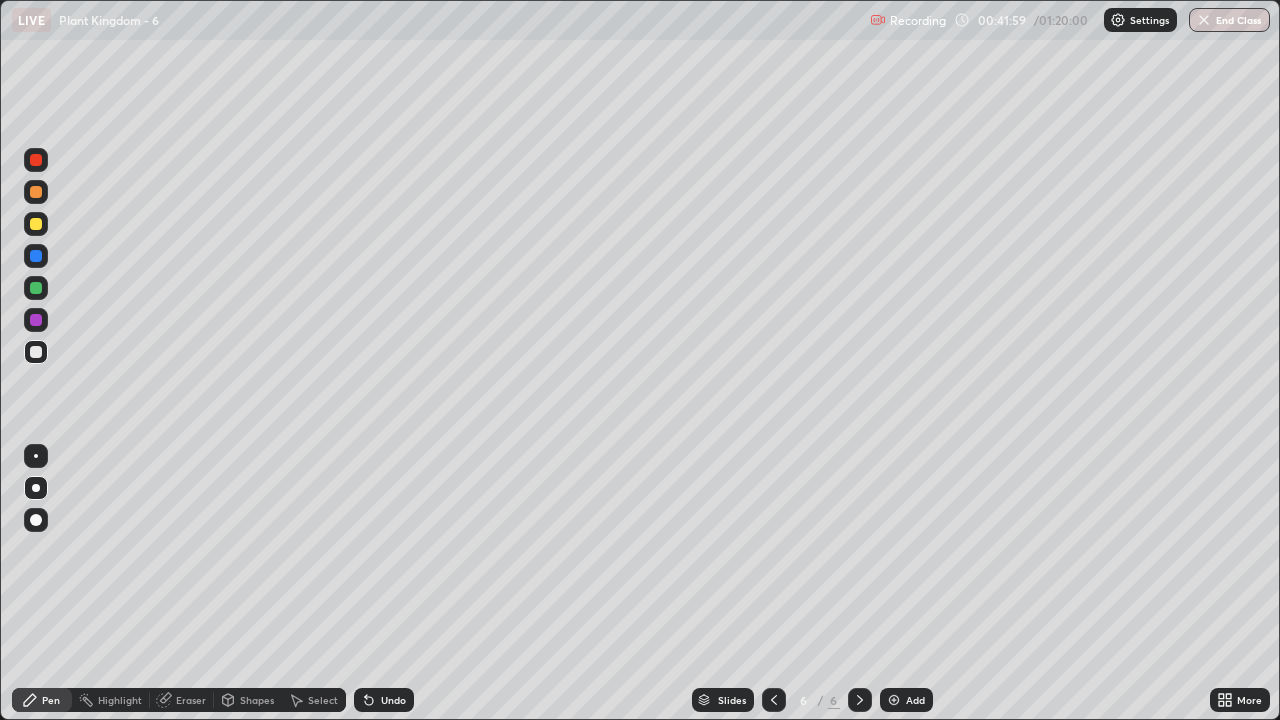 click at bounding box center [36, 224] 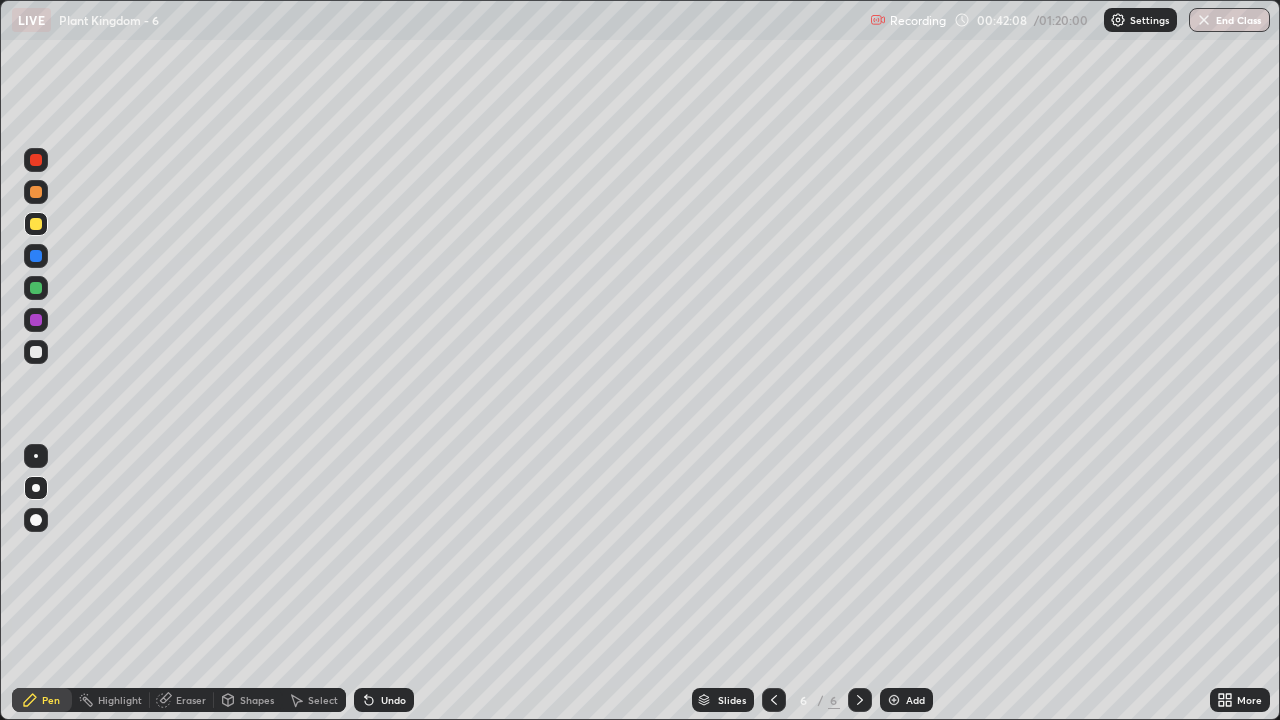 click at bounding box center (36, 352) 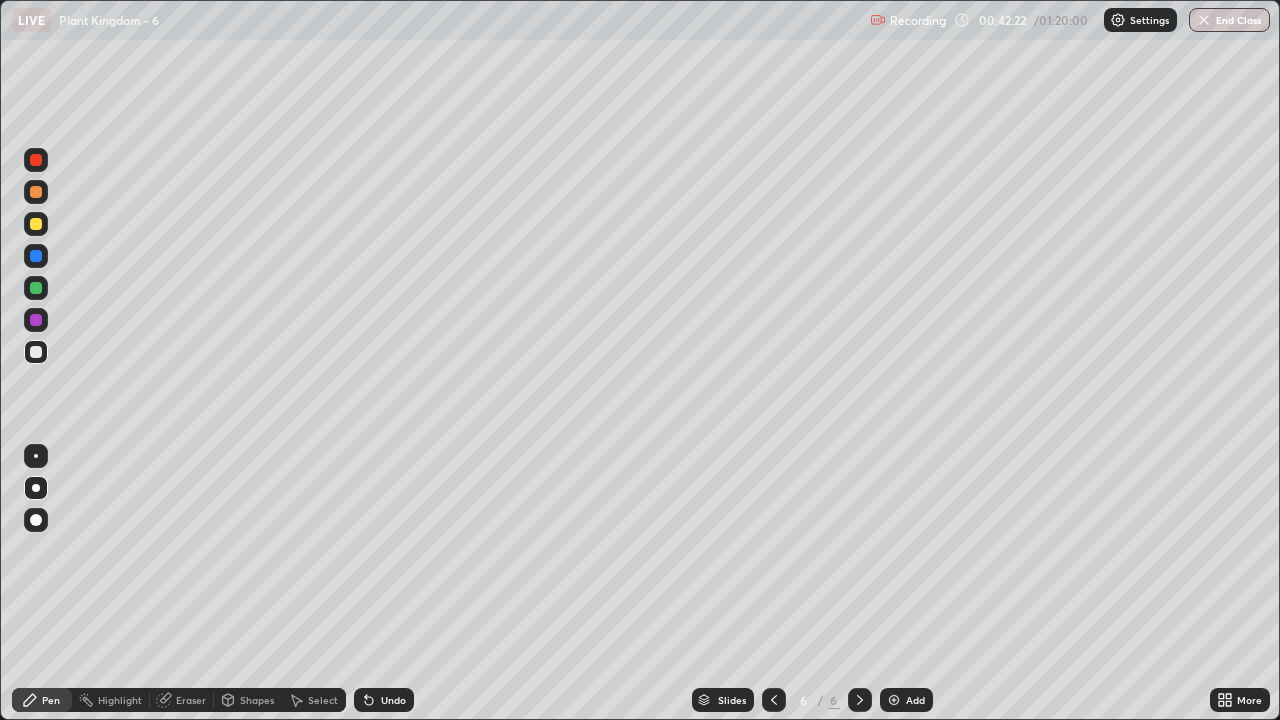 click at bounding box center [36, 224] 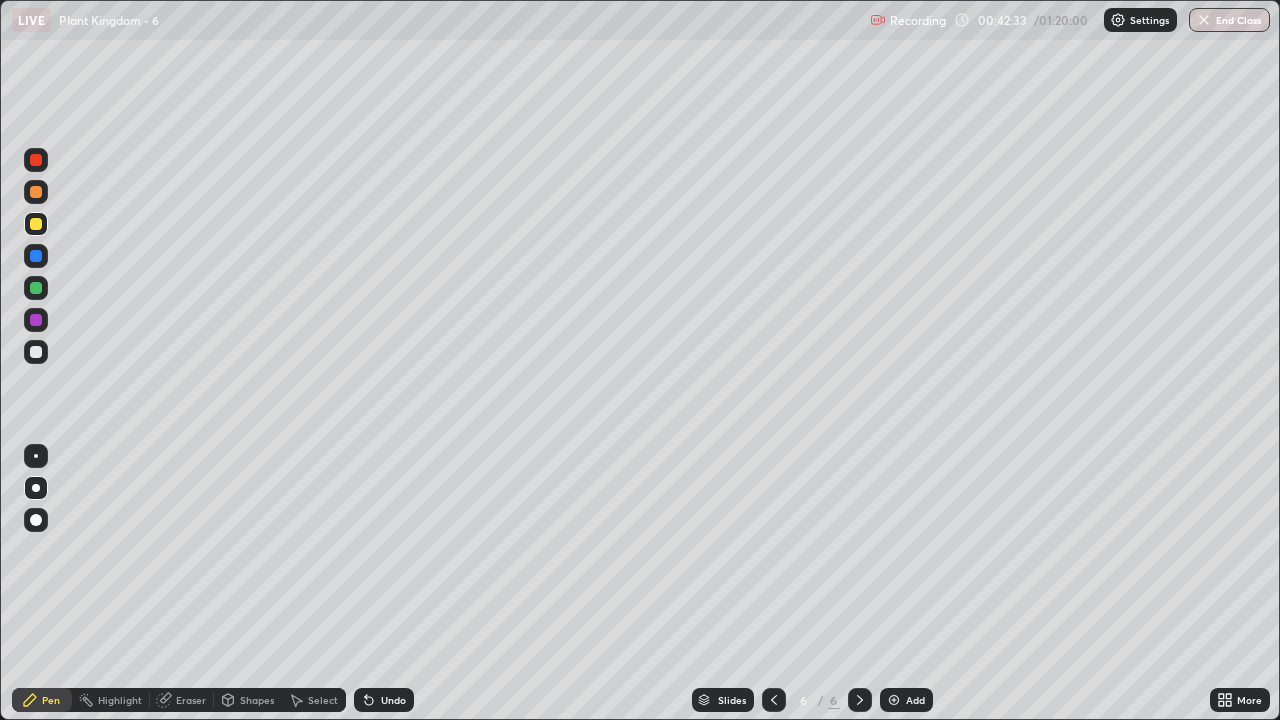 click at bounding box center [36, 352] 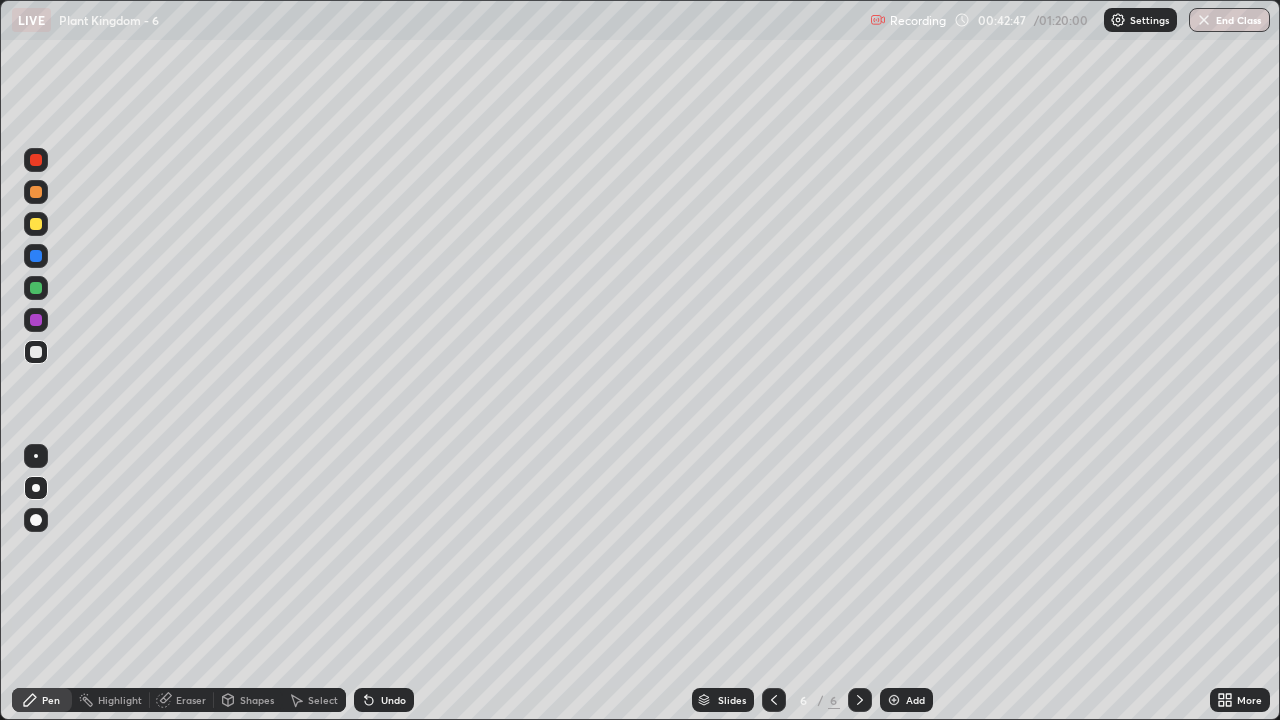 click on "Undo" at bounding box center [393, 700] 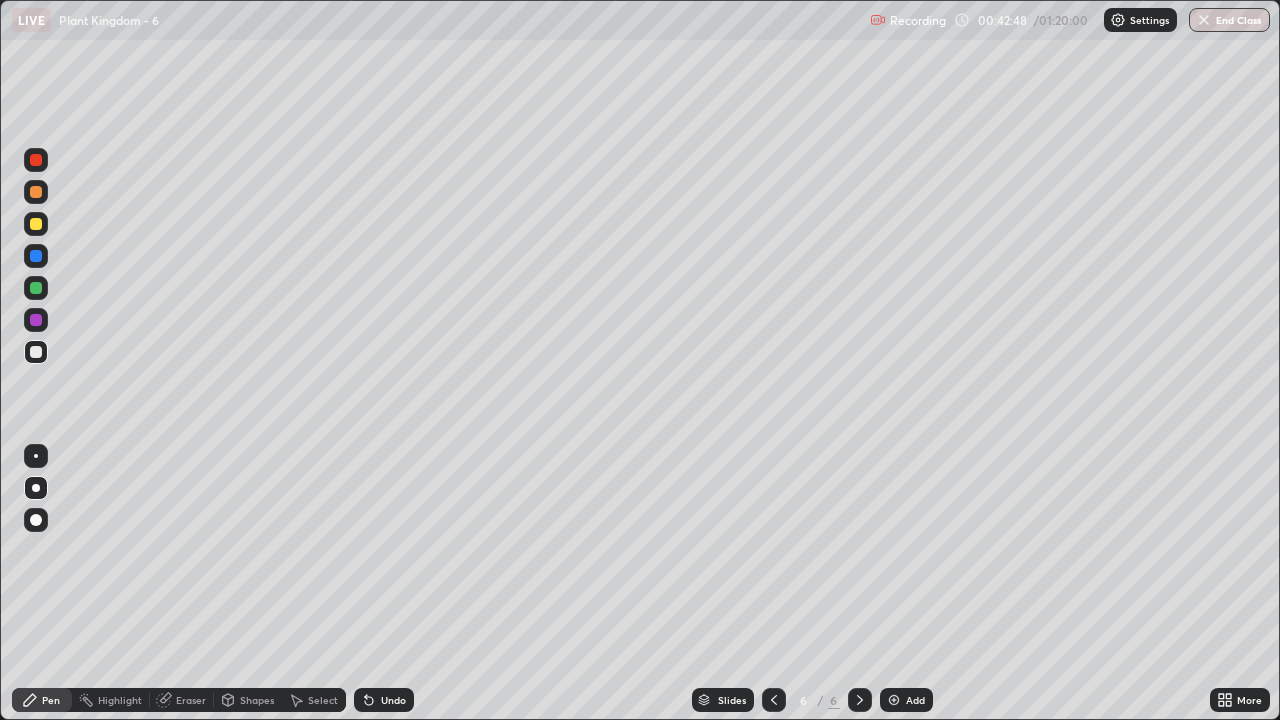 click on "Undo" at bounding box center [384, 700] 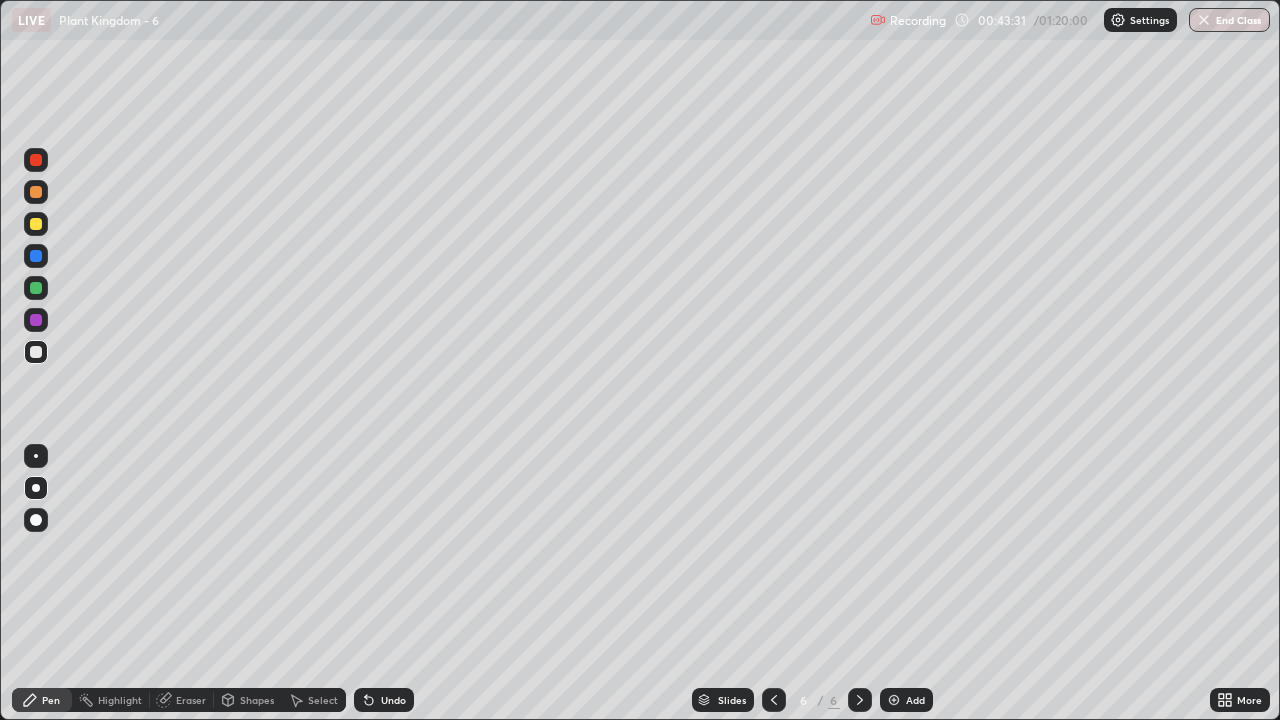 click at bounding box center [36, 224] 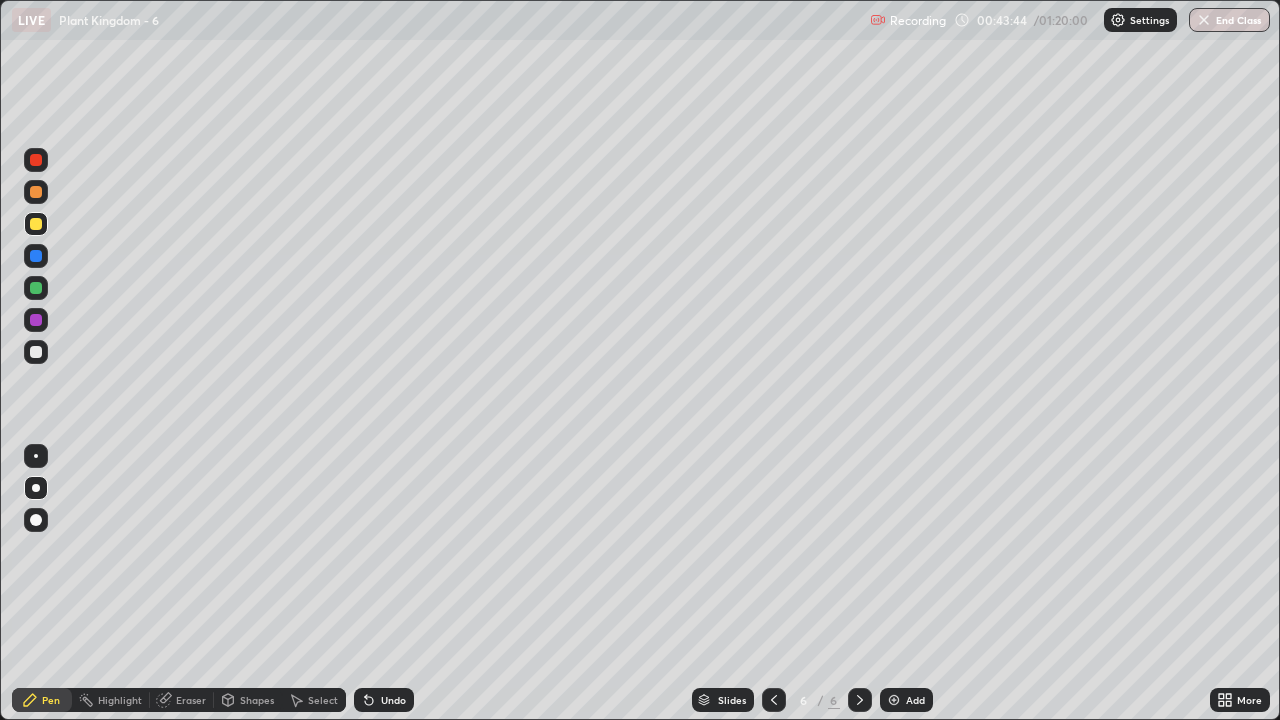 click at bounding box center [36, 352] 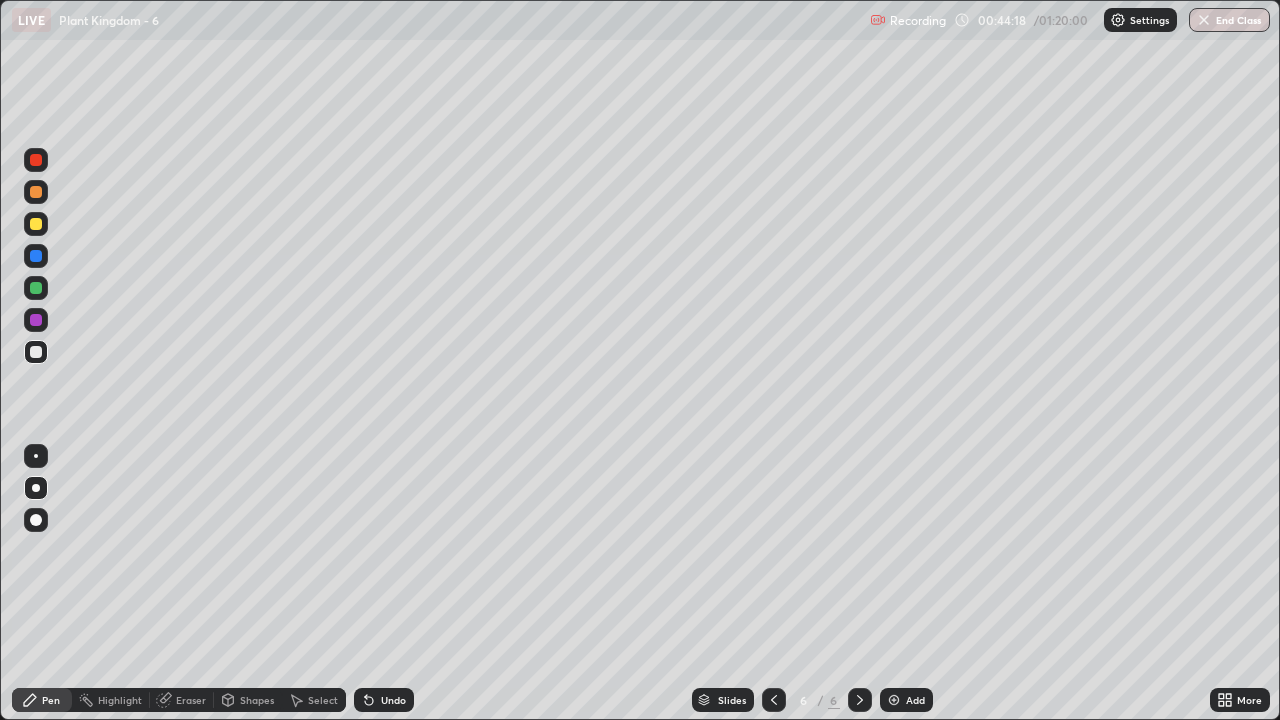 click at bounding box center (36, 224) 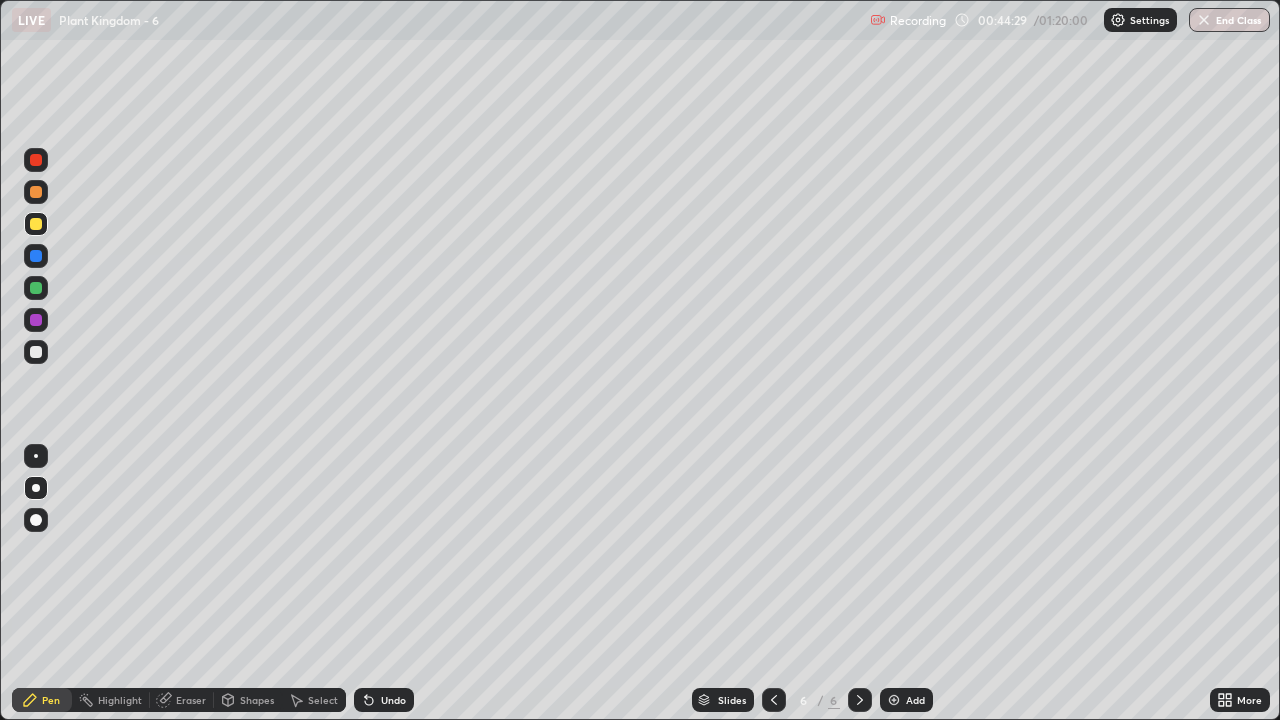click at bounding box center (36, 352) 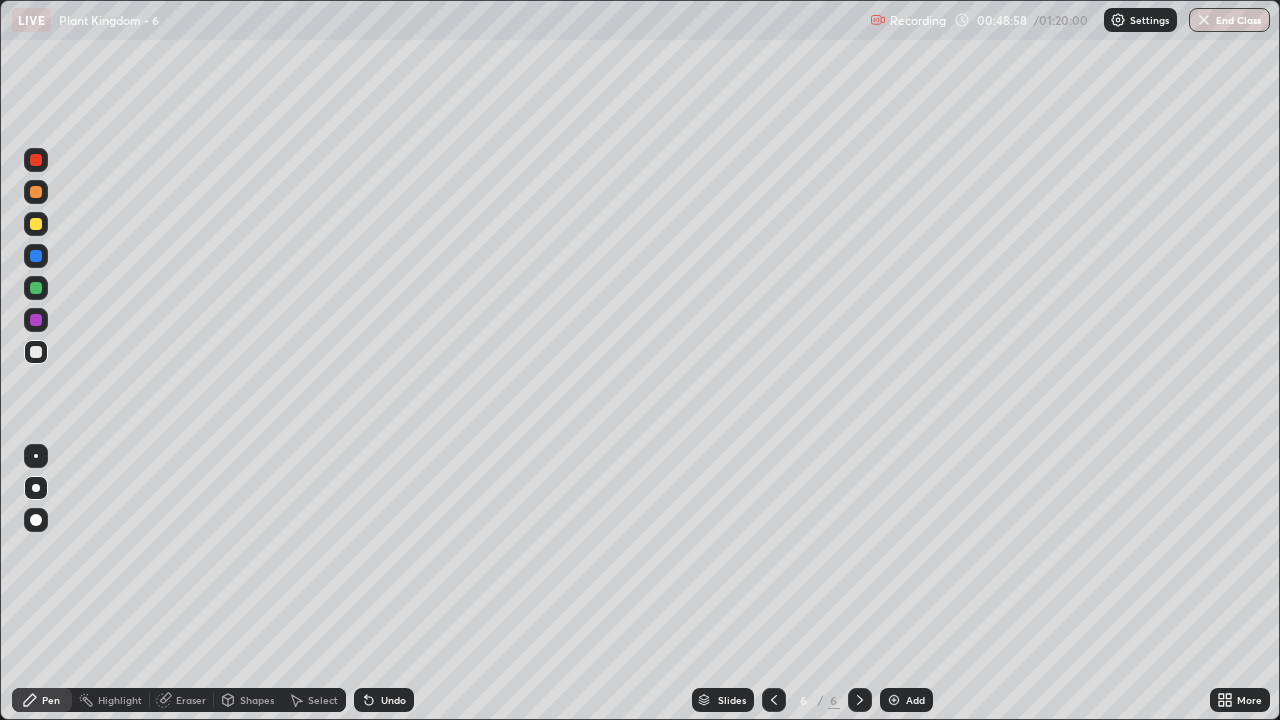 click on "Highlight" at bounding box center (120, 700) 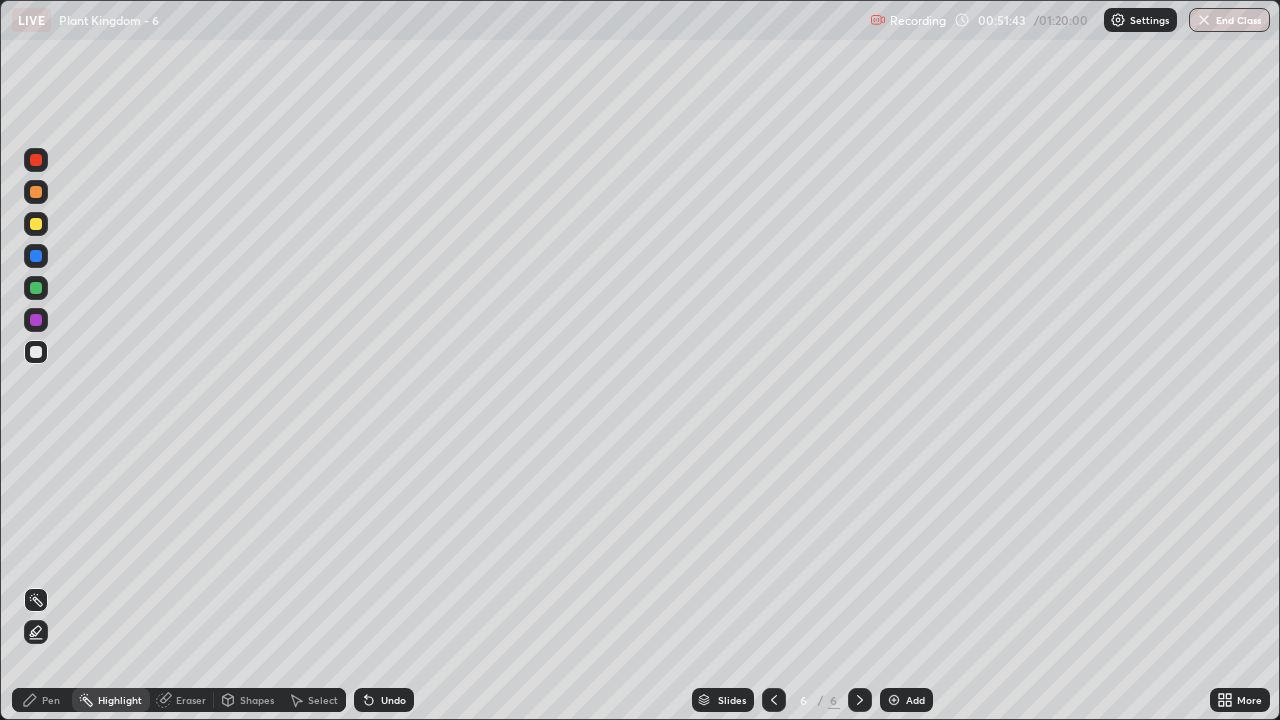 click at bounding box center [894, 700] 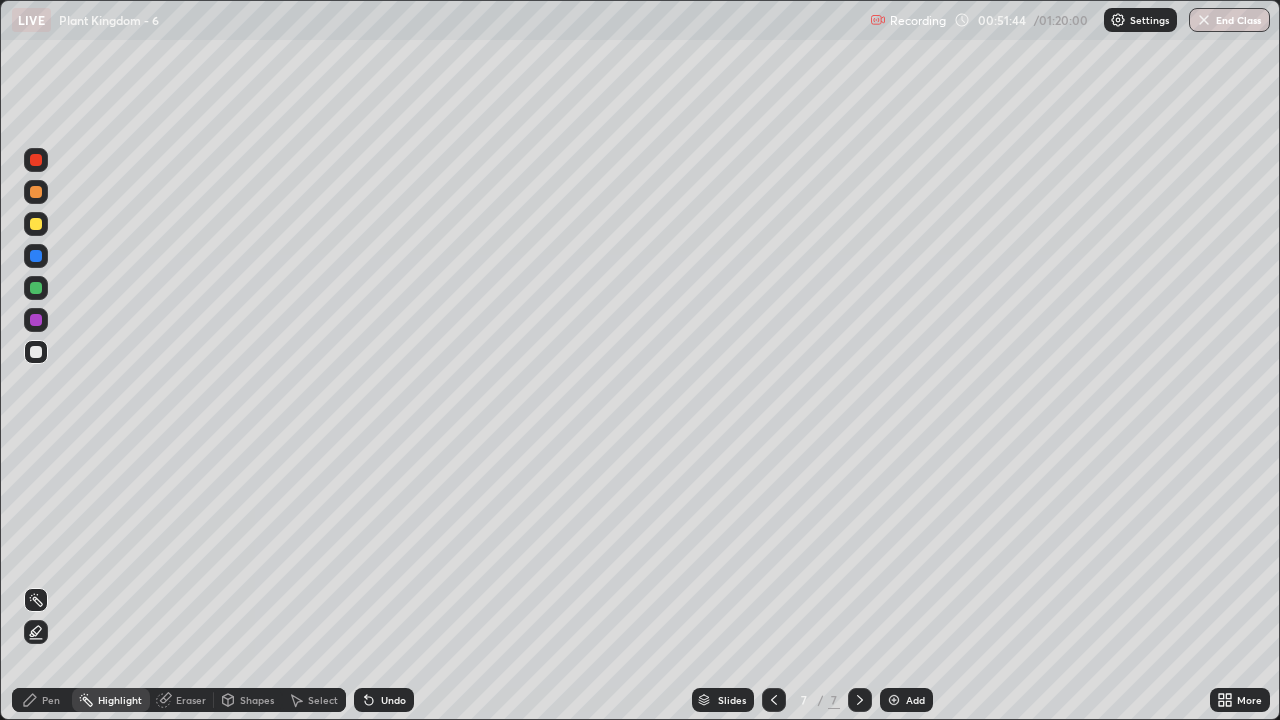 click on "Pen" at bounding box center [51, 700] 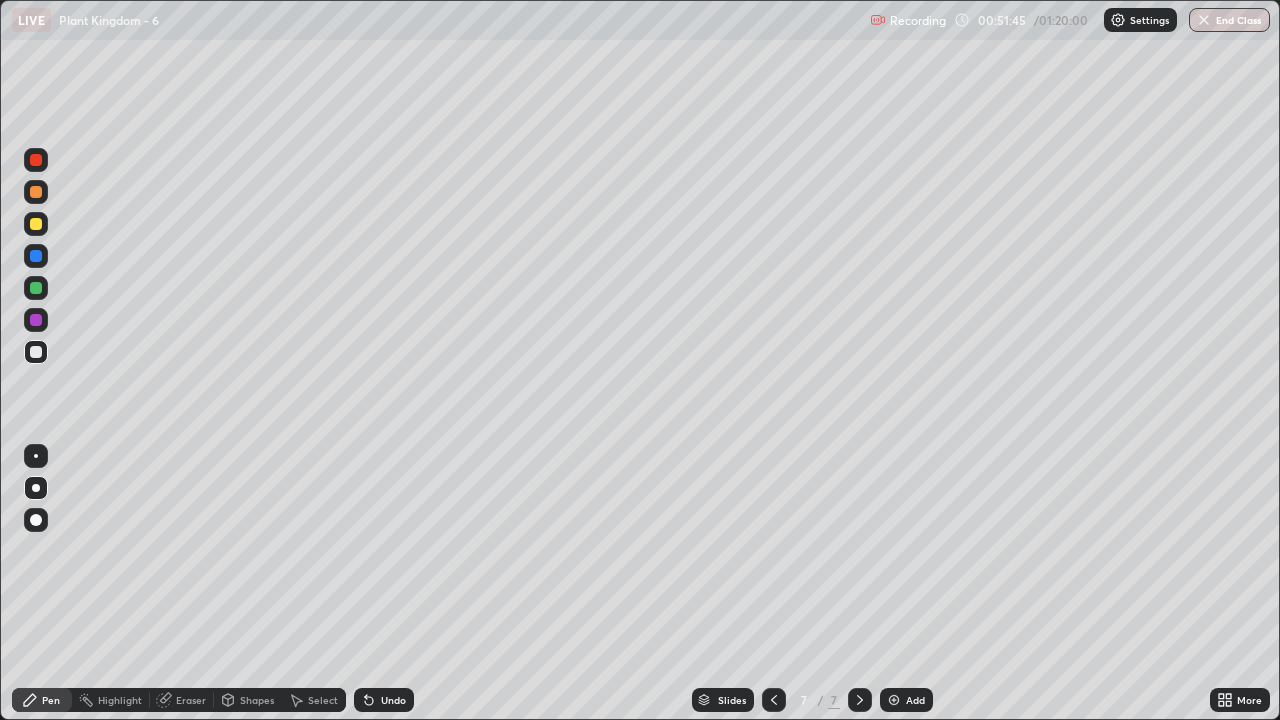 click at bounding box center (36, 224) 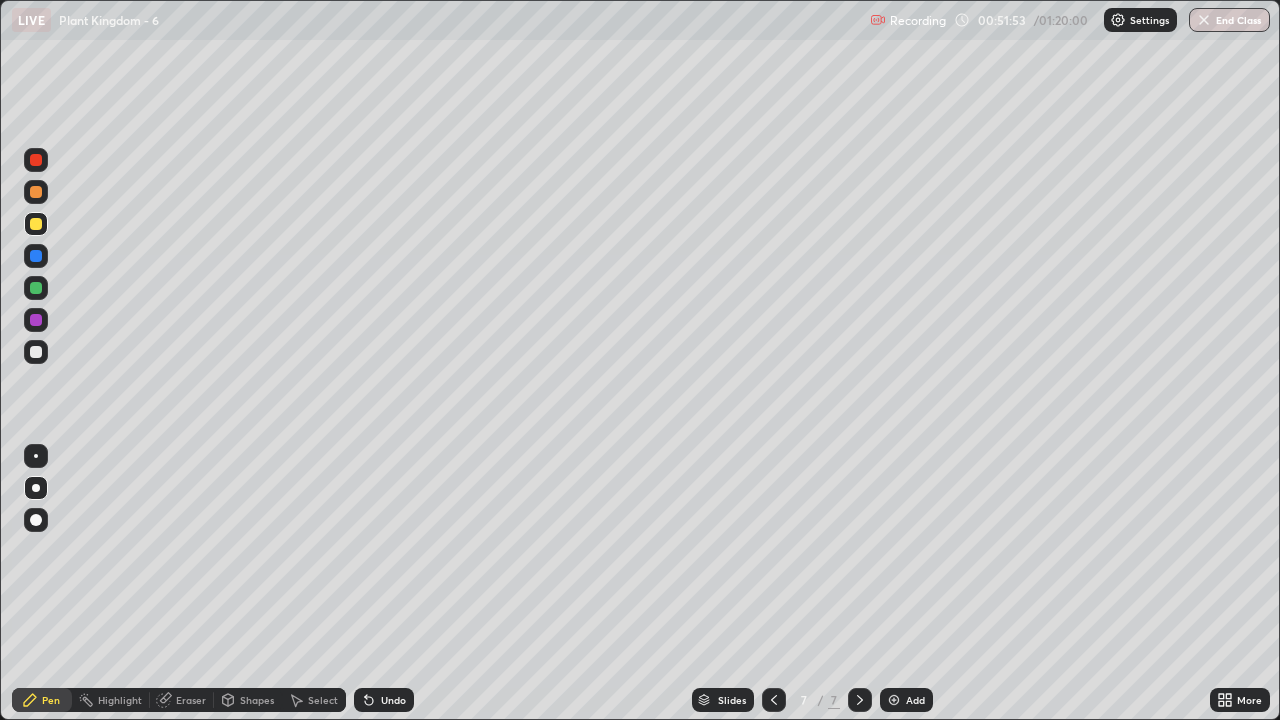 click at bounding box center [36, 288] 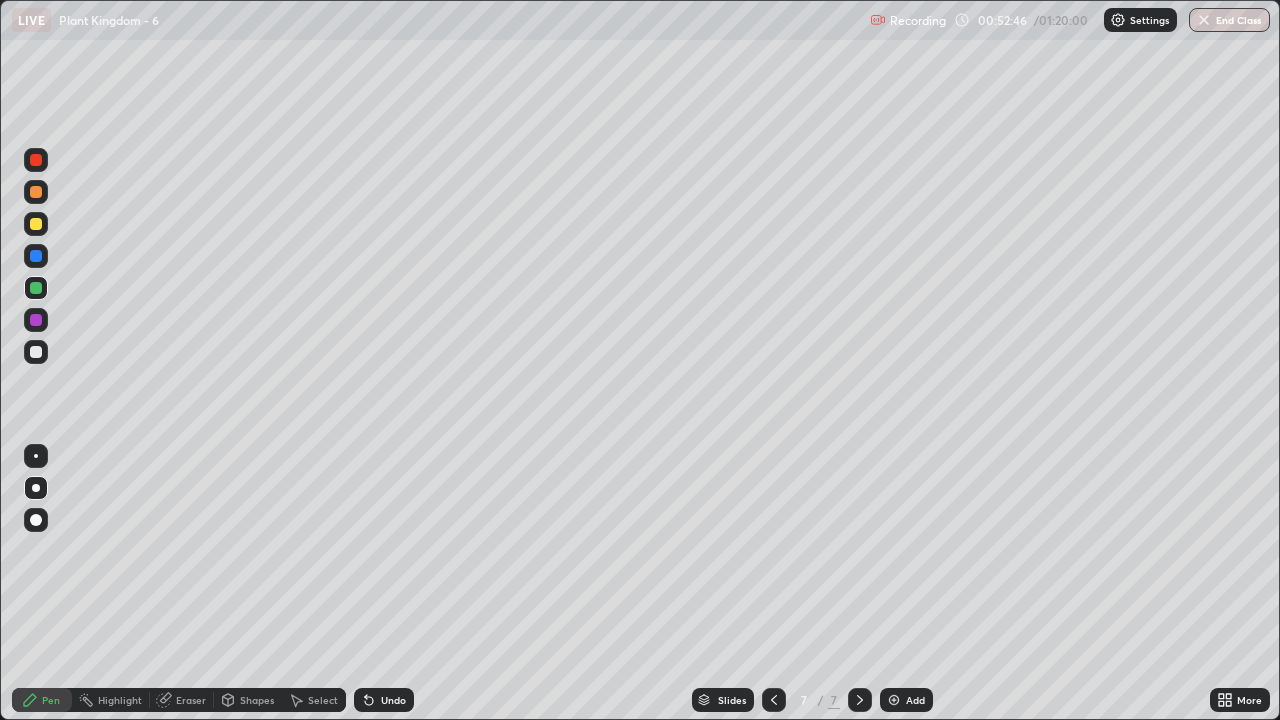 click on "Eraser" at bounding box center [191, 700] 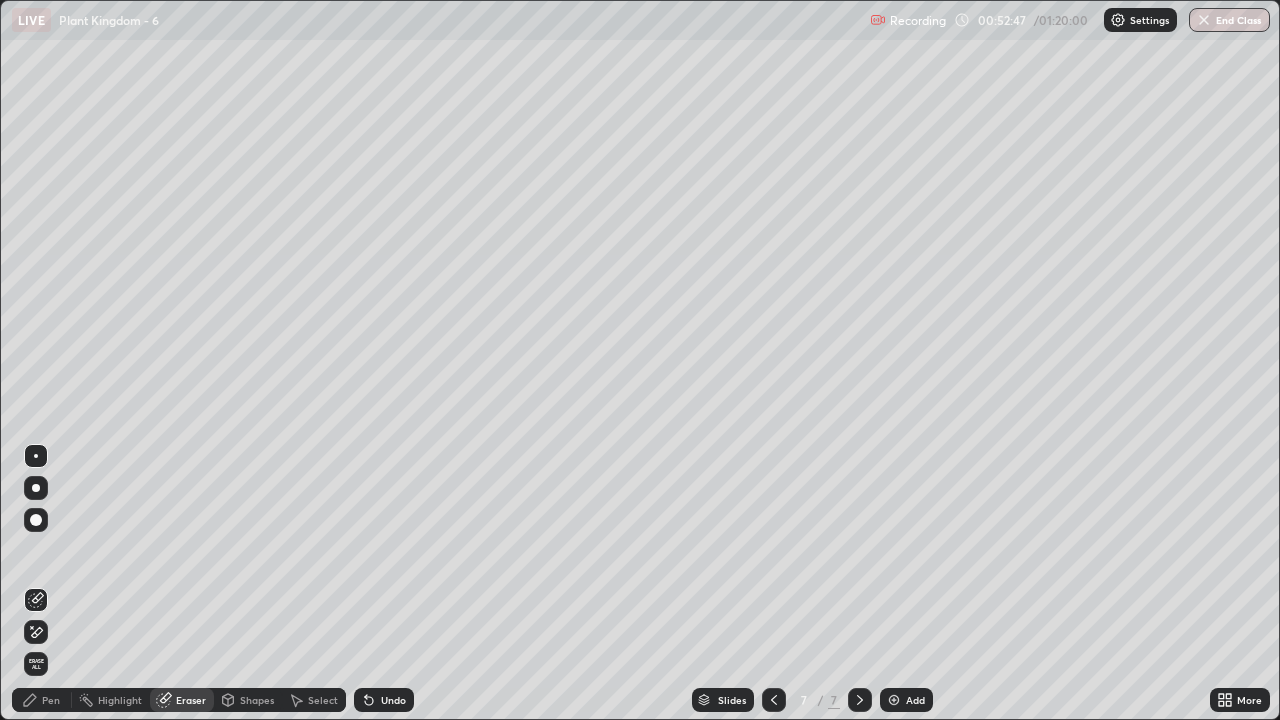 click 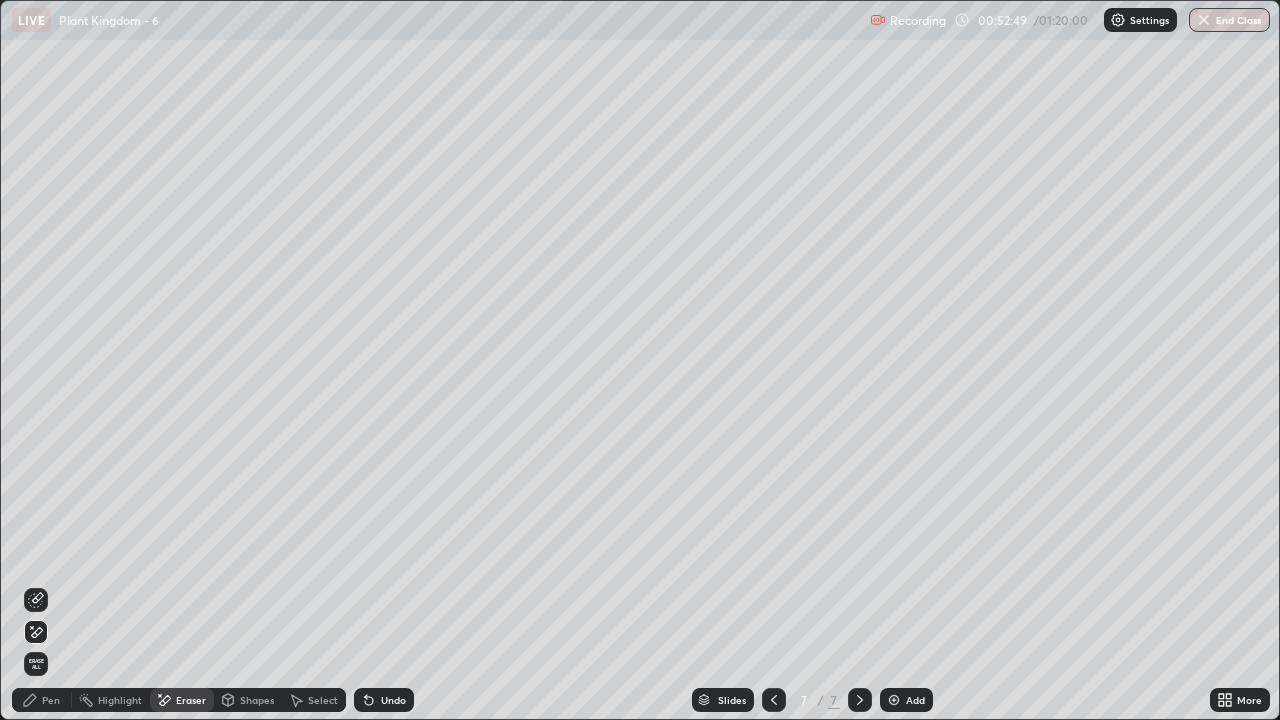 click 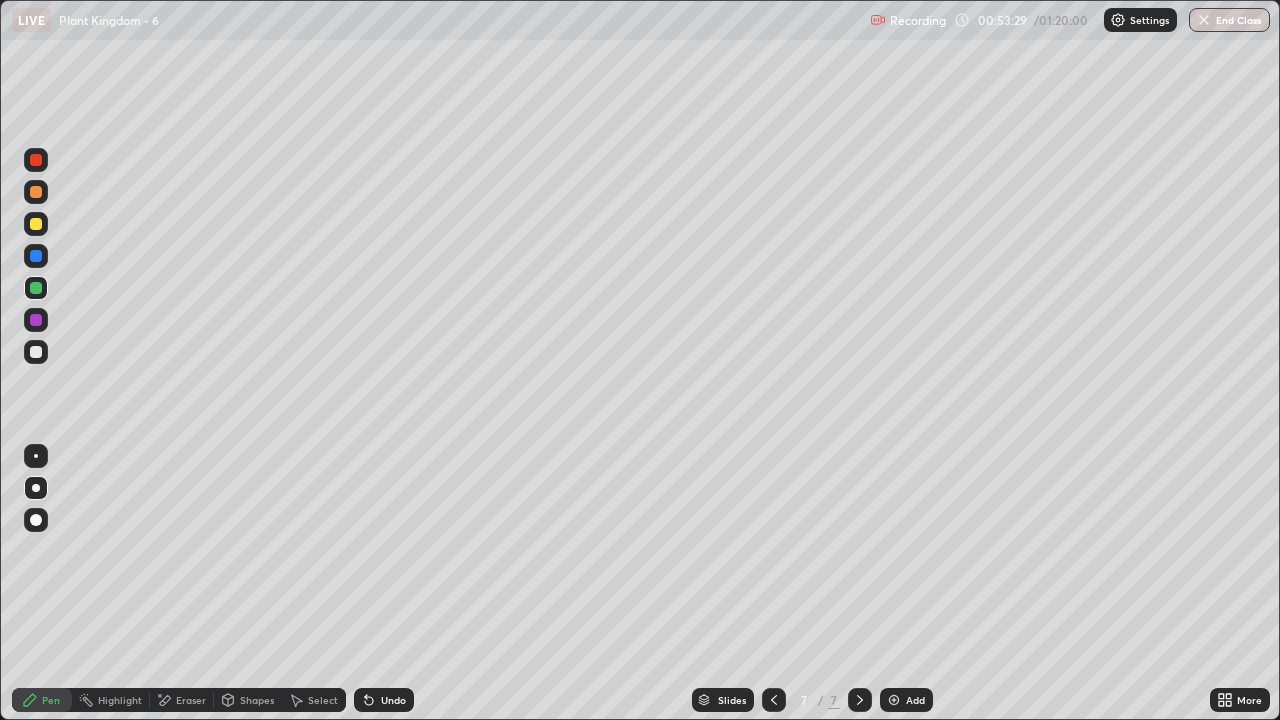 click on "Undo" at bounding box center [393, 700] 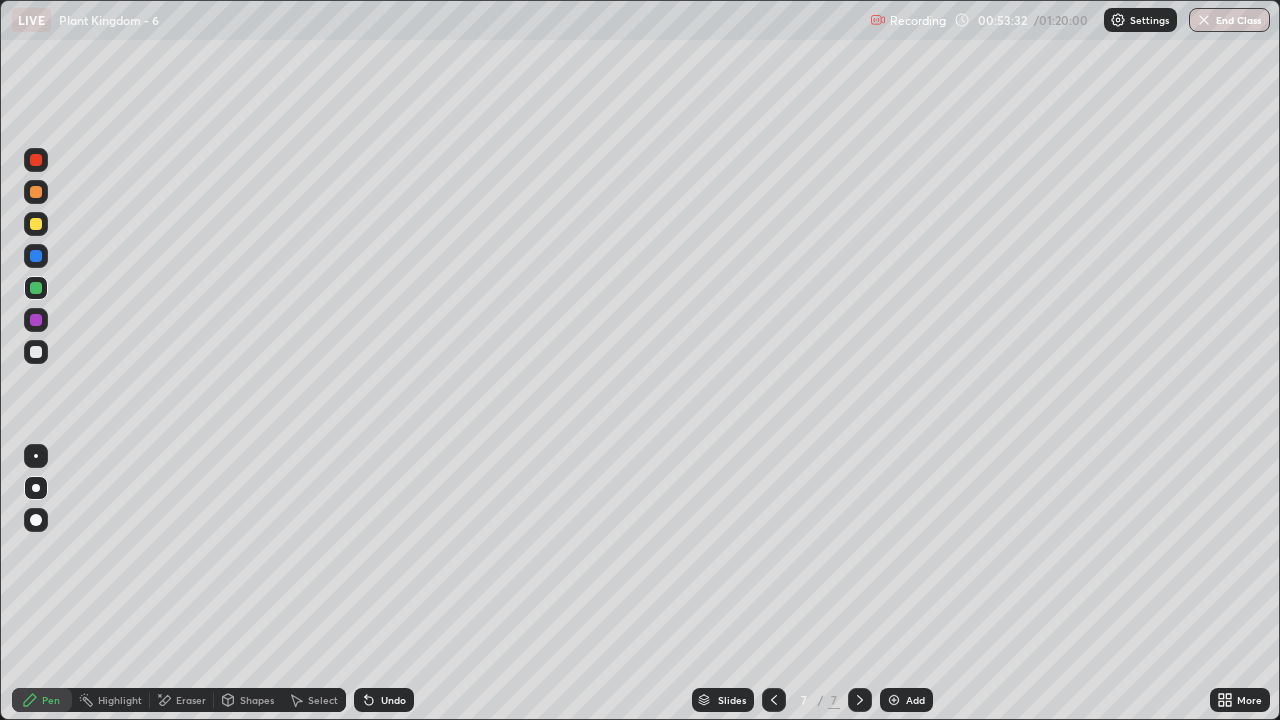 click on "Undo" at bounding box center [393, 700] 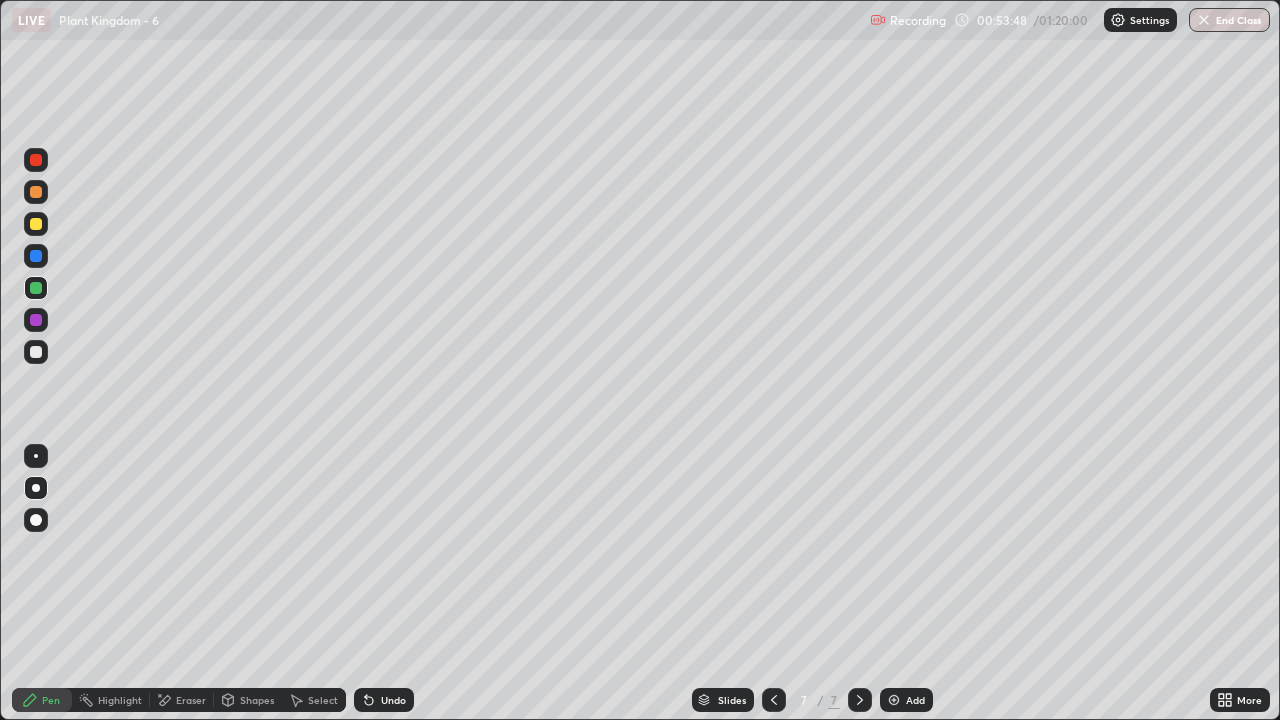 click on "Undo" at bounding box center [384, 700] 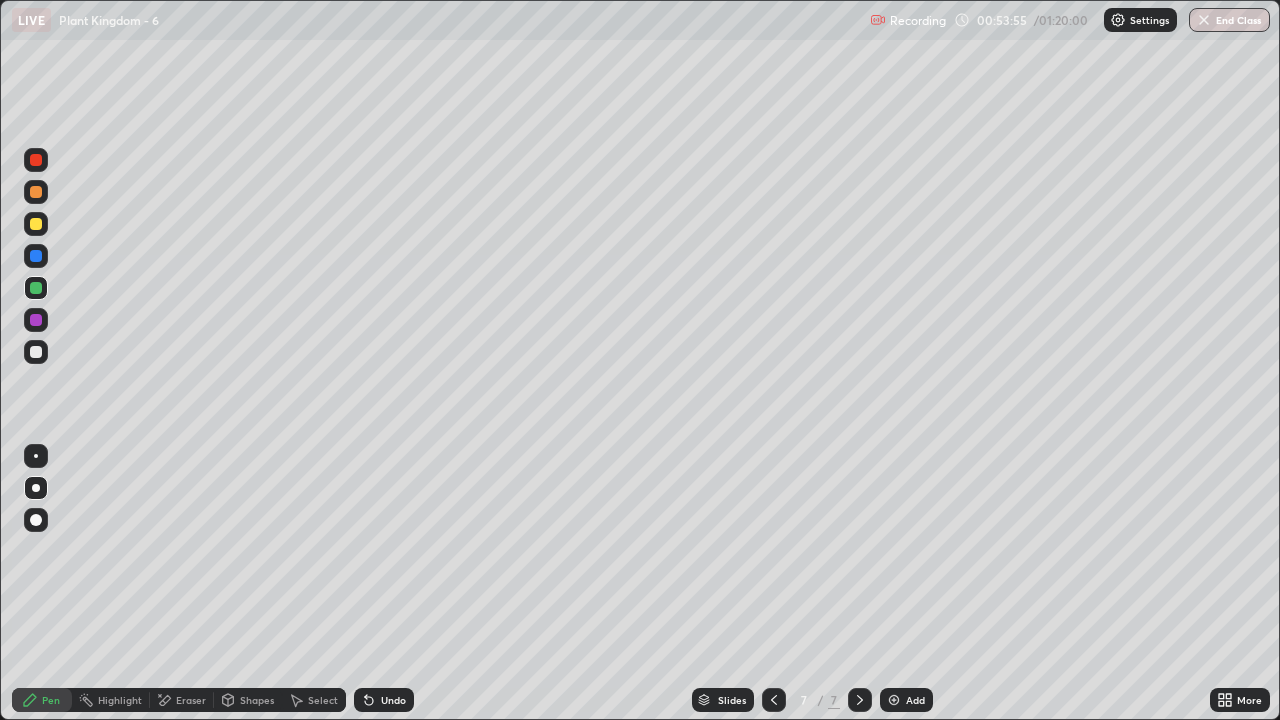 click at bounding box center (894, 700) 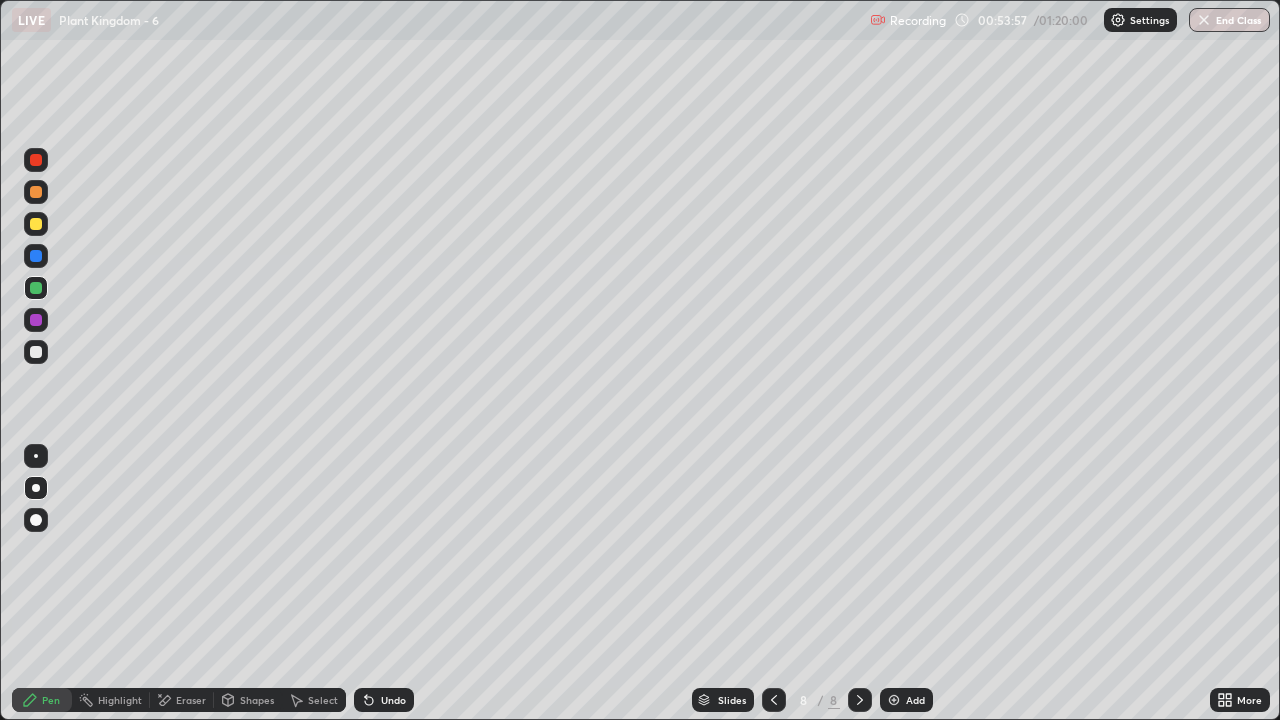 click at bounding box center [36, 224] 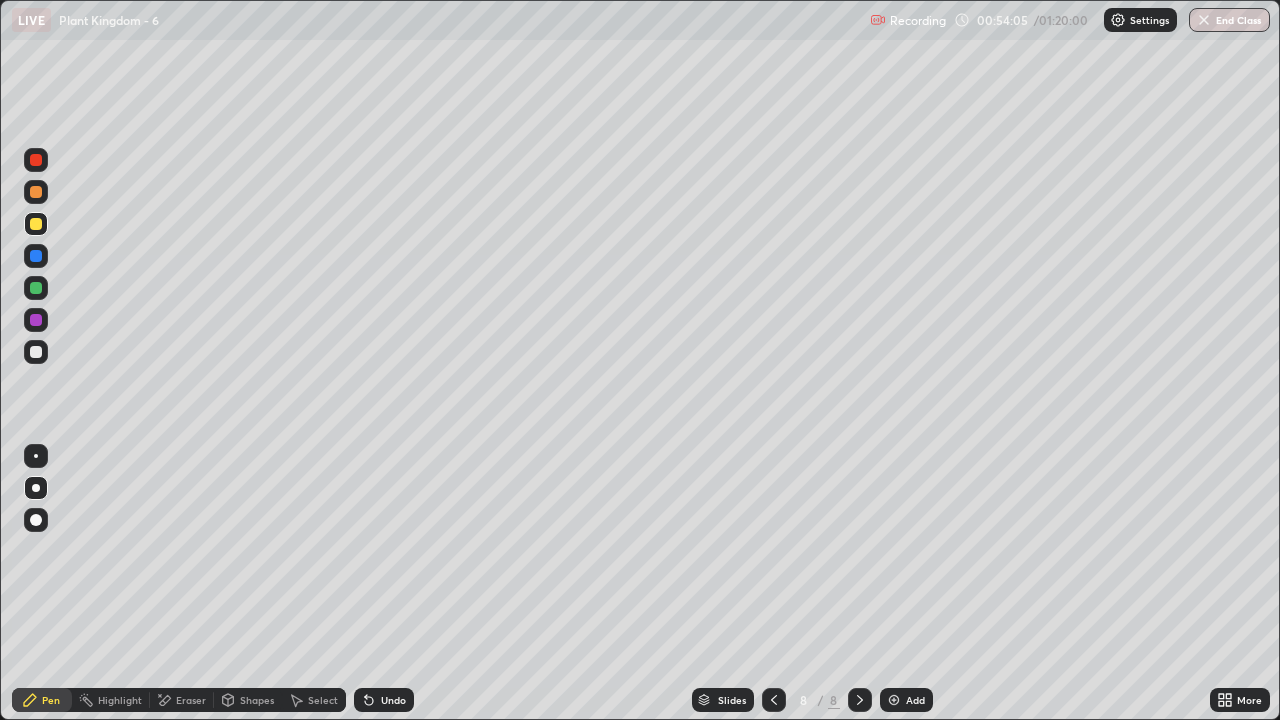click at bounding box center (36, 288) 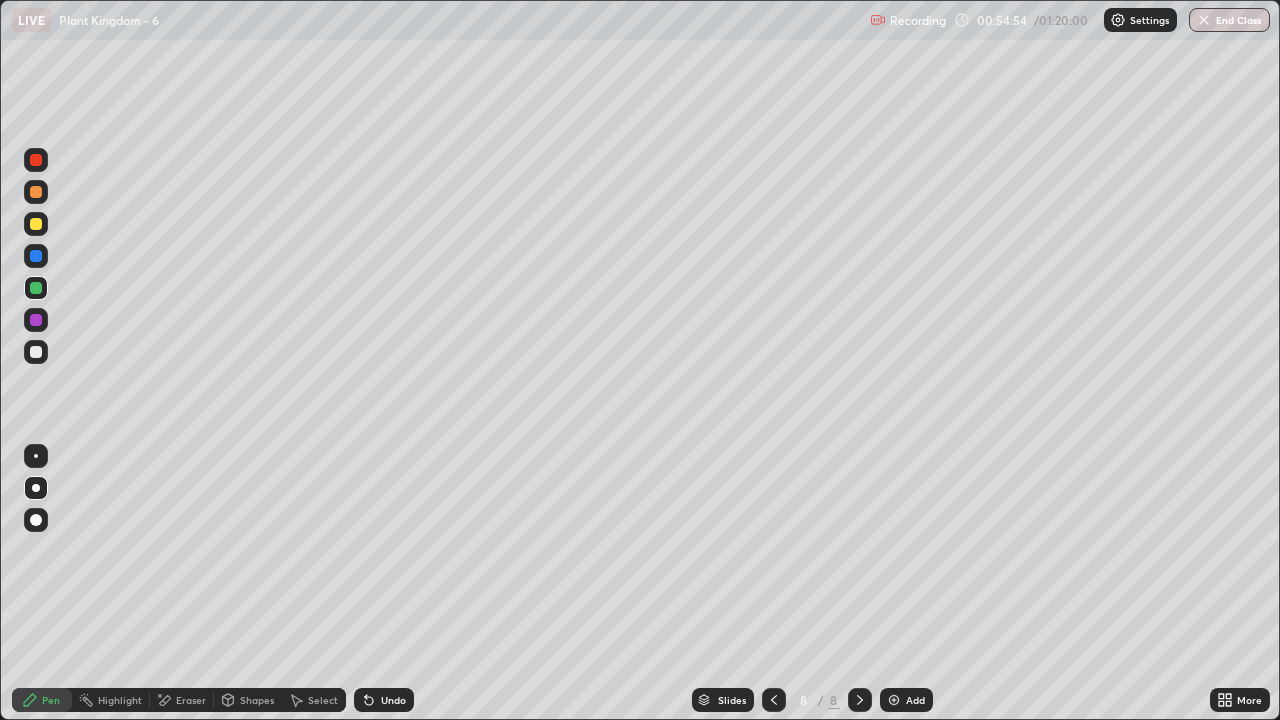 click at bounding box center (894, 700) 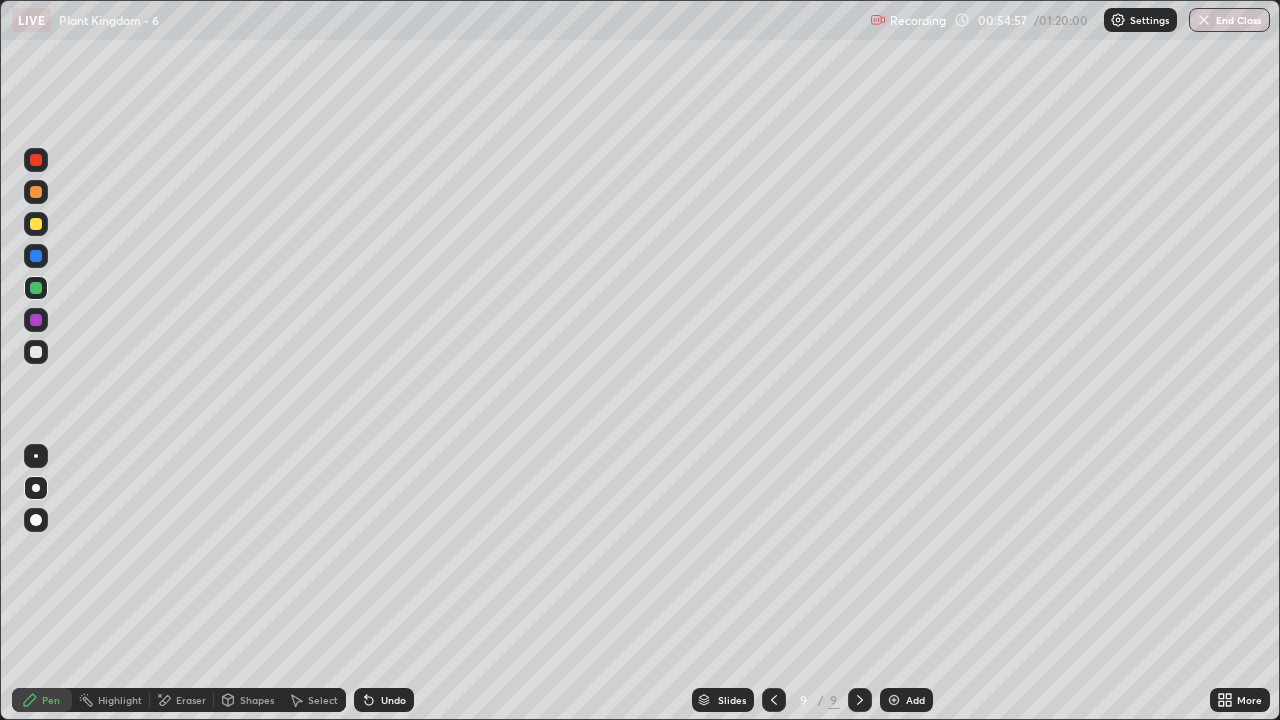 click at bounding box center [36, 224] 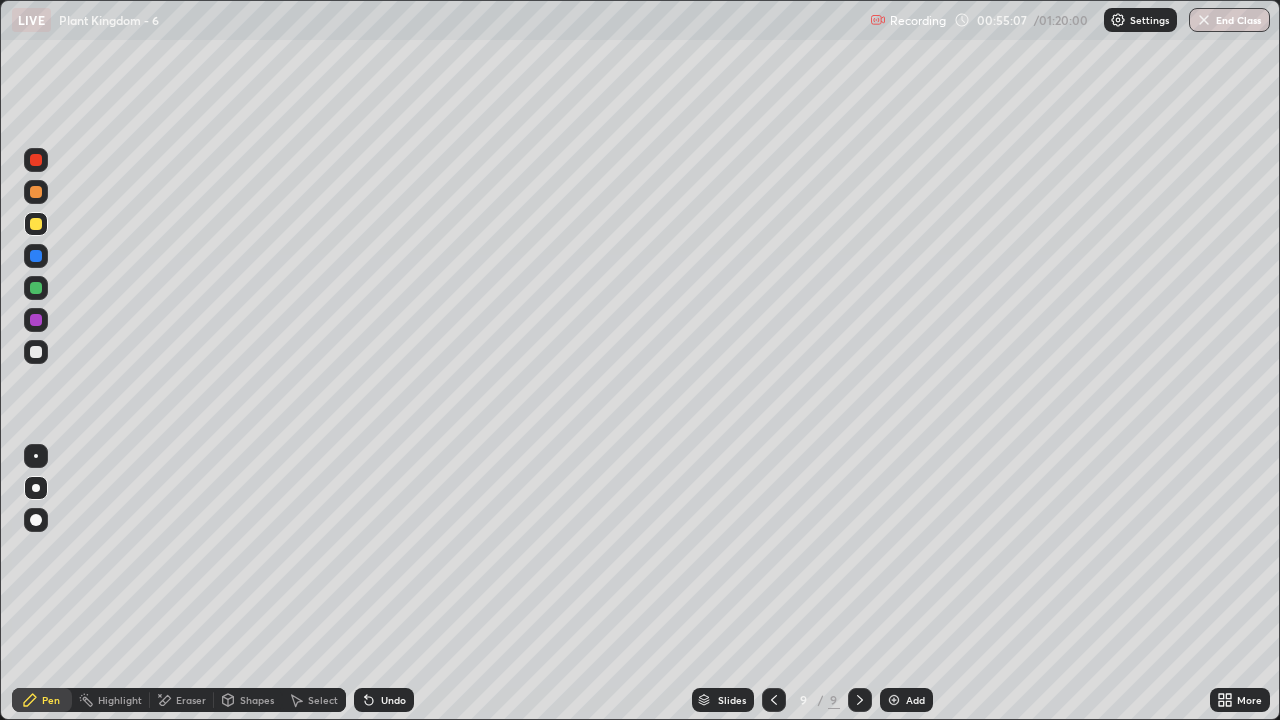 click at bounding box center (36, 288) 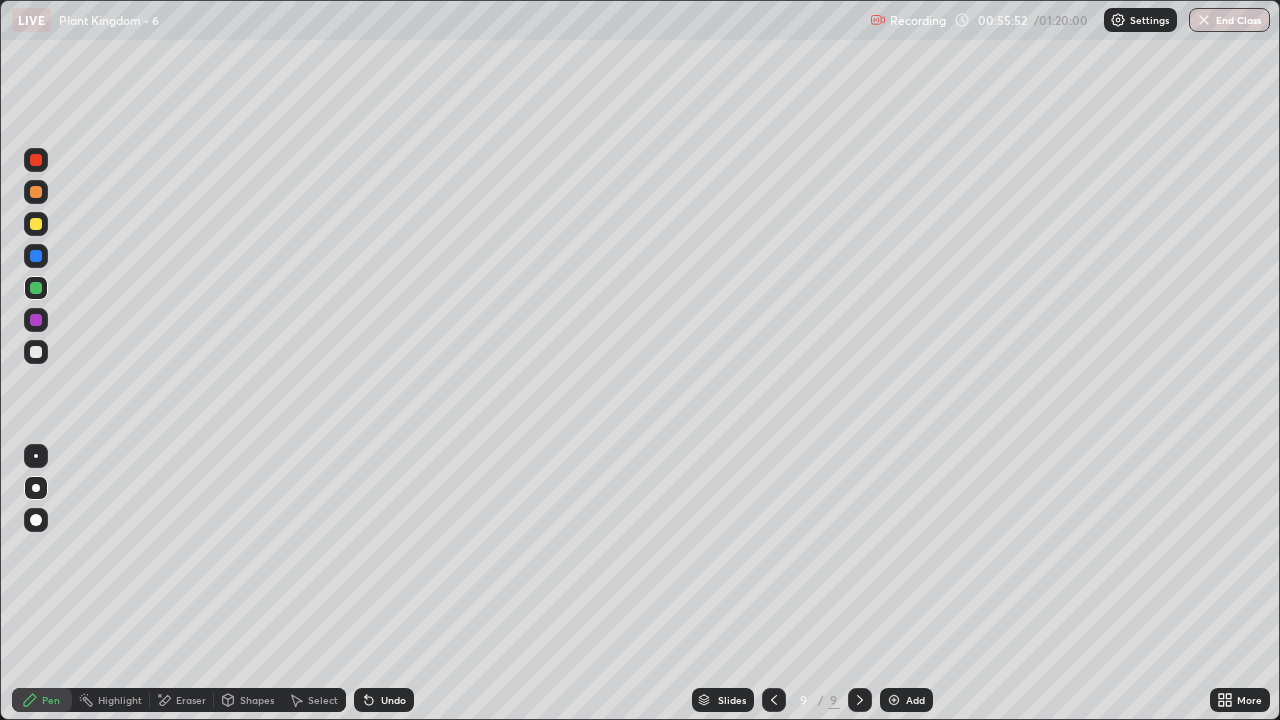 click on "Undo" at bounding box center (393, 700) 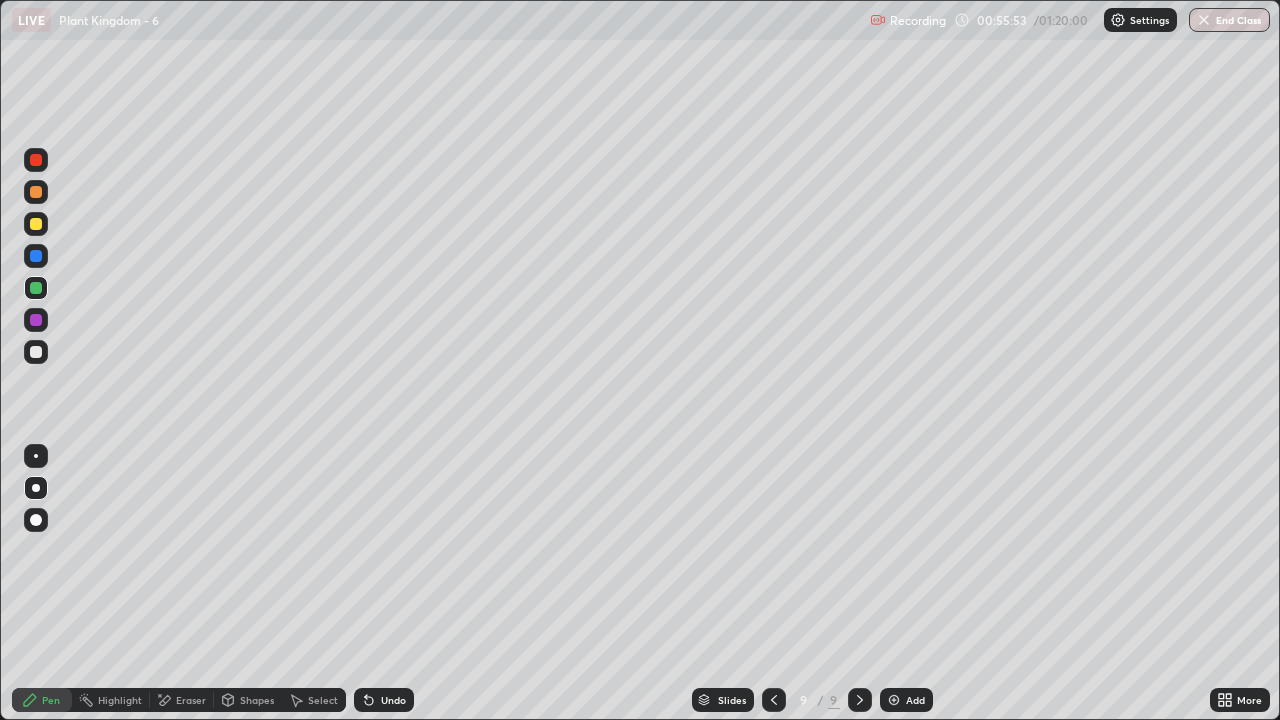 click on "Undo" at bounding box center (384, 700) 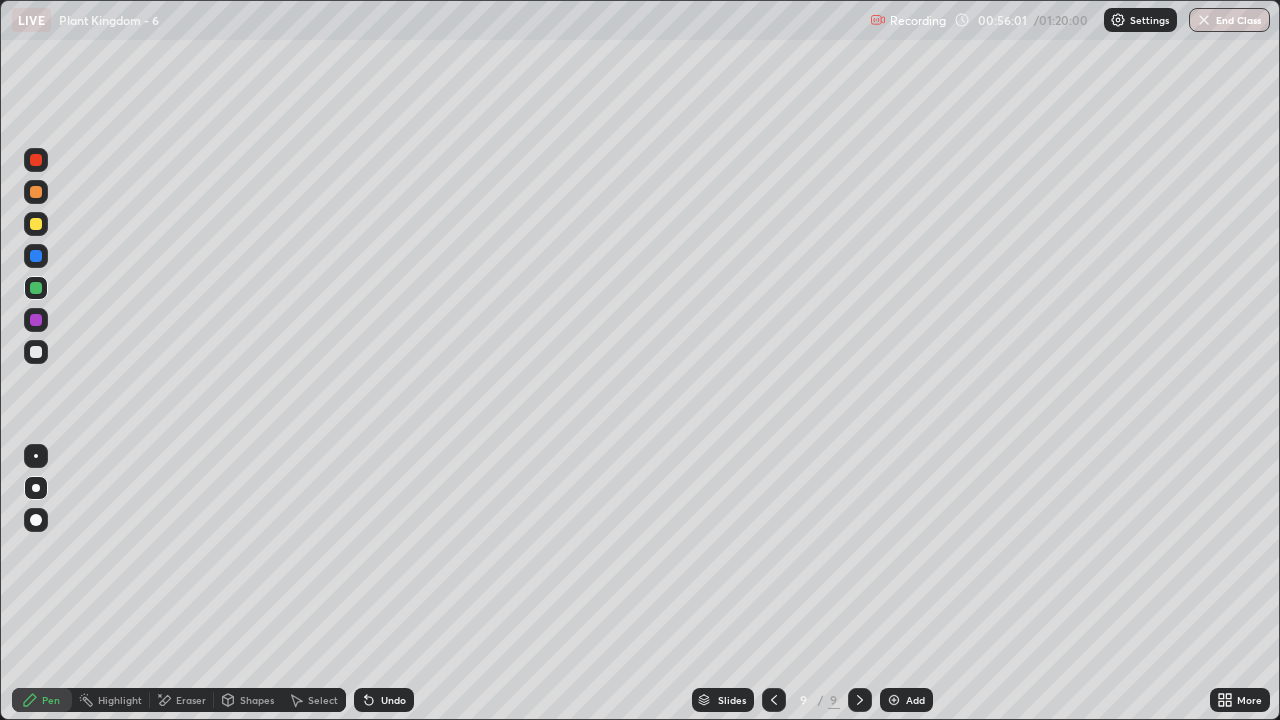 click at bounding box center [36, 224] 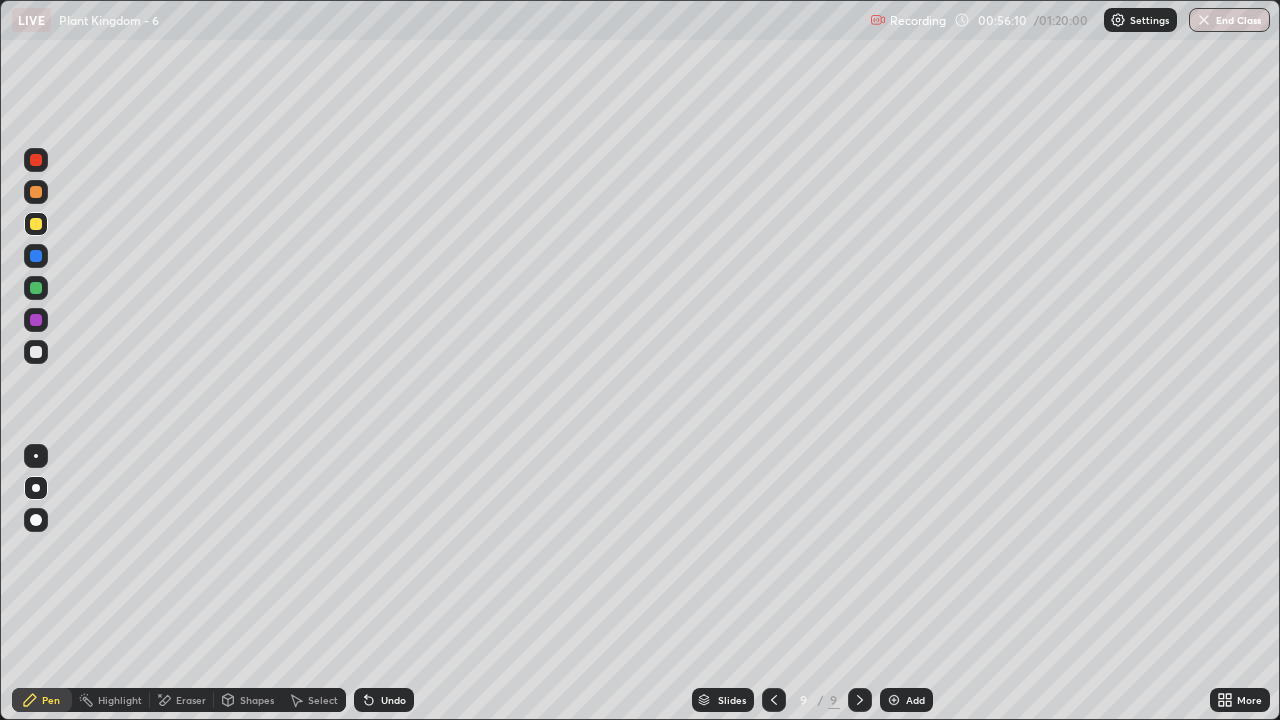 click 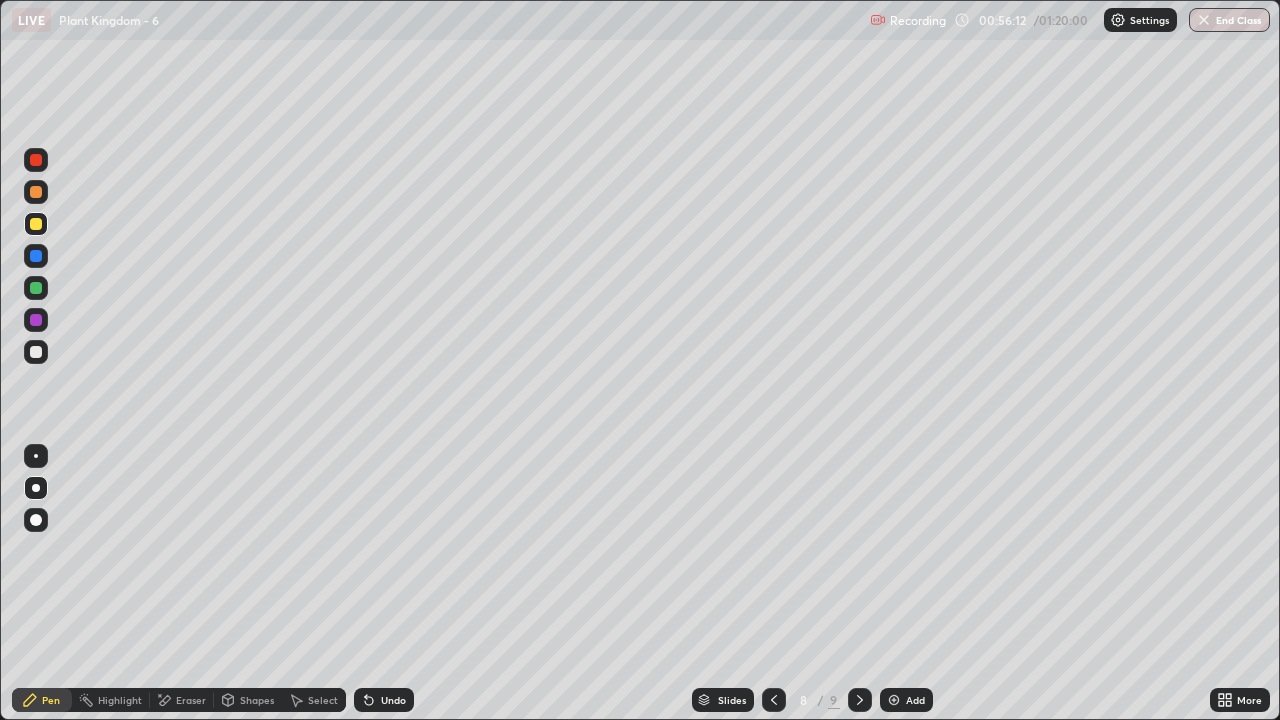 click 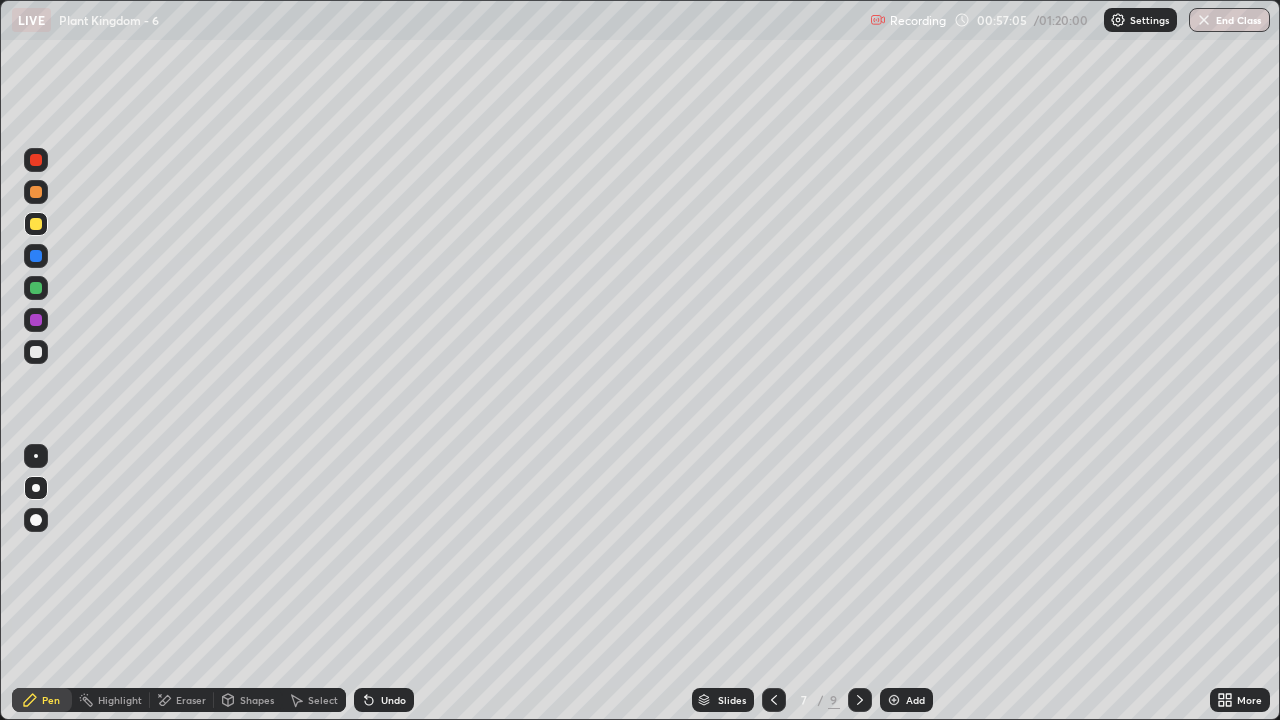 click 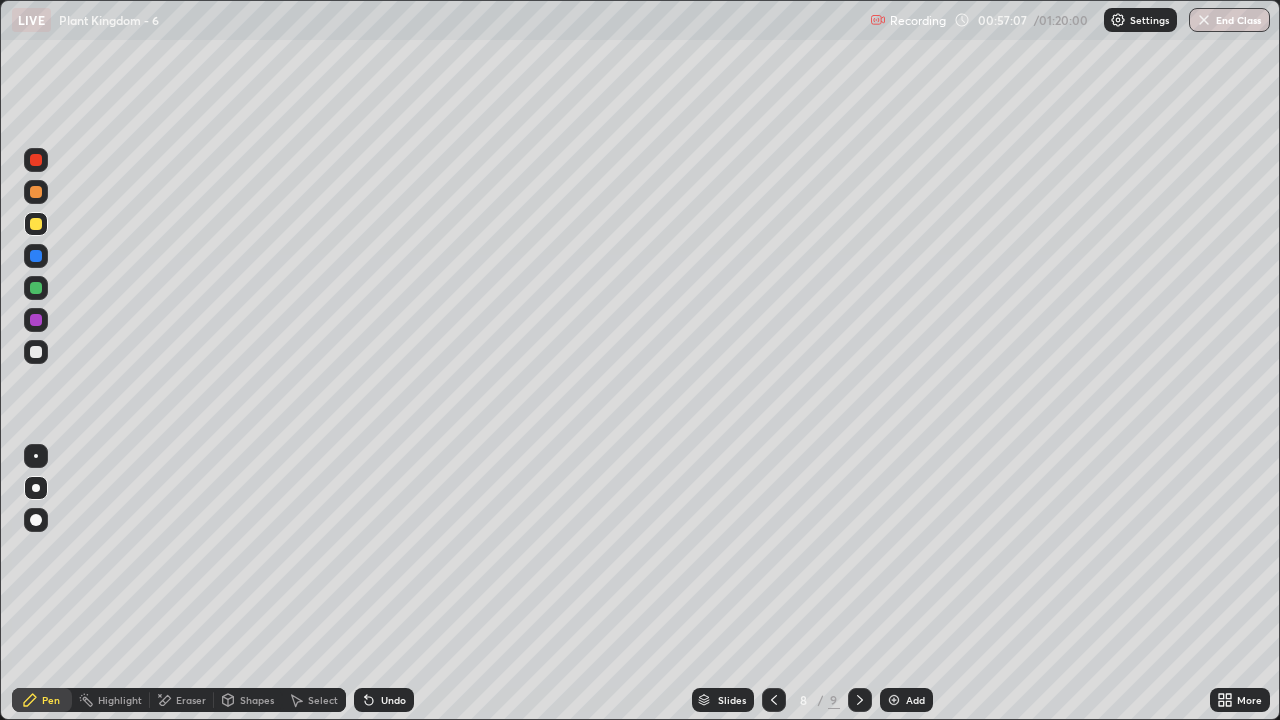 click 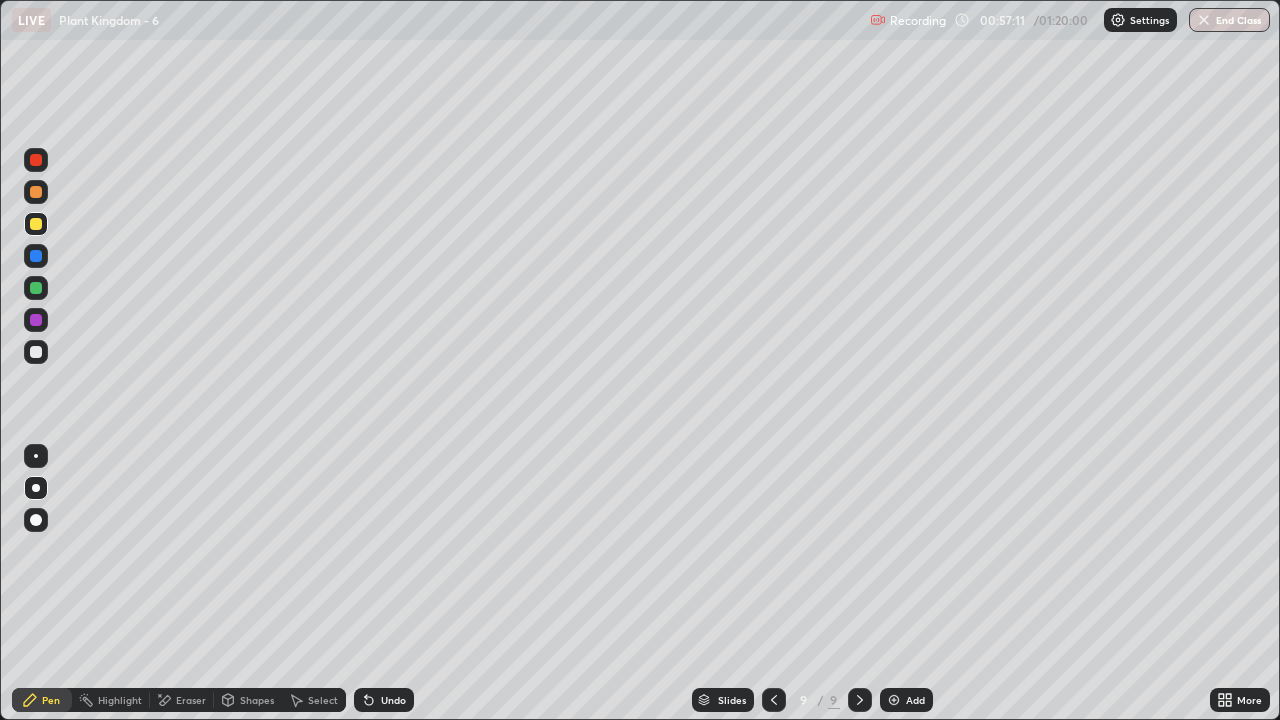 click 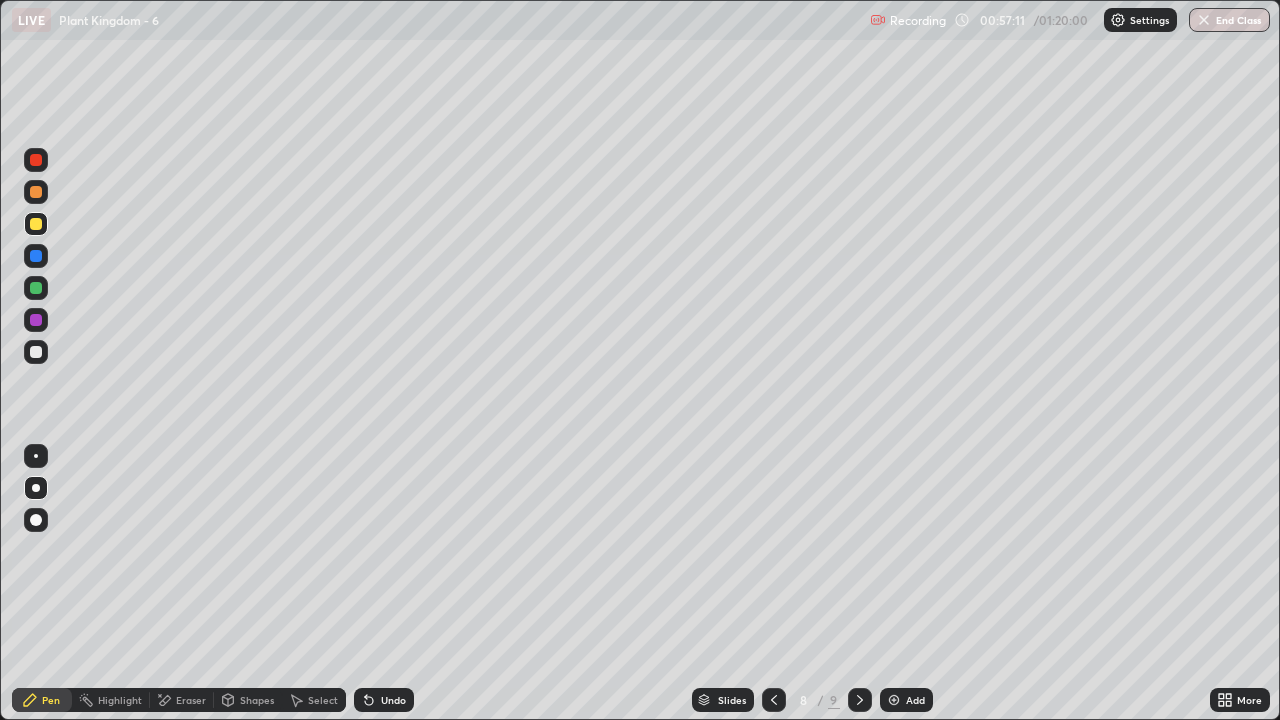 click 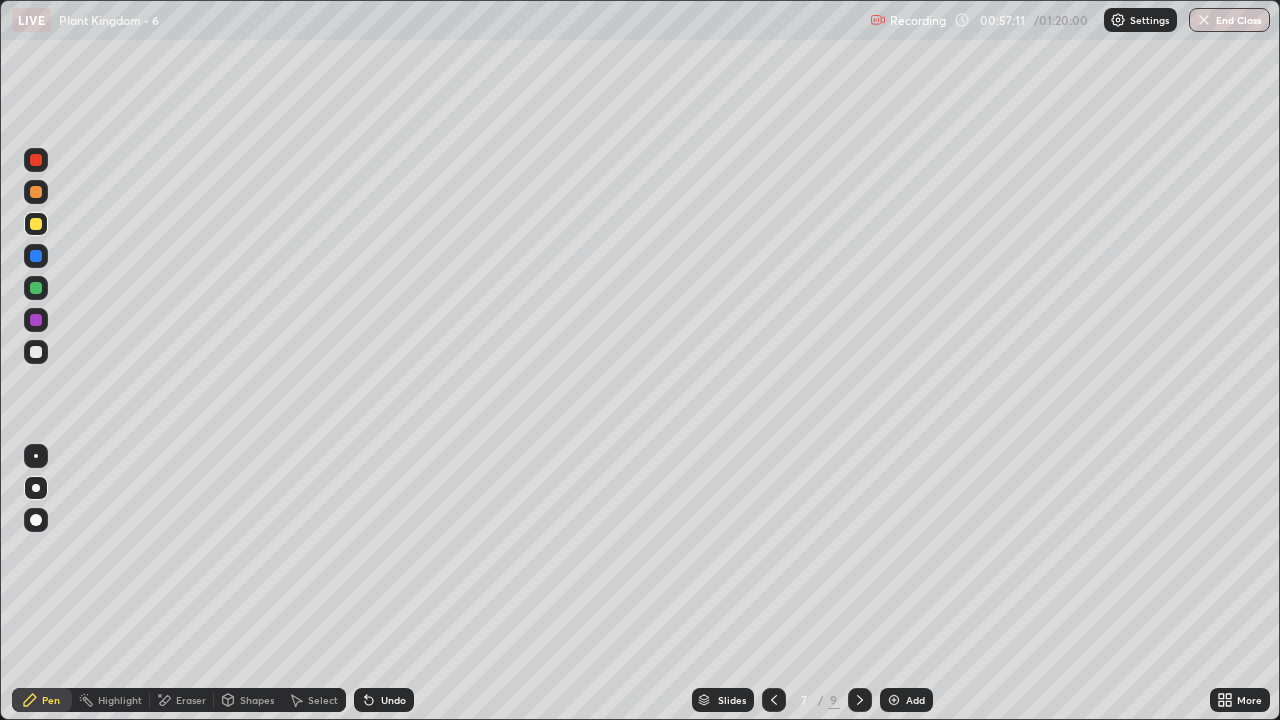 click 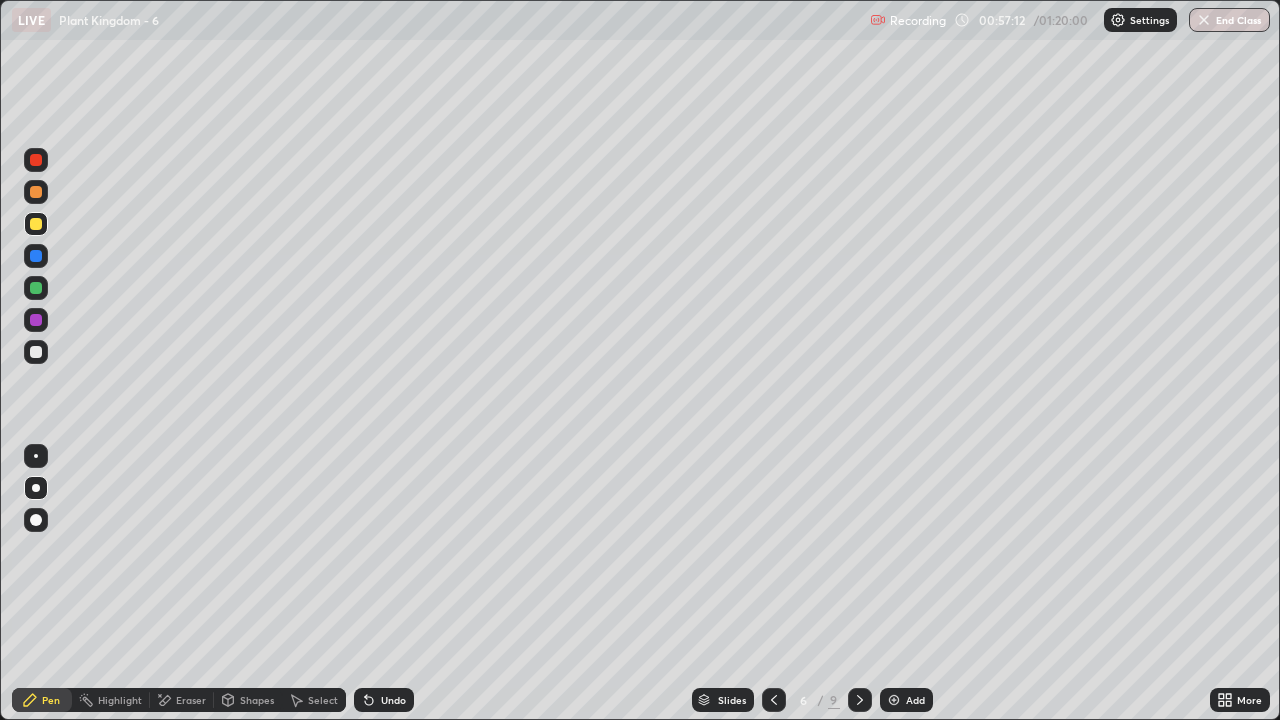 click 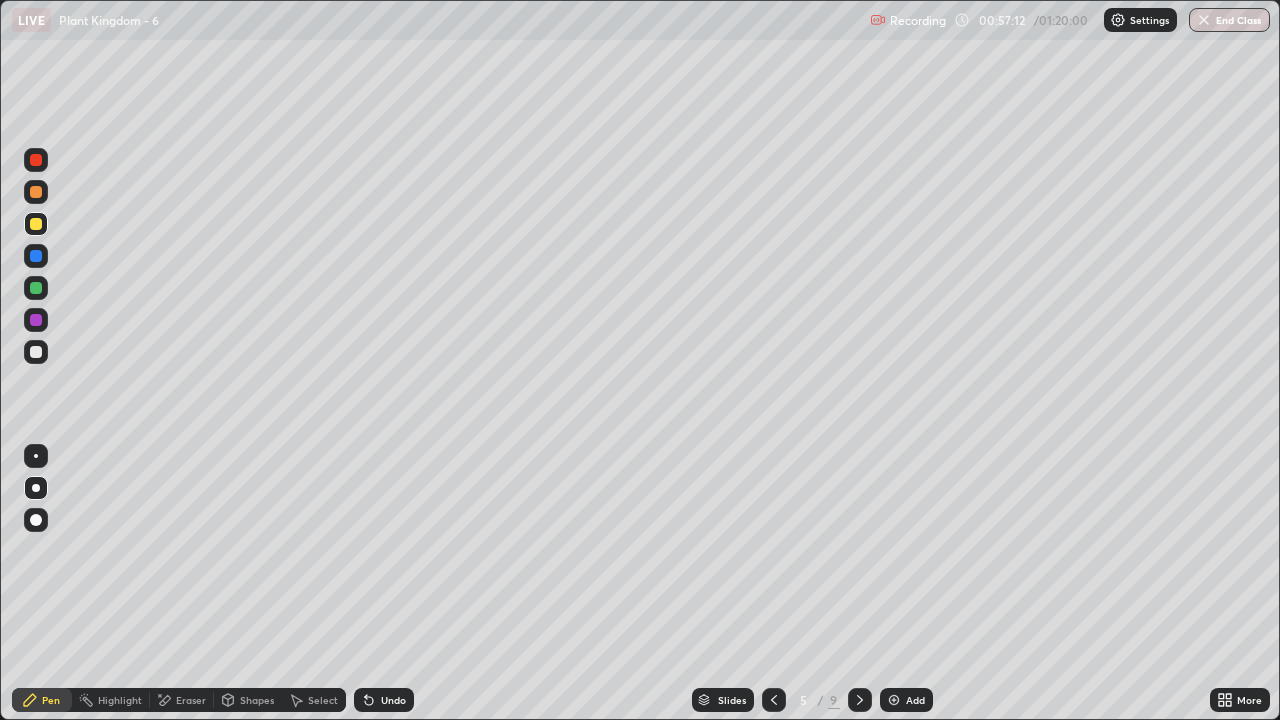 click 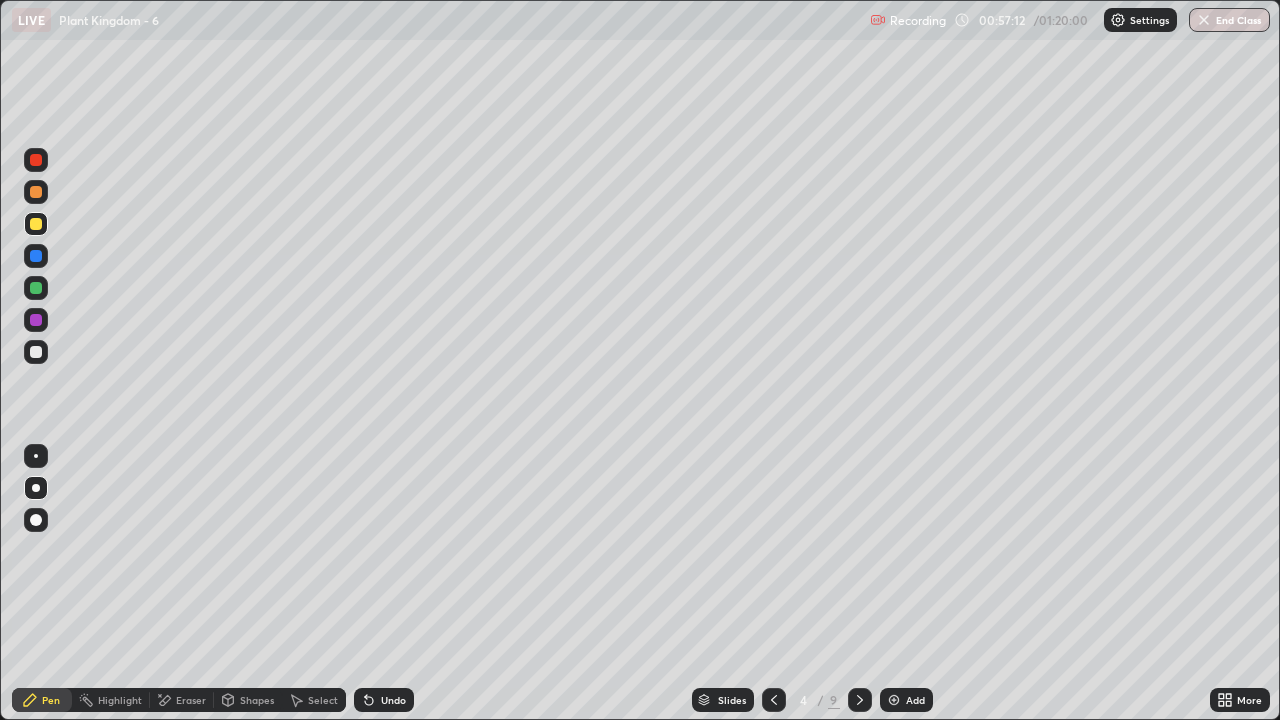 click 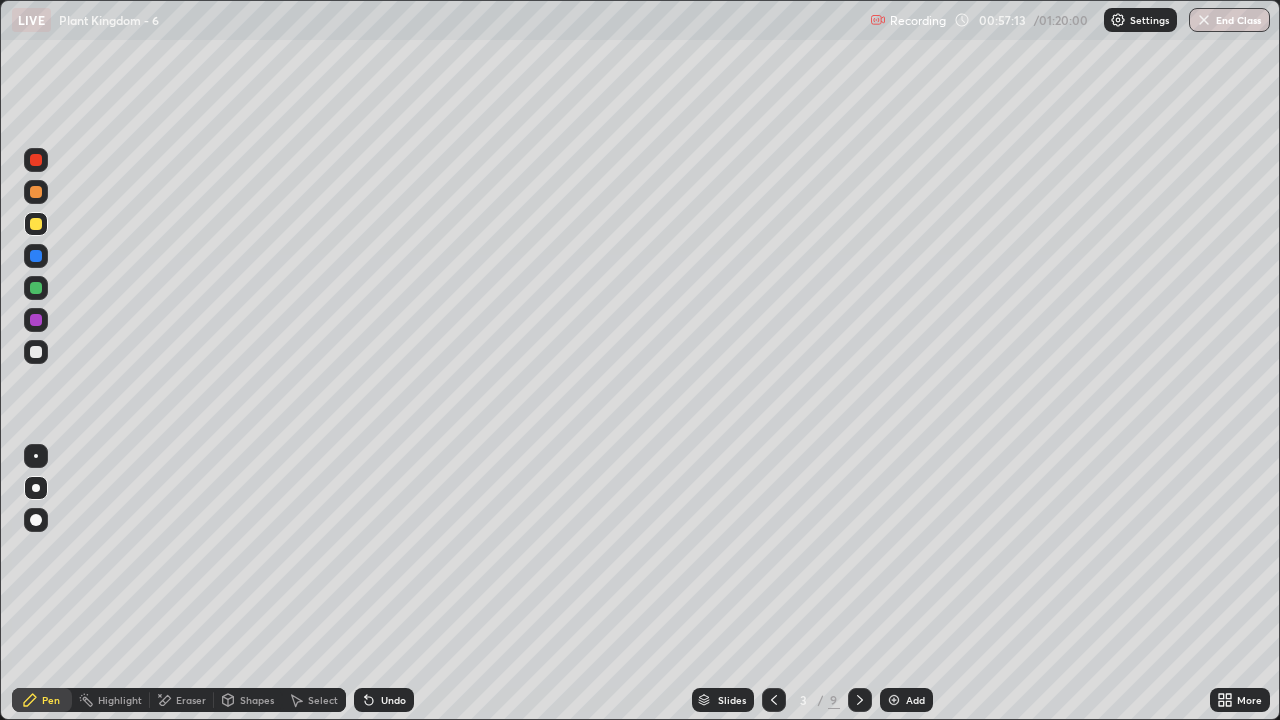click 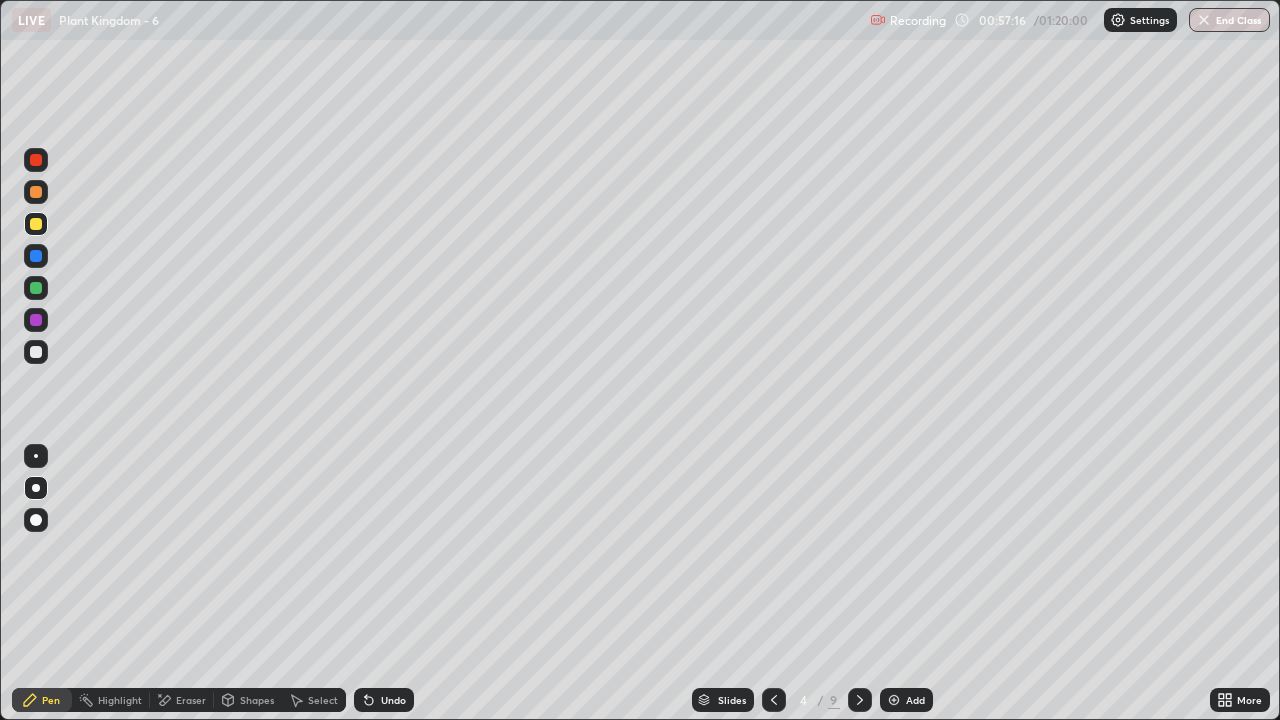 click 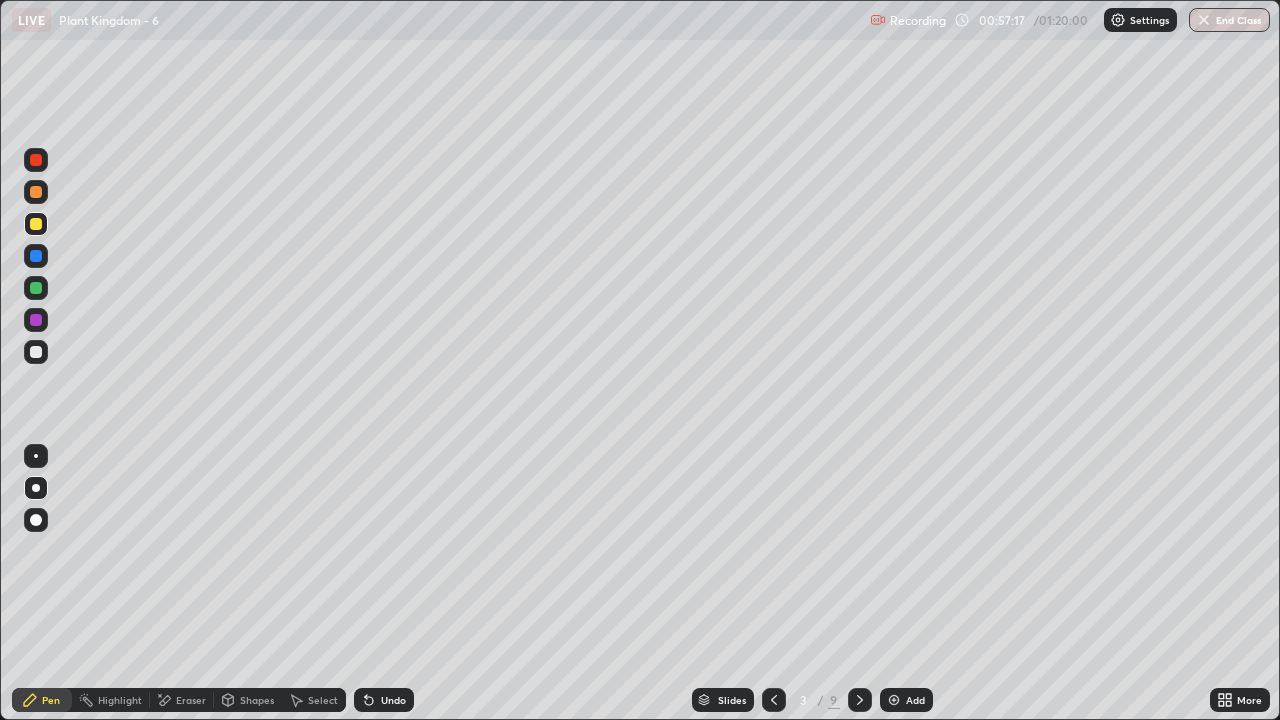 click 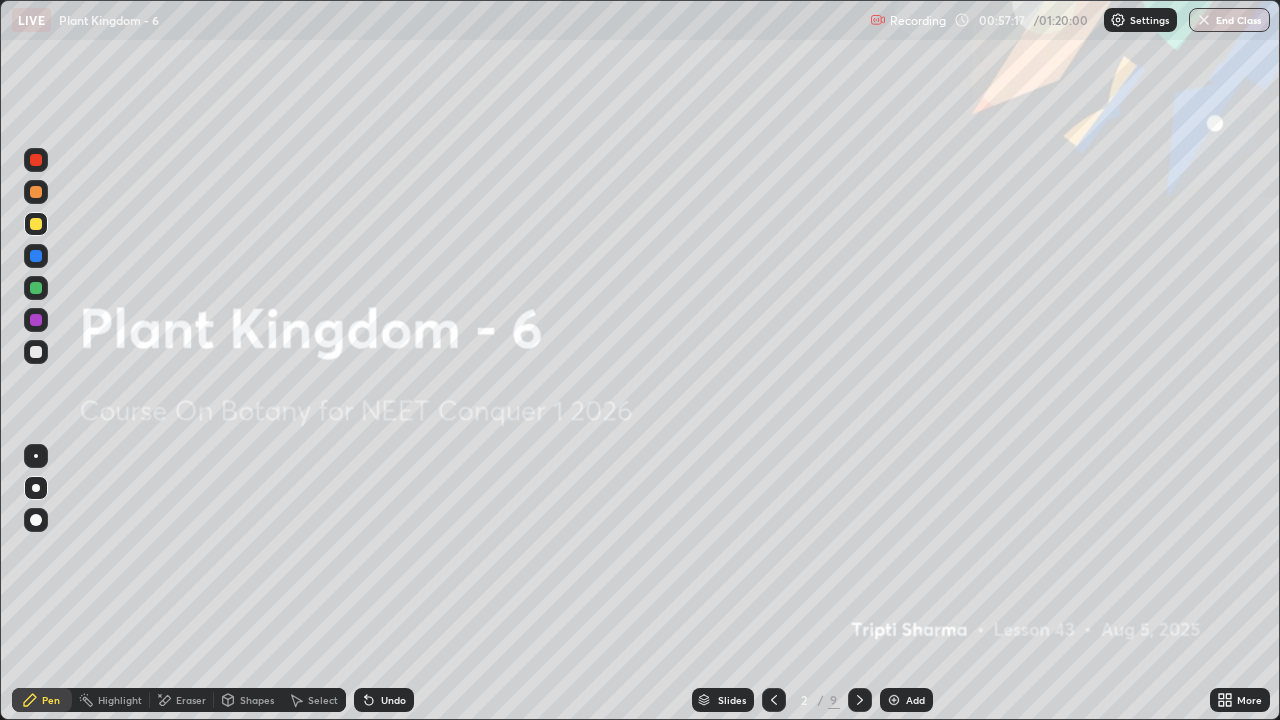 click 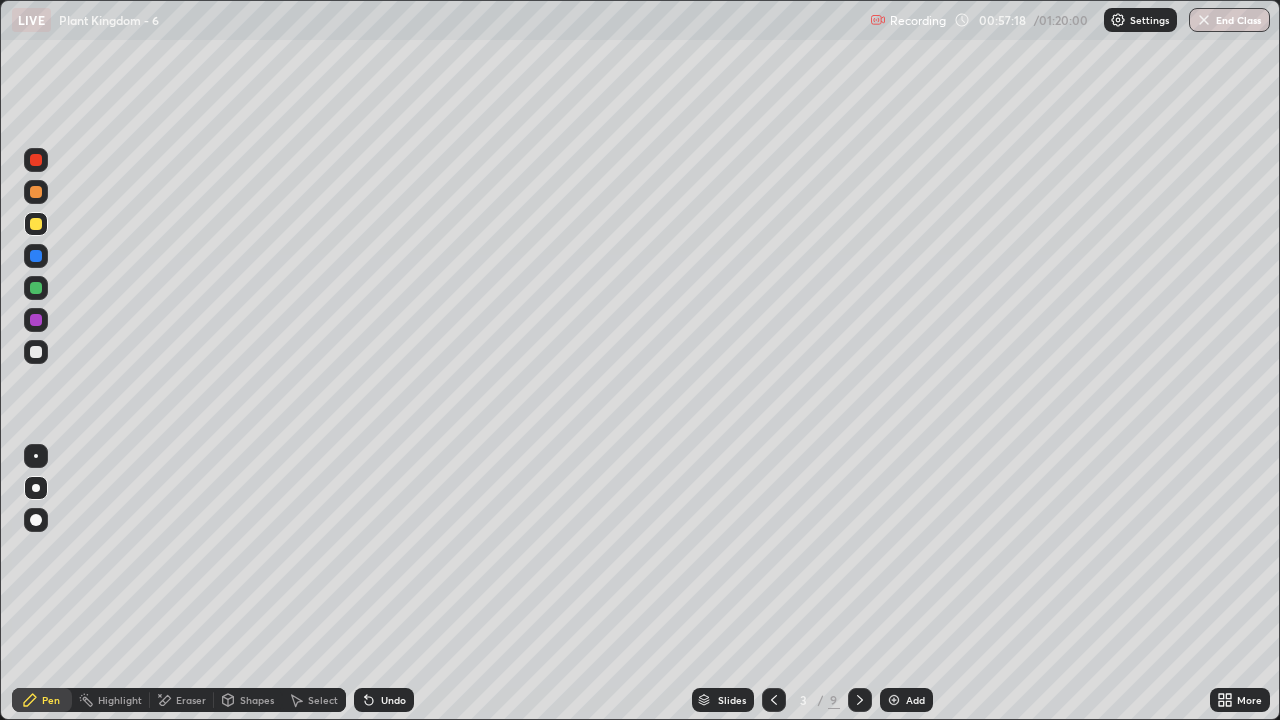 click 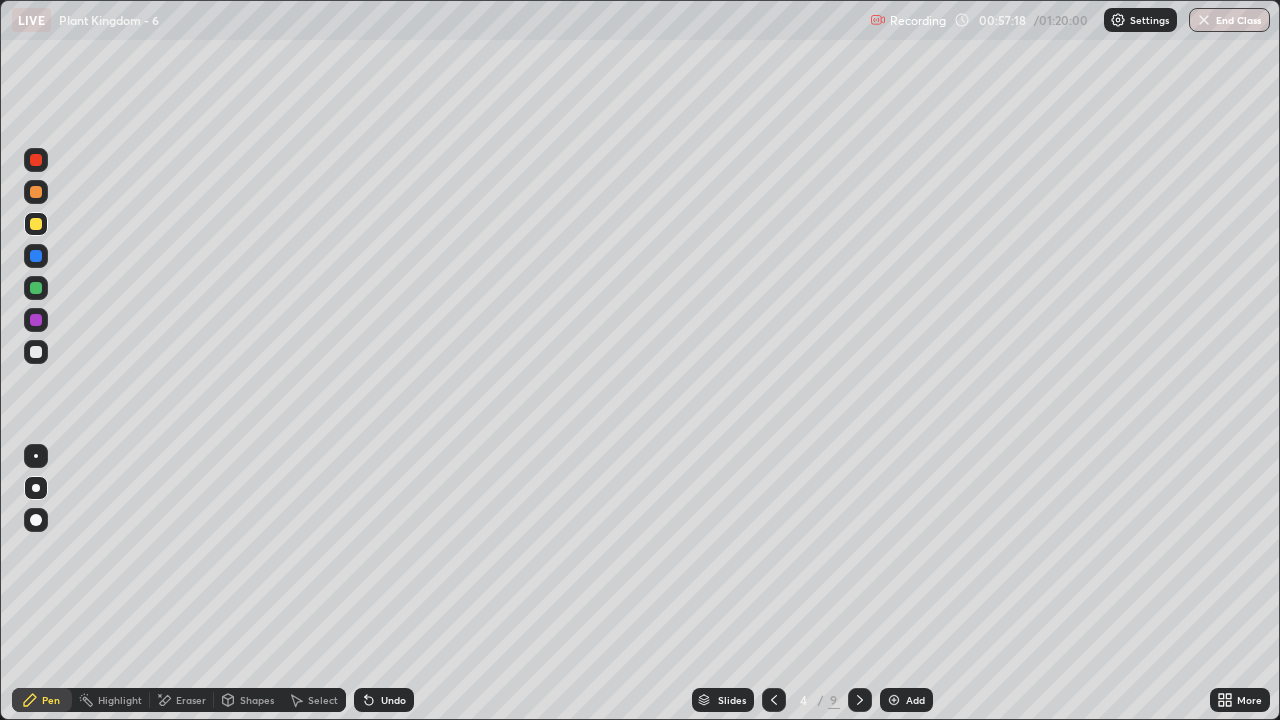 click 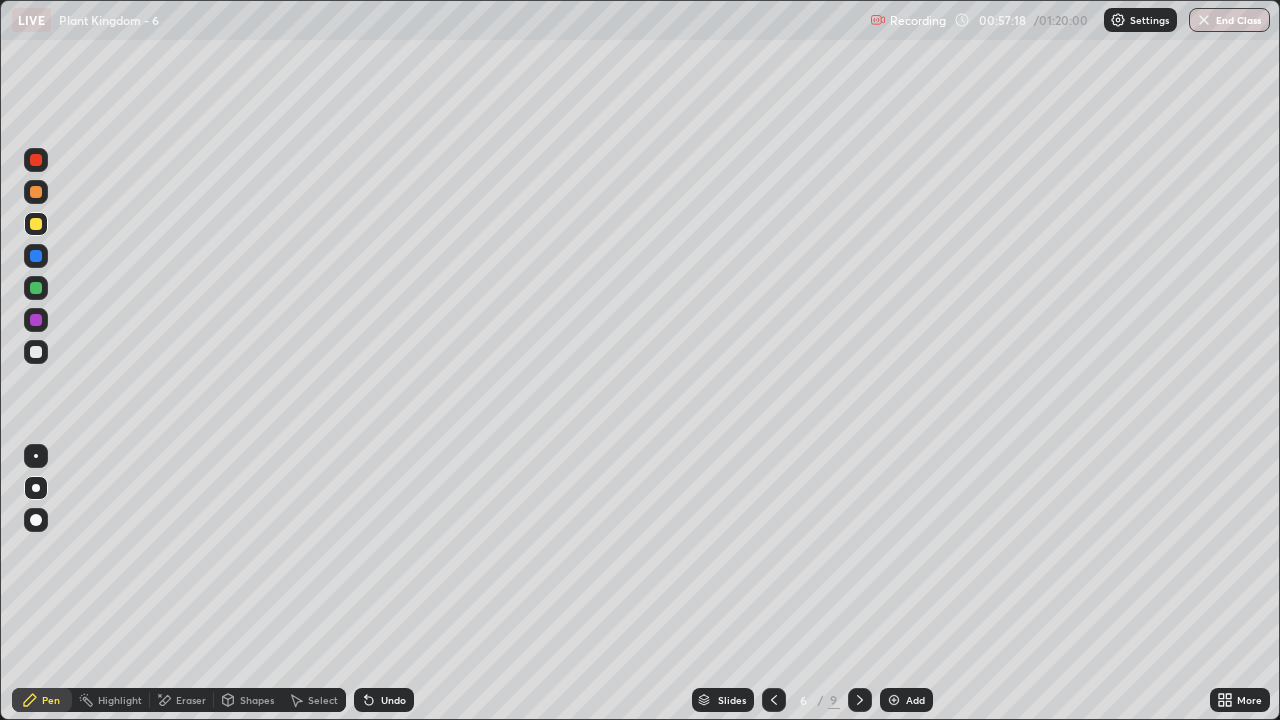 click 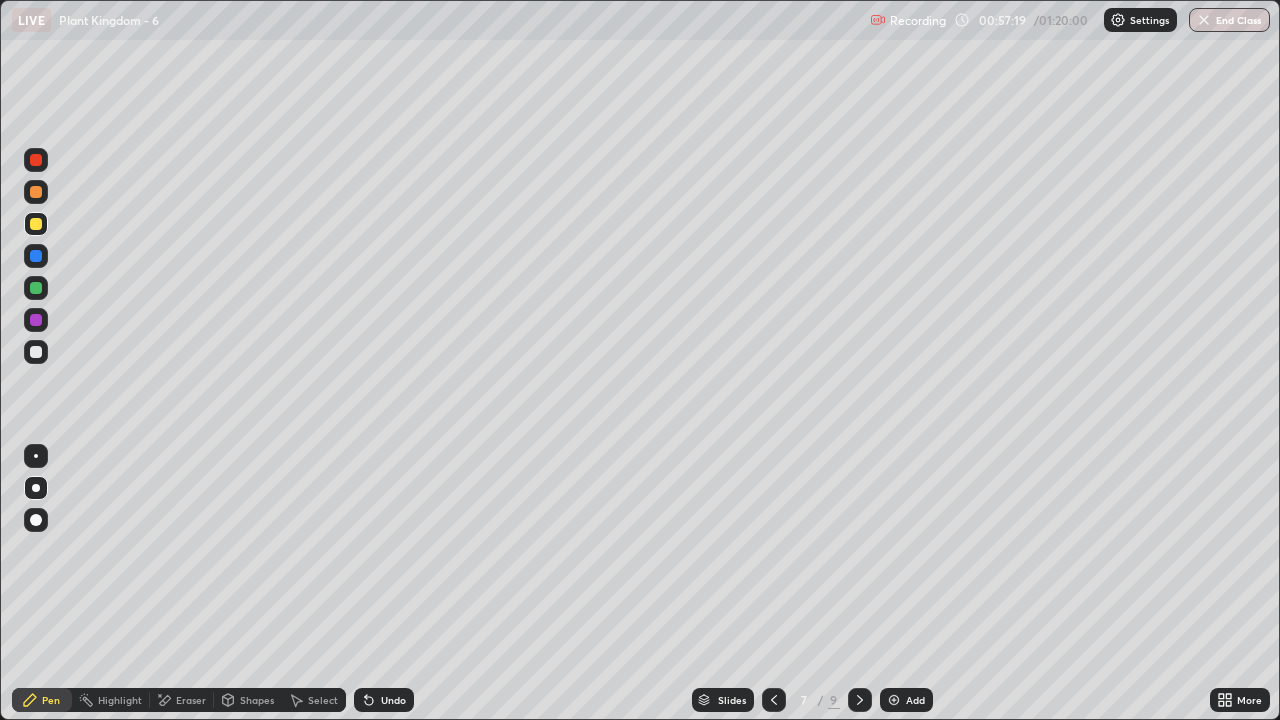 click 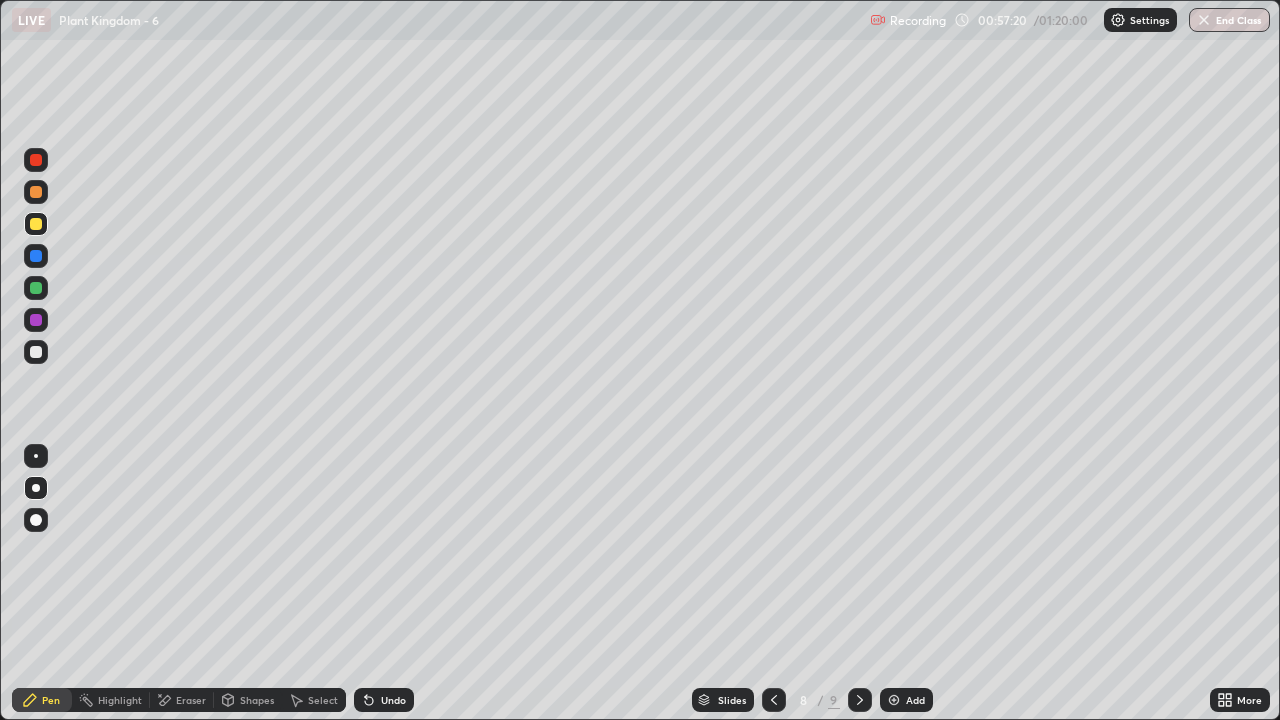 click 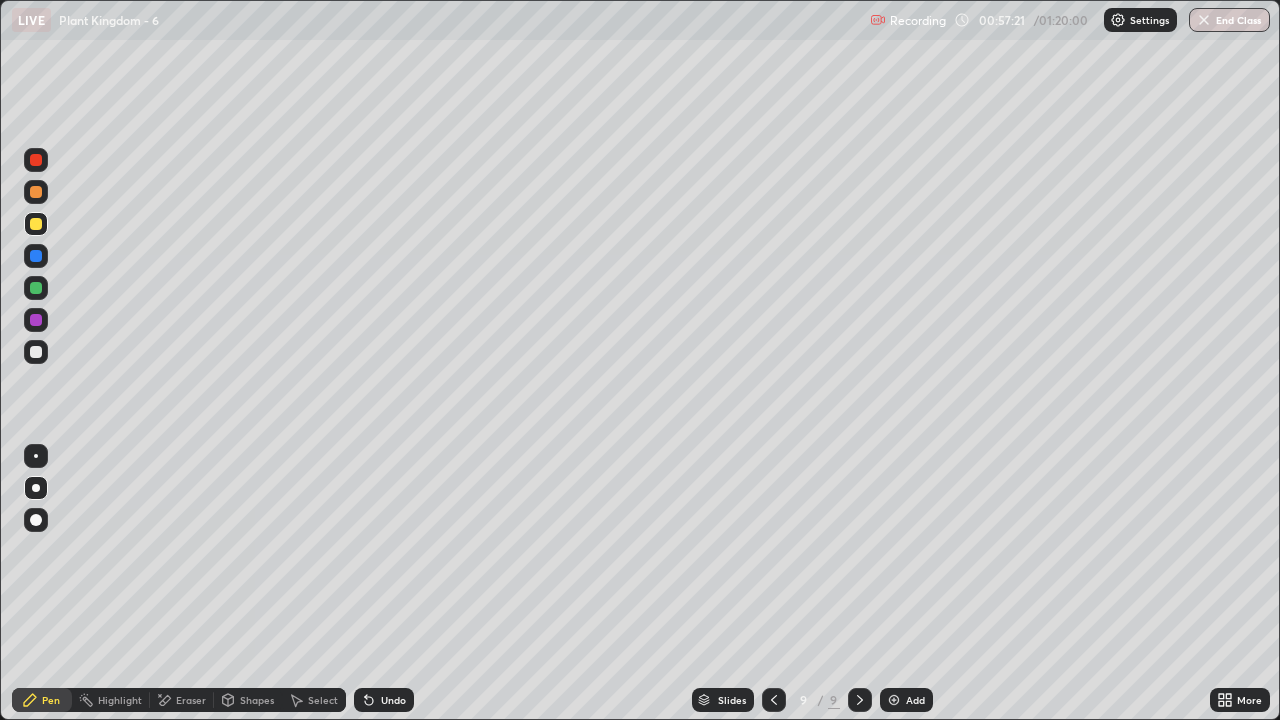 click 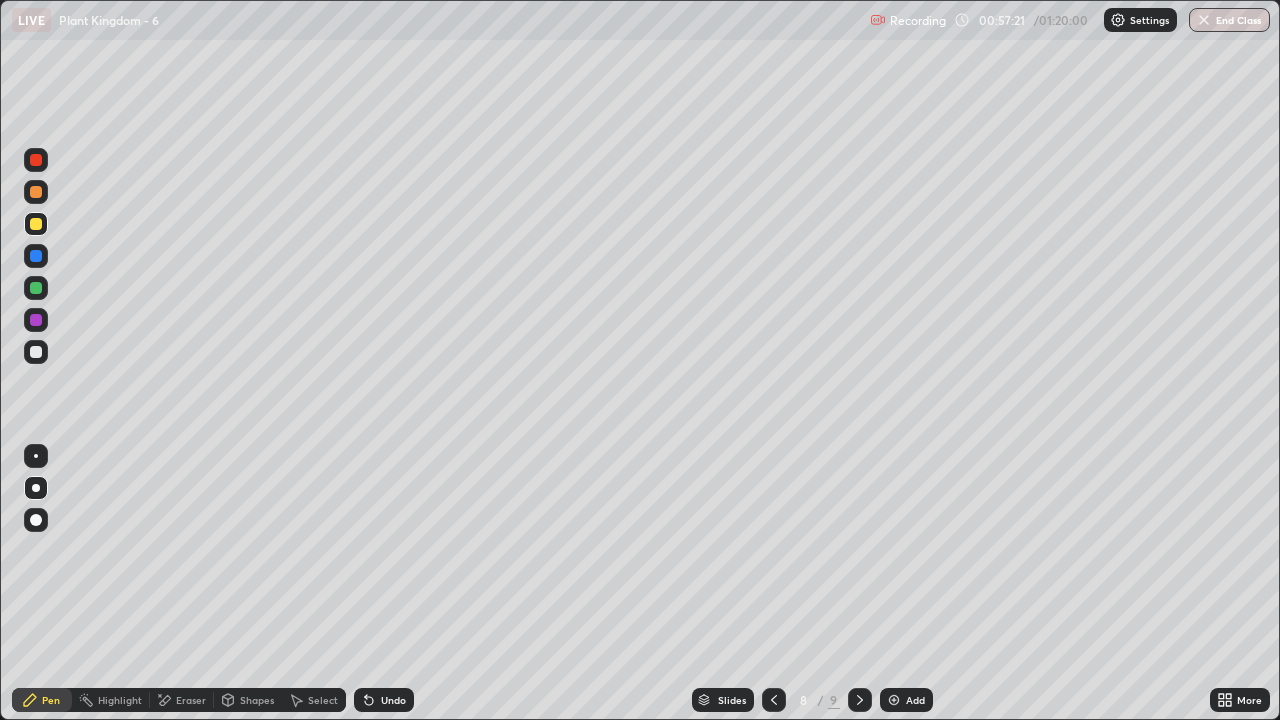 click 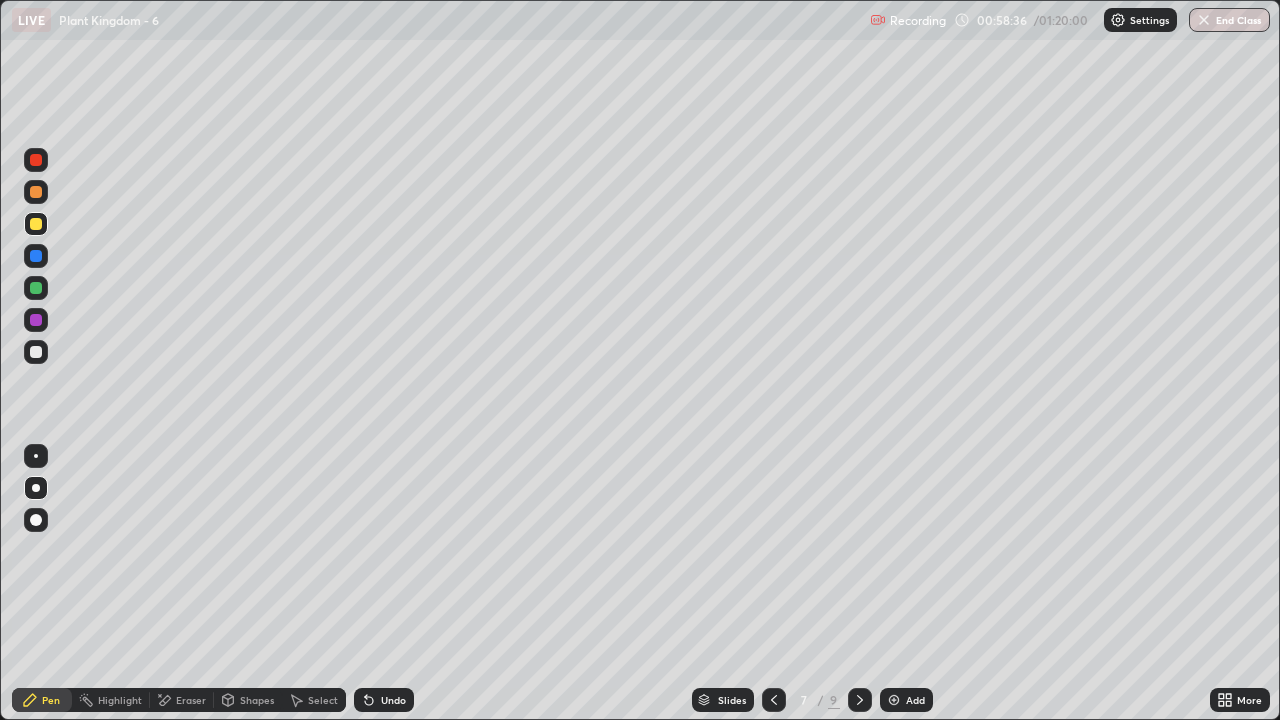 click 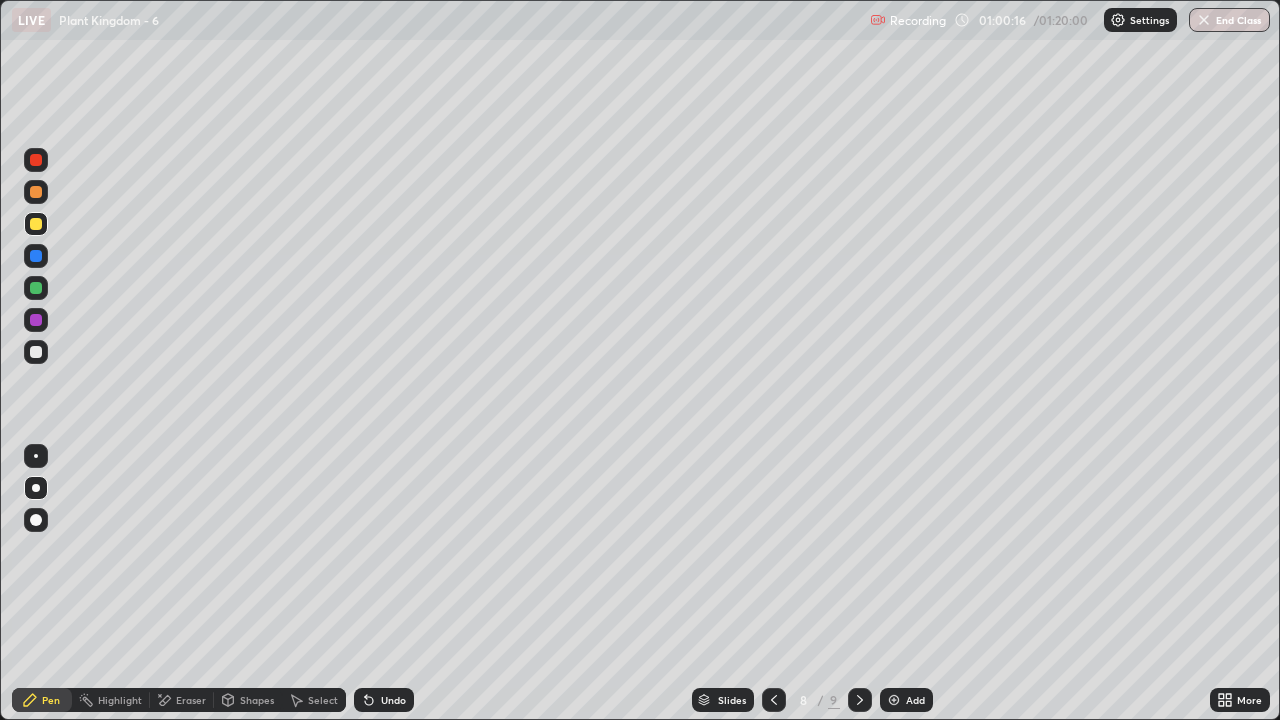 click 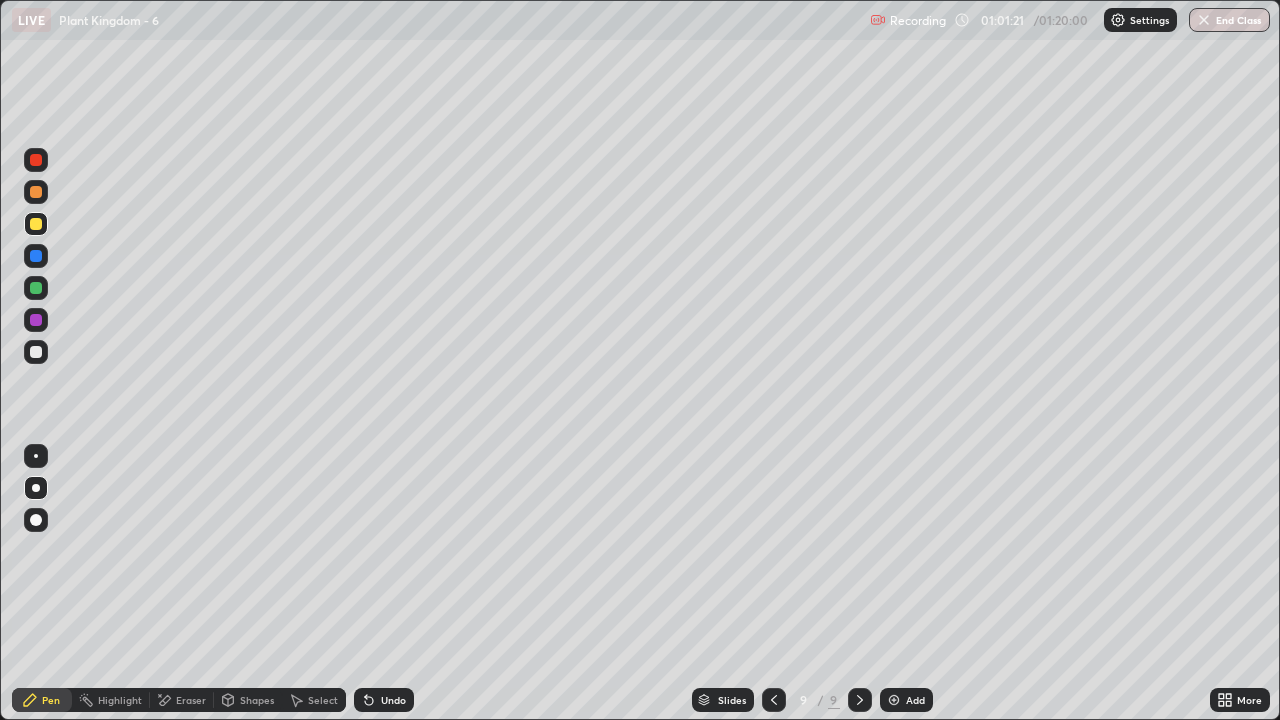 click 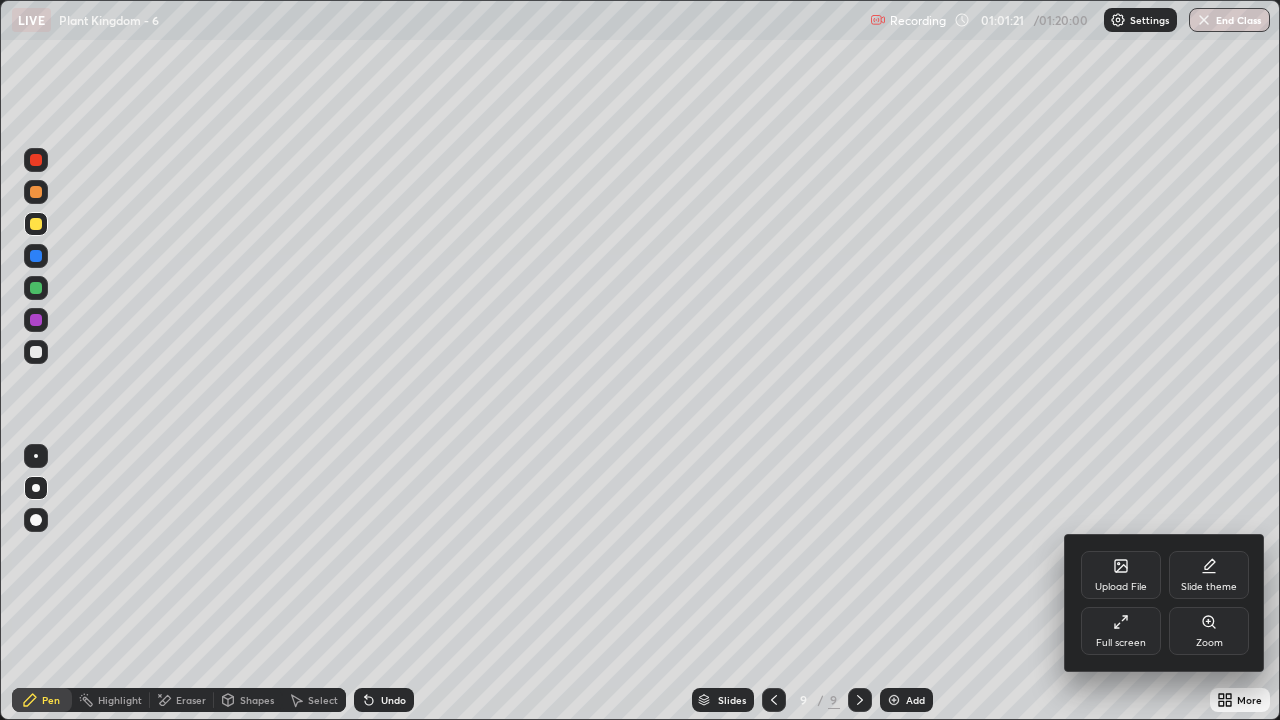 click on "Full screen" at bounding box center [1121, 643] 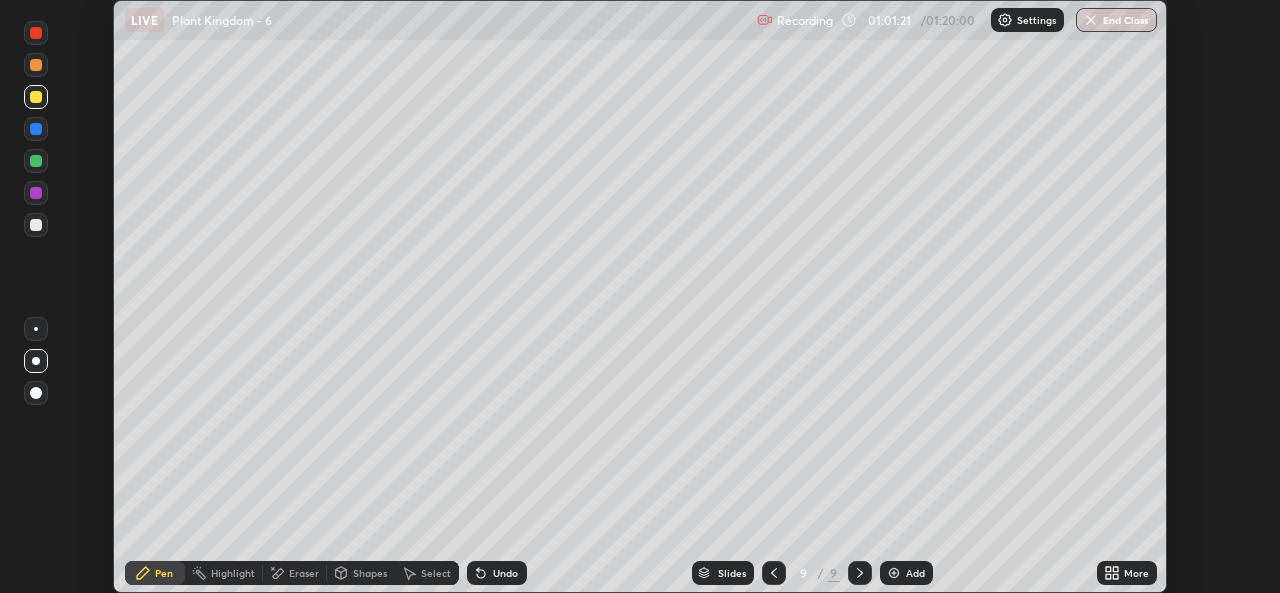 scroll, scrollTop: 593, scrollLeft: 1280, axis: both 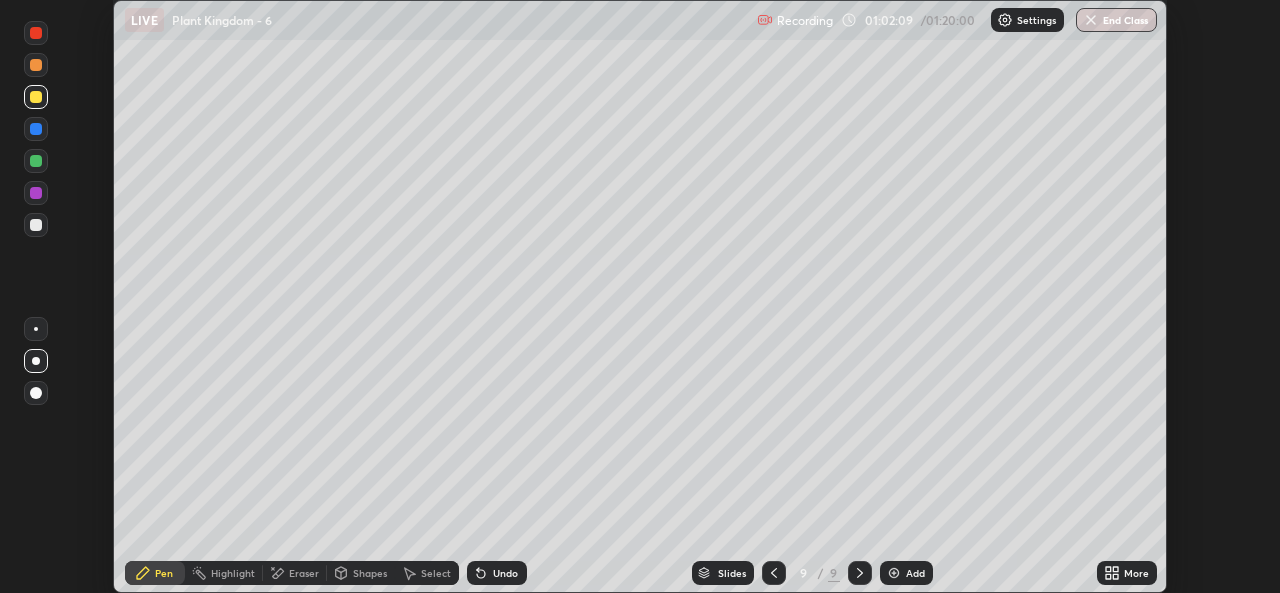 click 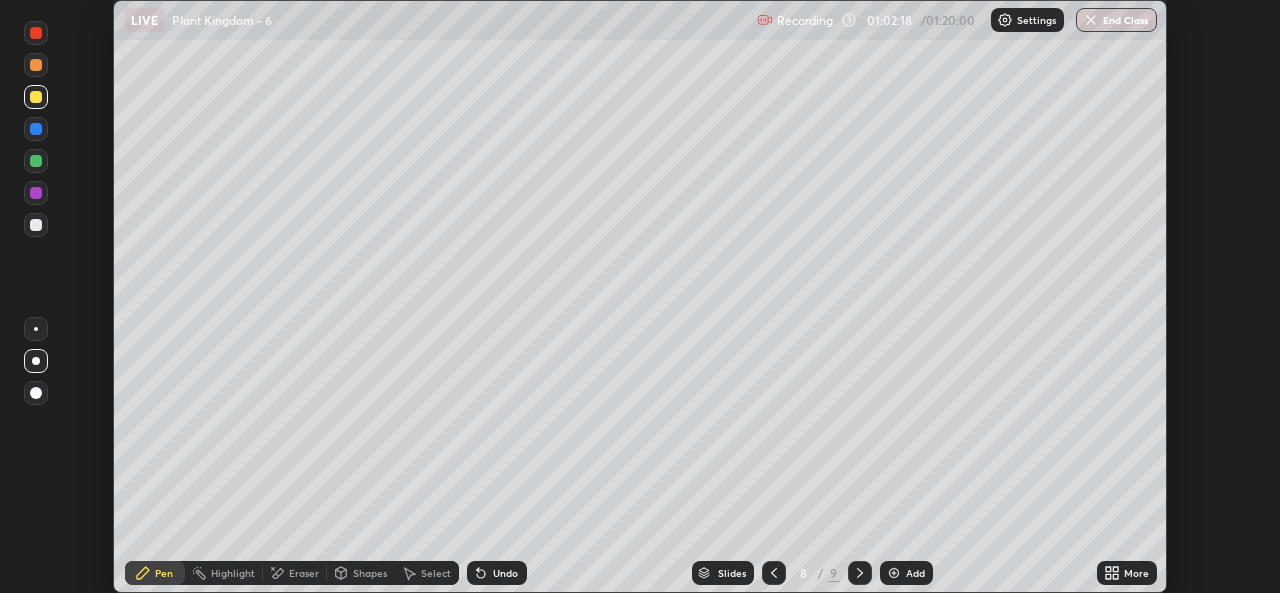 click at bounding box center [774, 573] 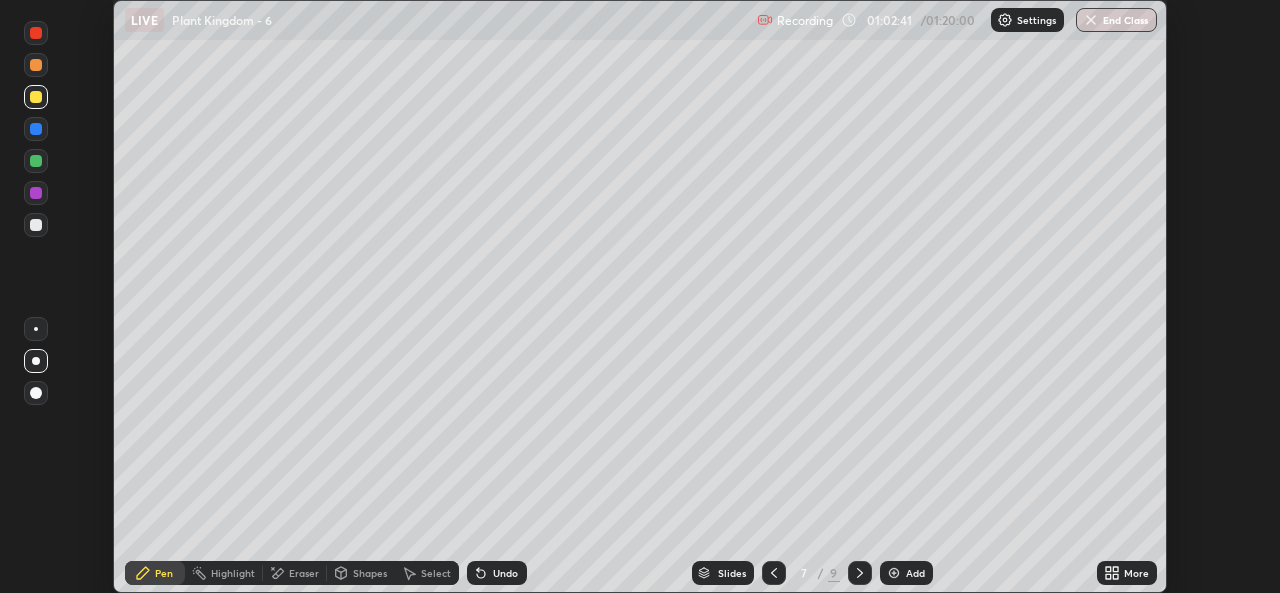 click 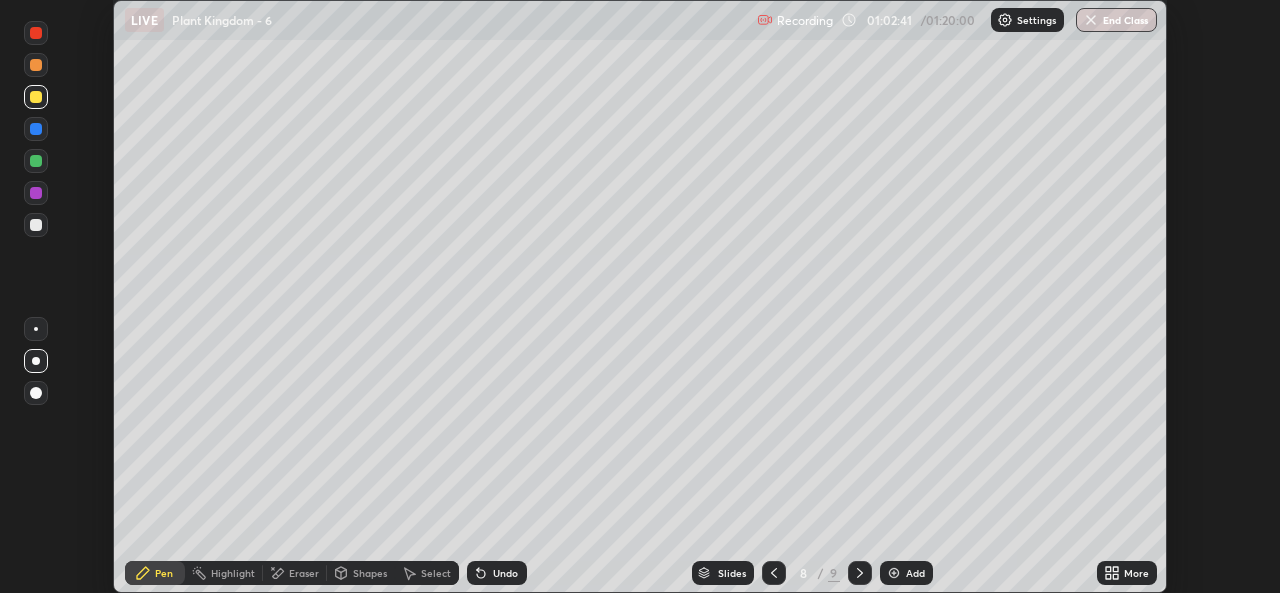 click 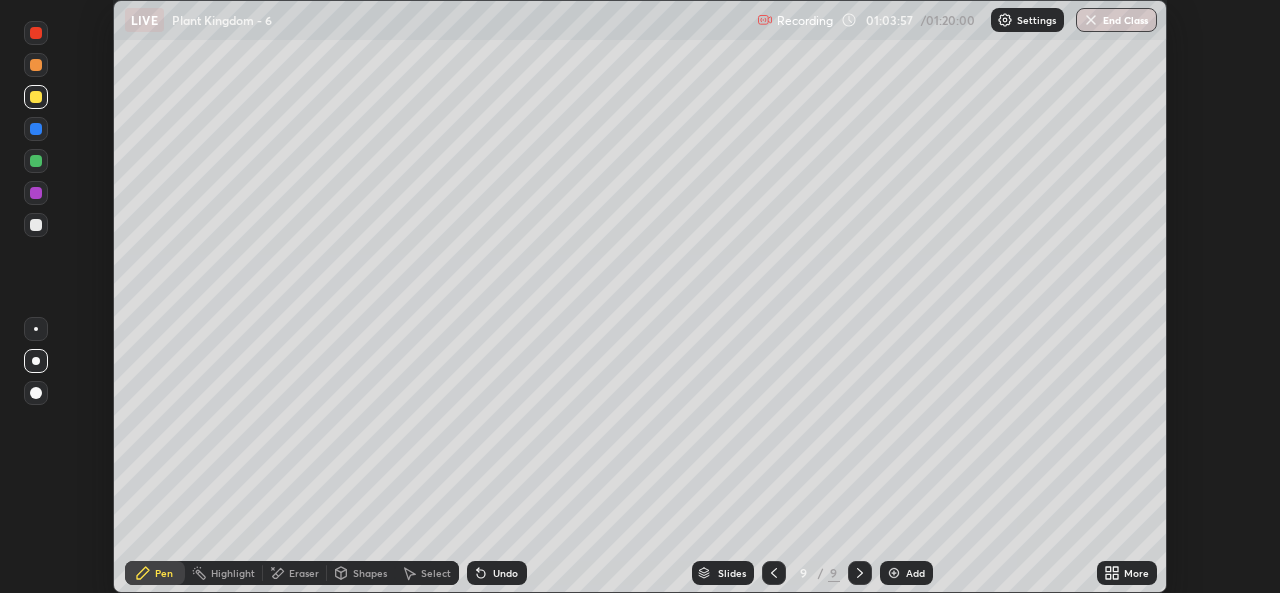 click on "More" at bounding box center (1136, 573) 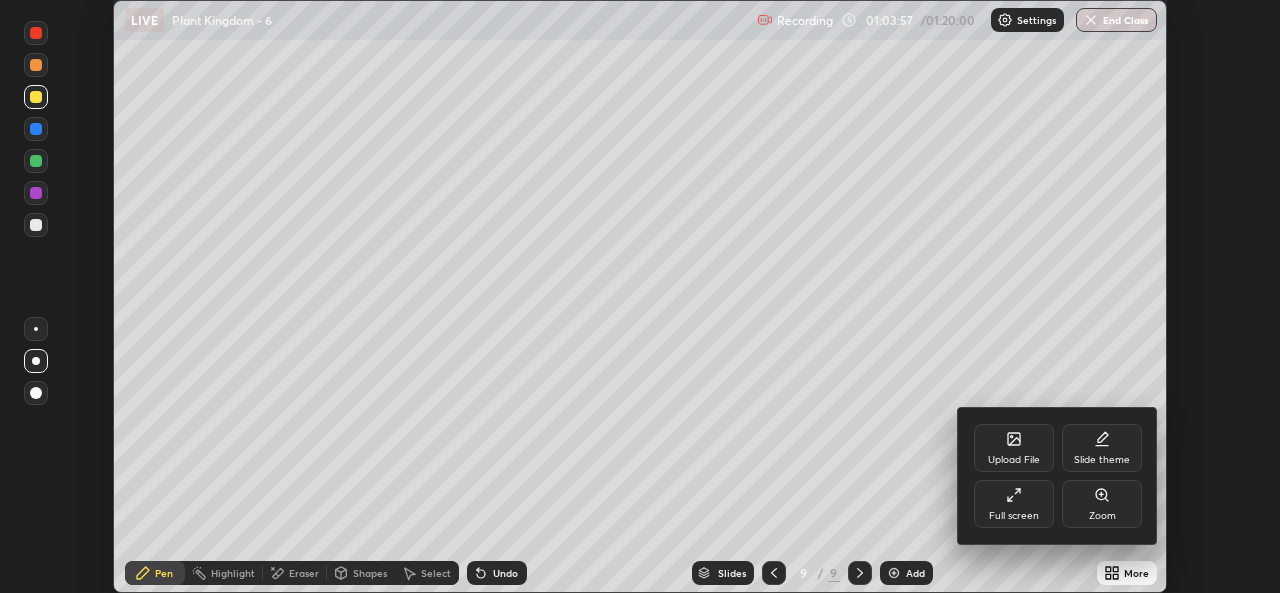 click on "Full screen" at bounding box center [1014, 516] 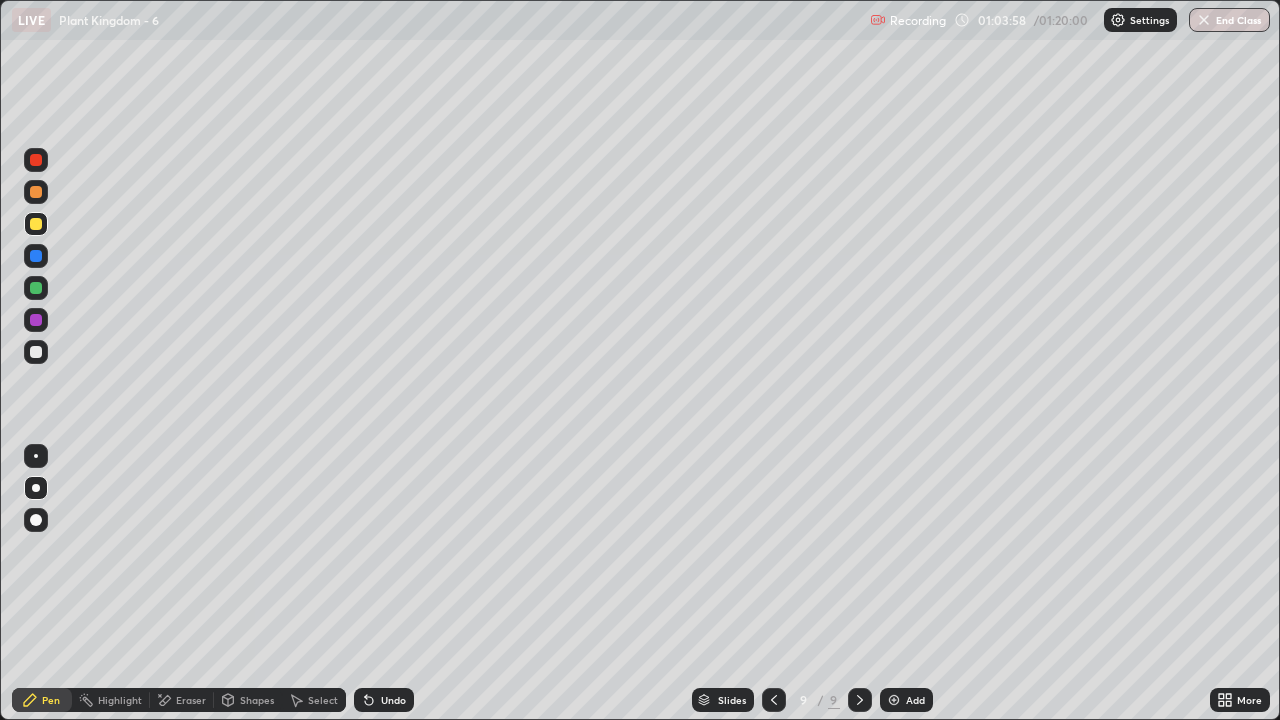 scroll, scrollTop: 99280, scrollLeft: 98720, axis: both 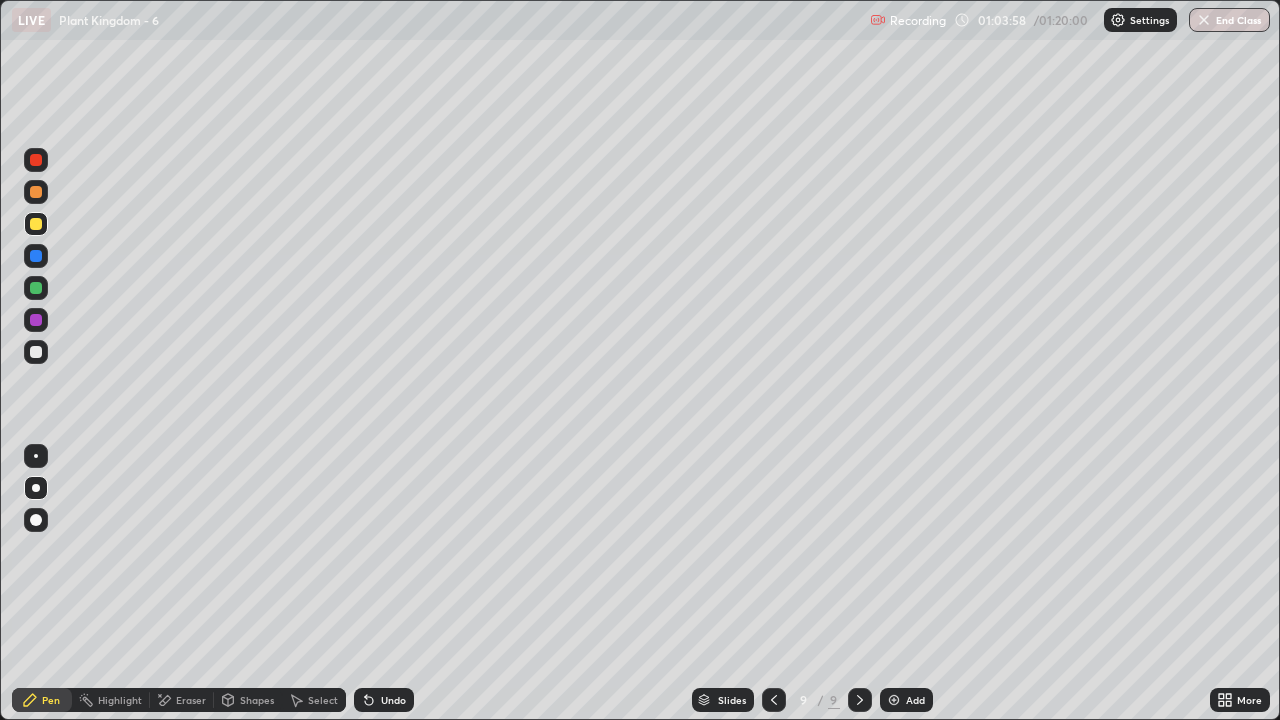 click on "Add" at bounding box center (906, 700) 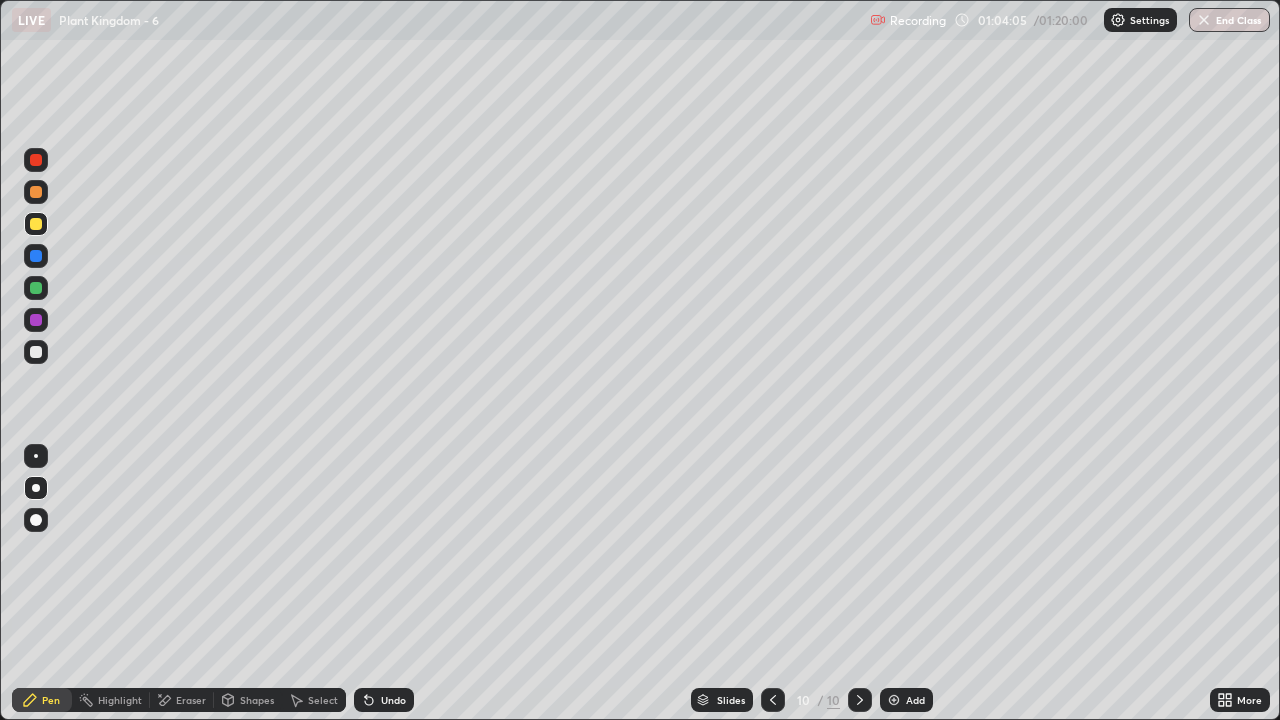click at bounding box center (36, 352) 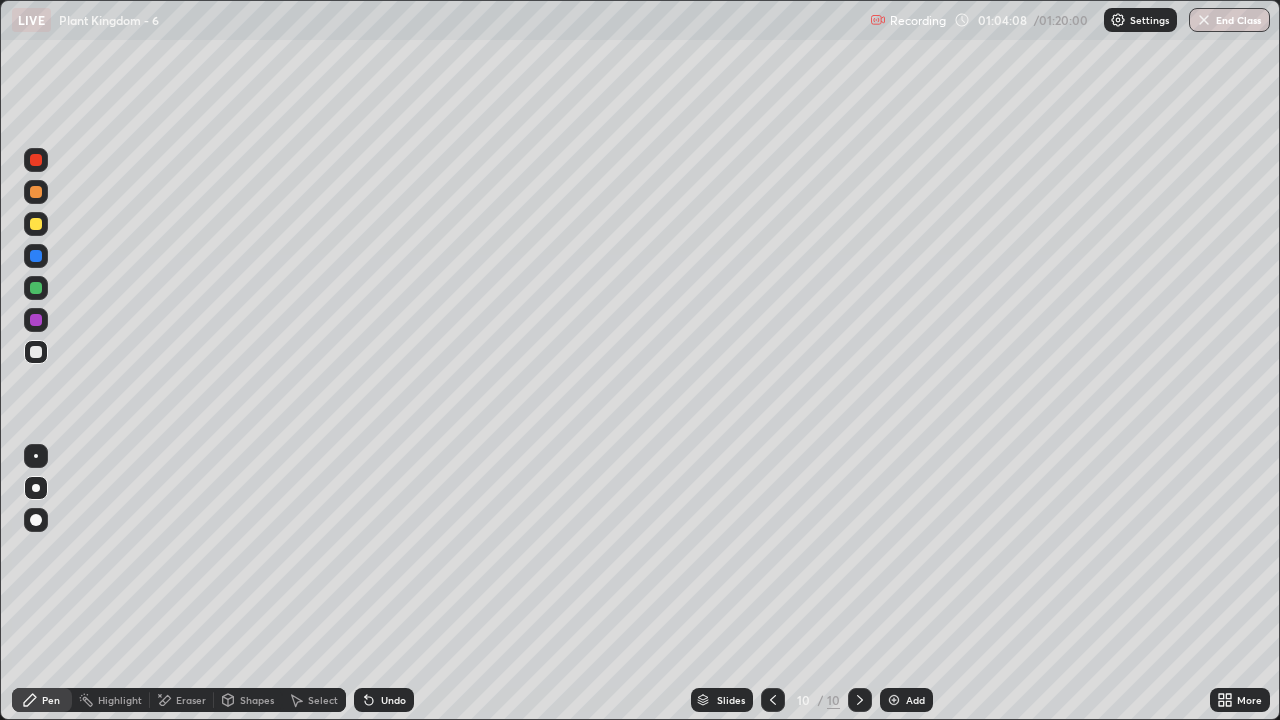 click on "Undo" at bounding box center [393, 700] 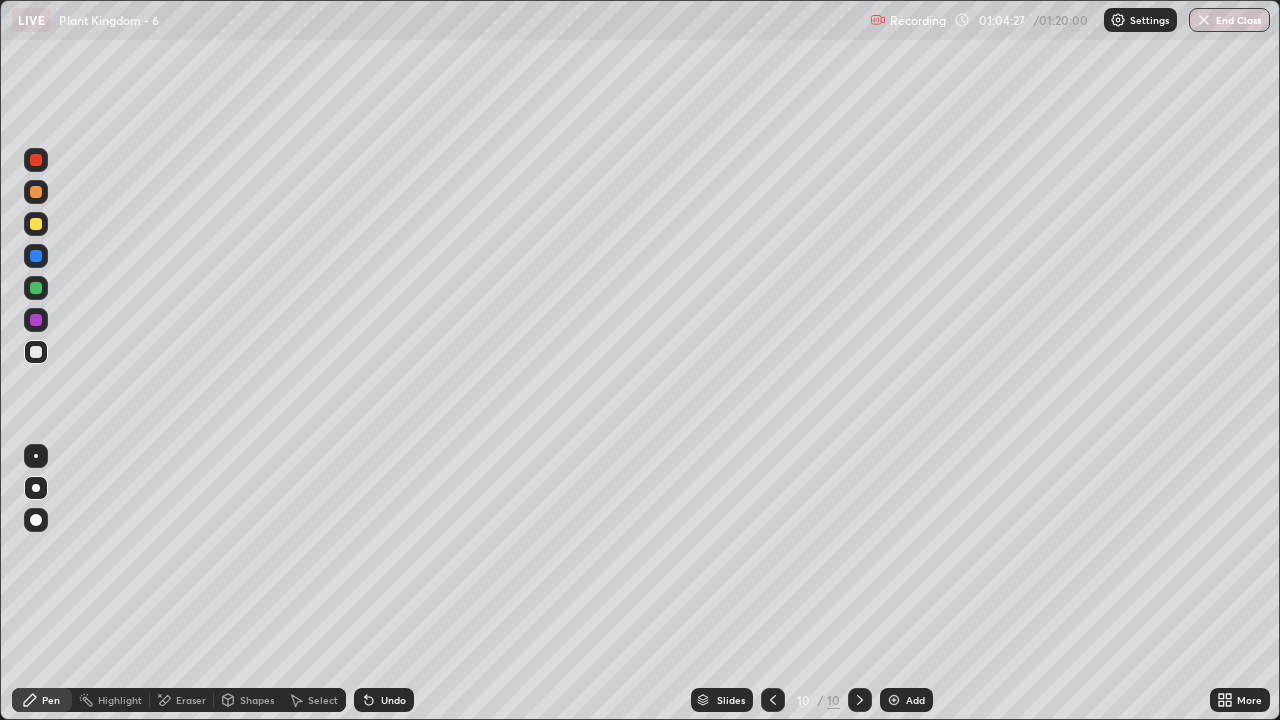 click on "Undo" at bounding box center [384, 700] 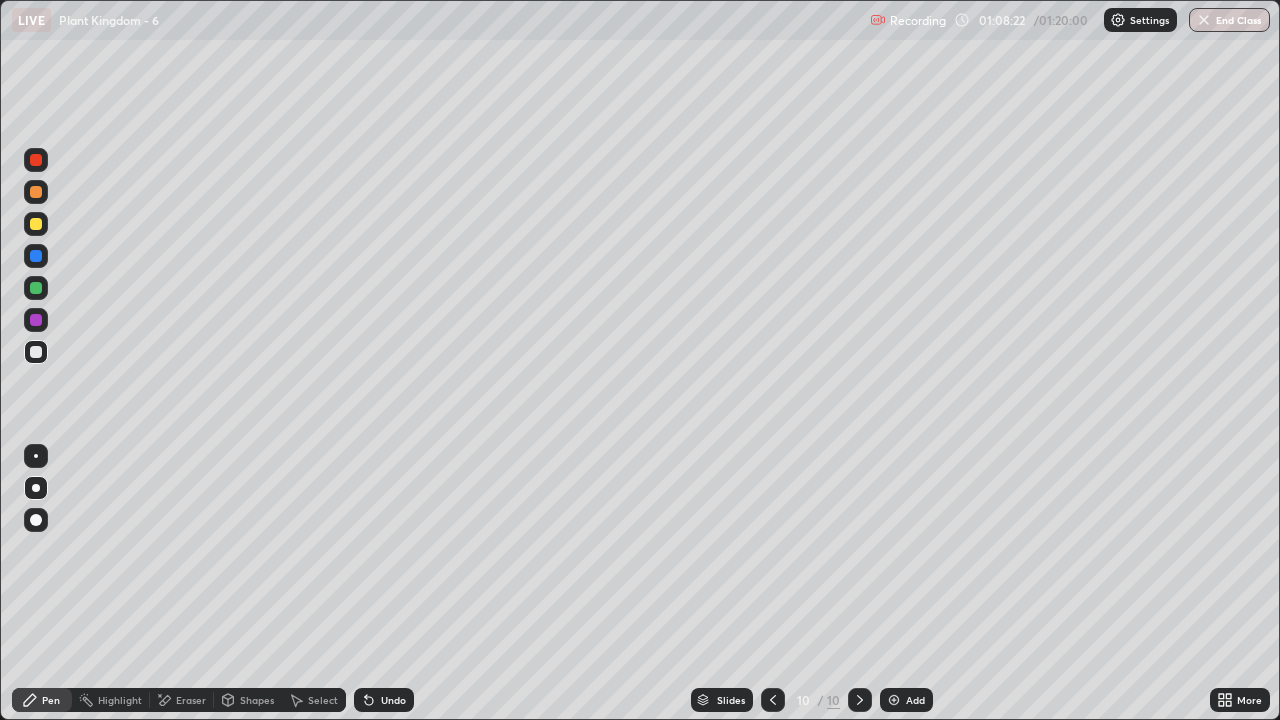 click 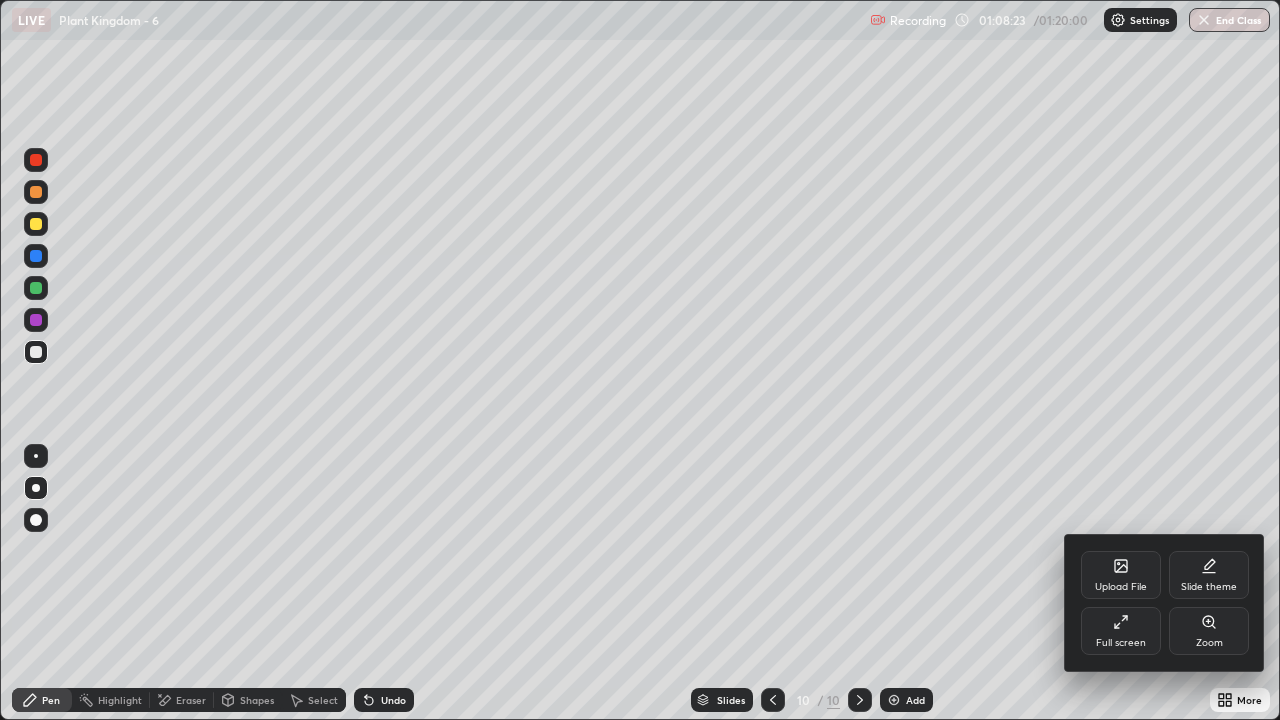 click on "Full screen" at bounding box center [1121, 643] 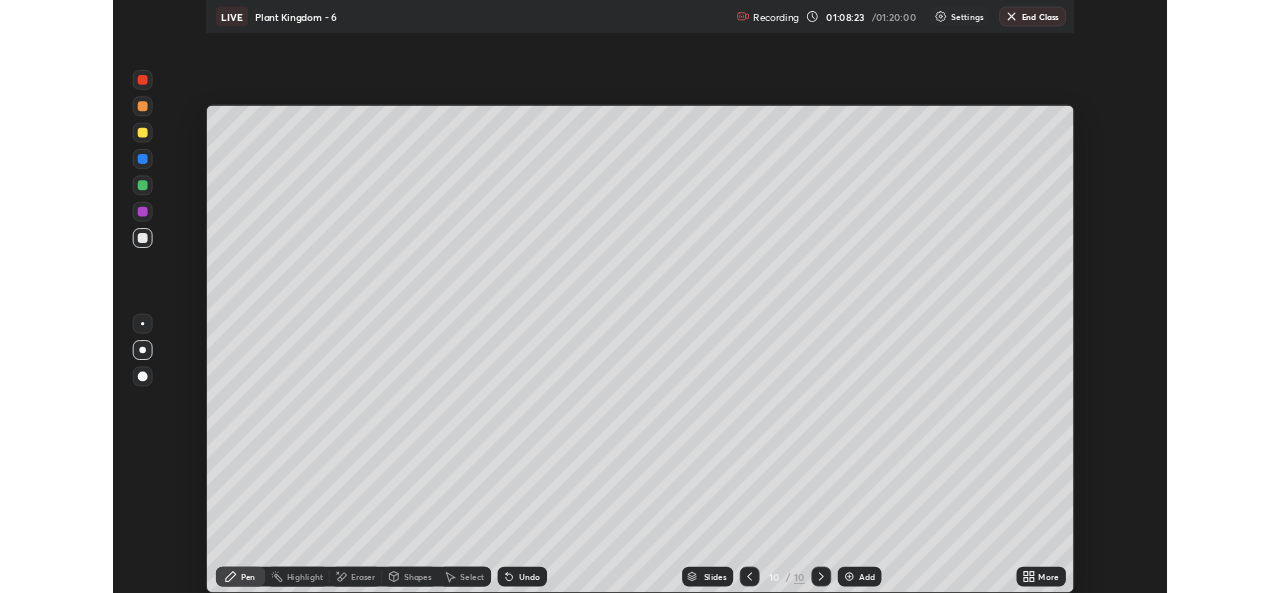 scroll, scrollTop: 593, scrollLeft: 1280, axis: both 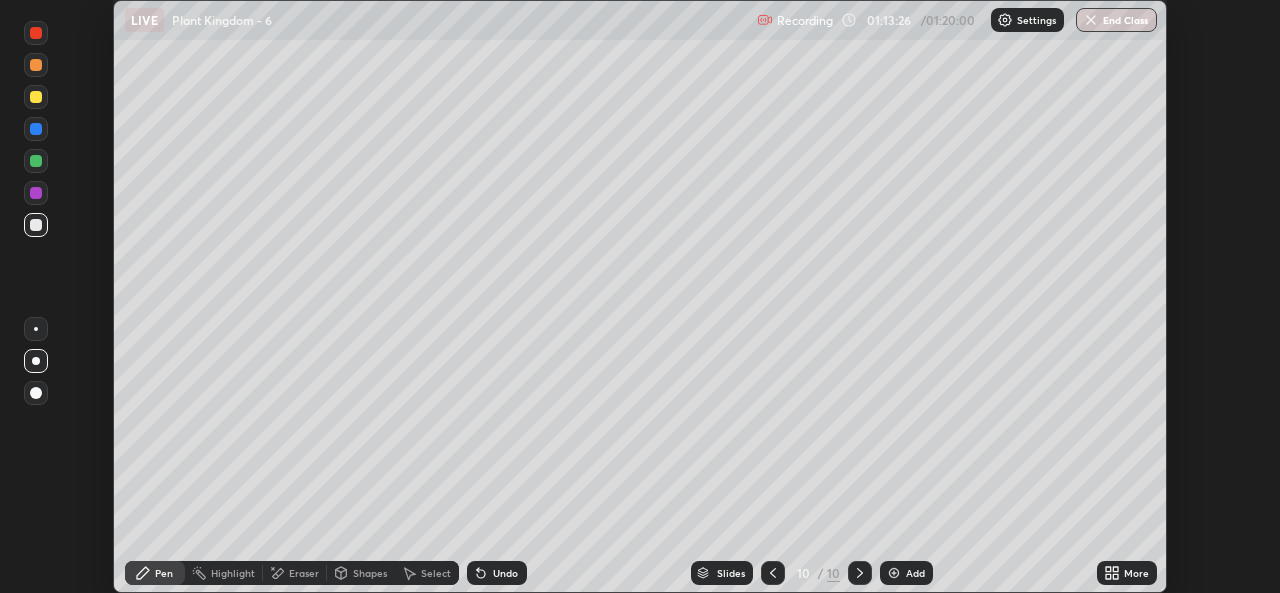 click on "More" at bounding box center (1136, 573) 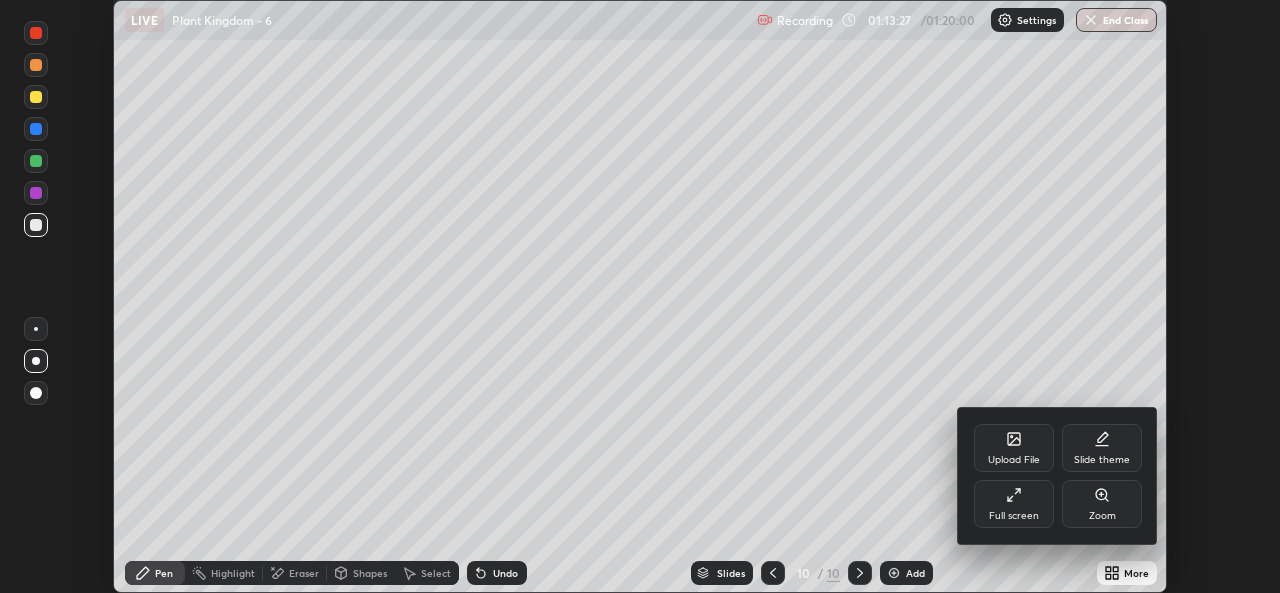 click on "Full screen" at bounding box center [1014, 516] 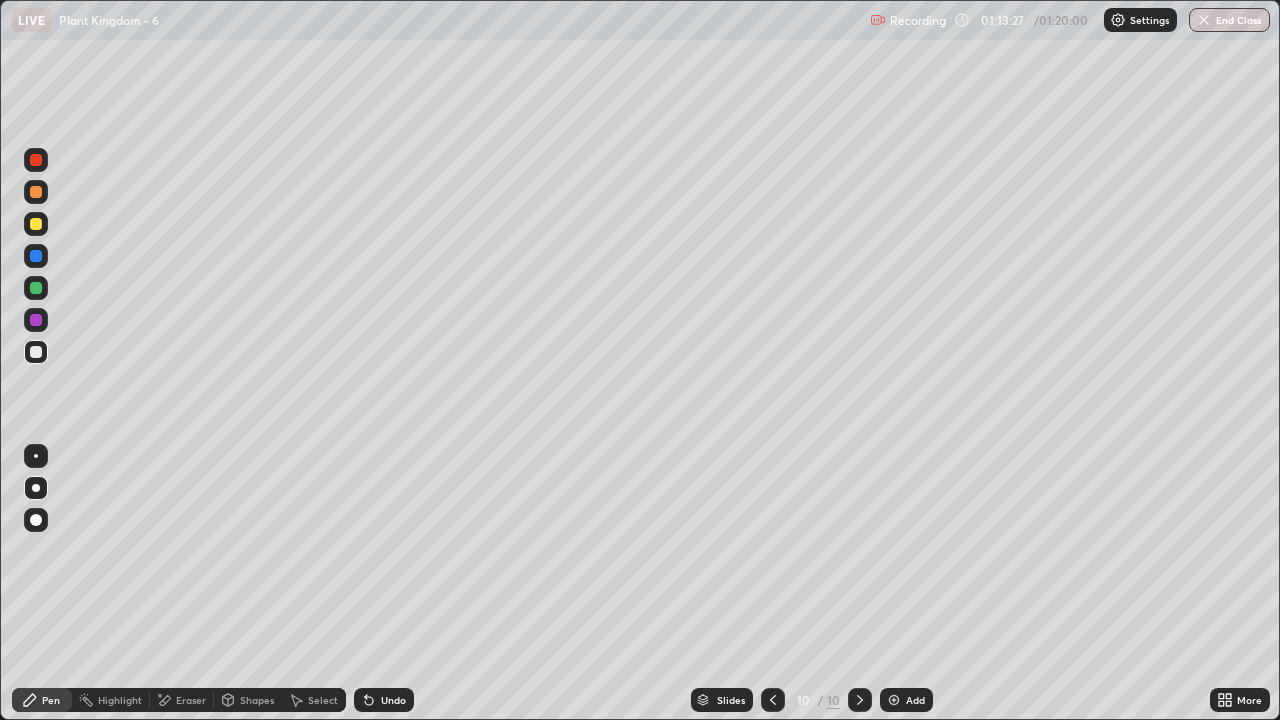 scroll, scrollTop: 99280, scrollLeft: 98720, axis: both 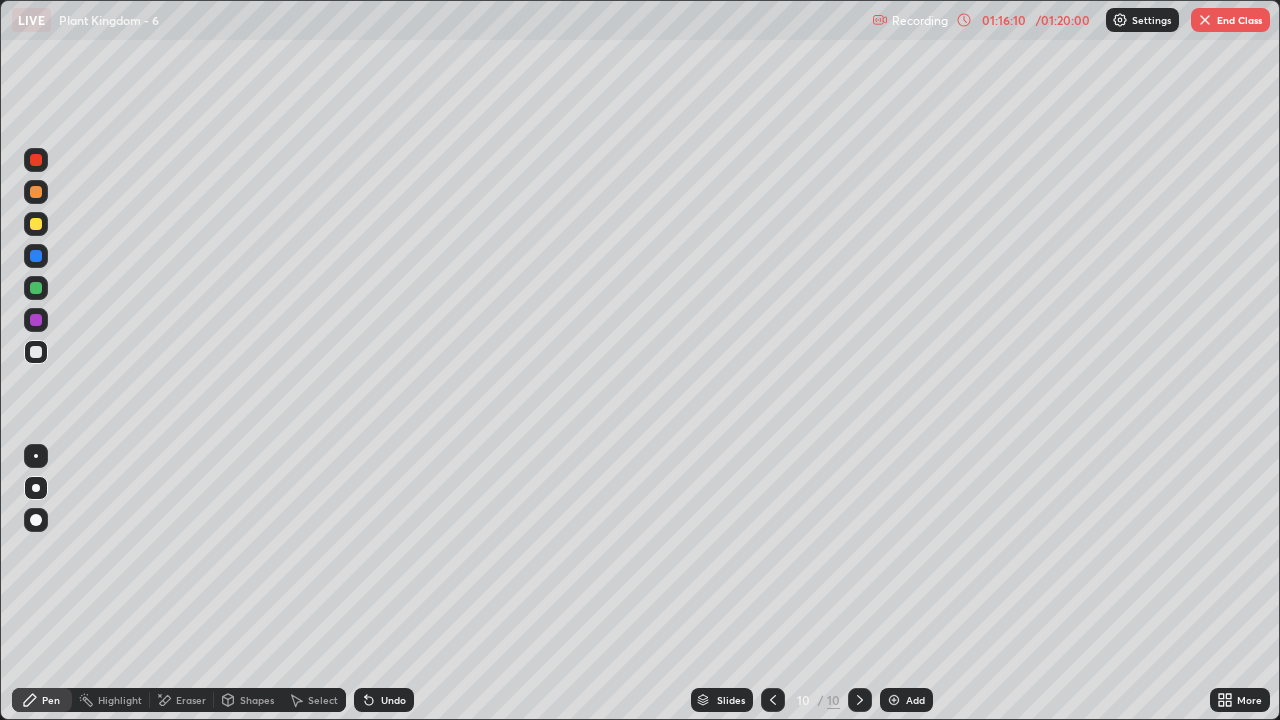 click on "Add" at bounding box center (906, 700) 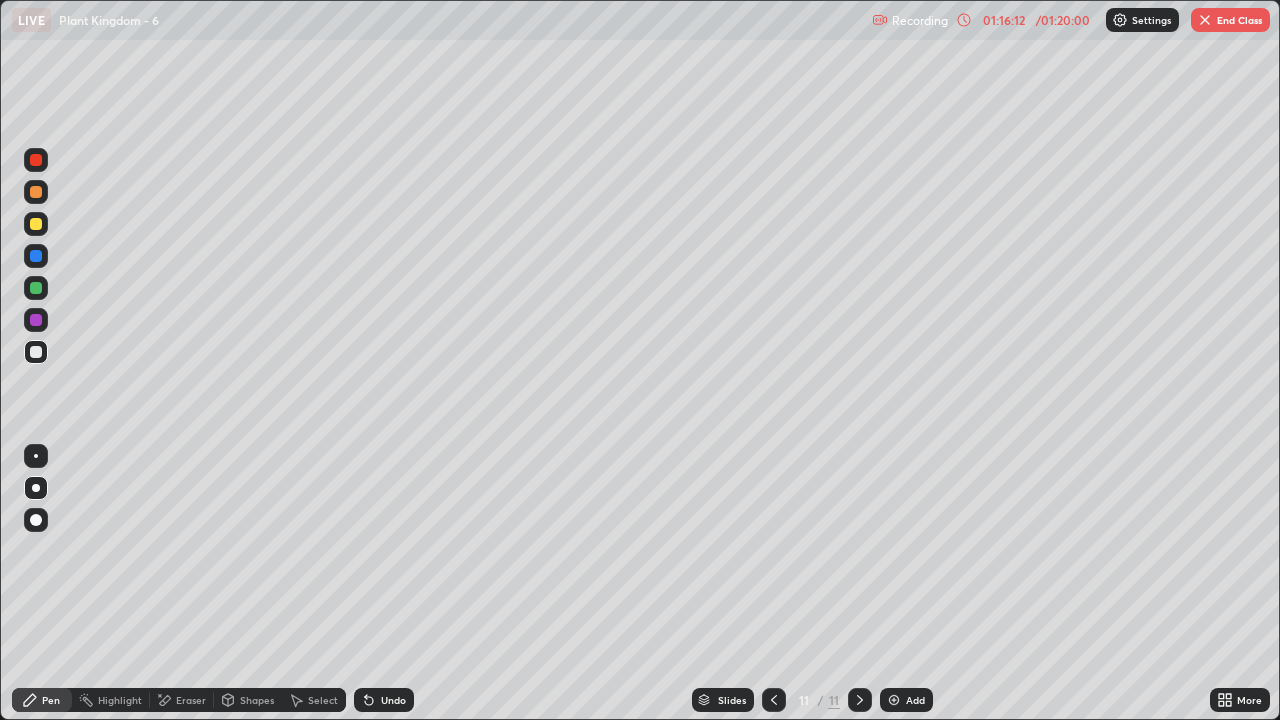 click at bounding box center (36, 224) 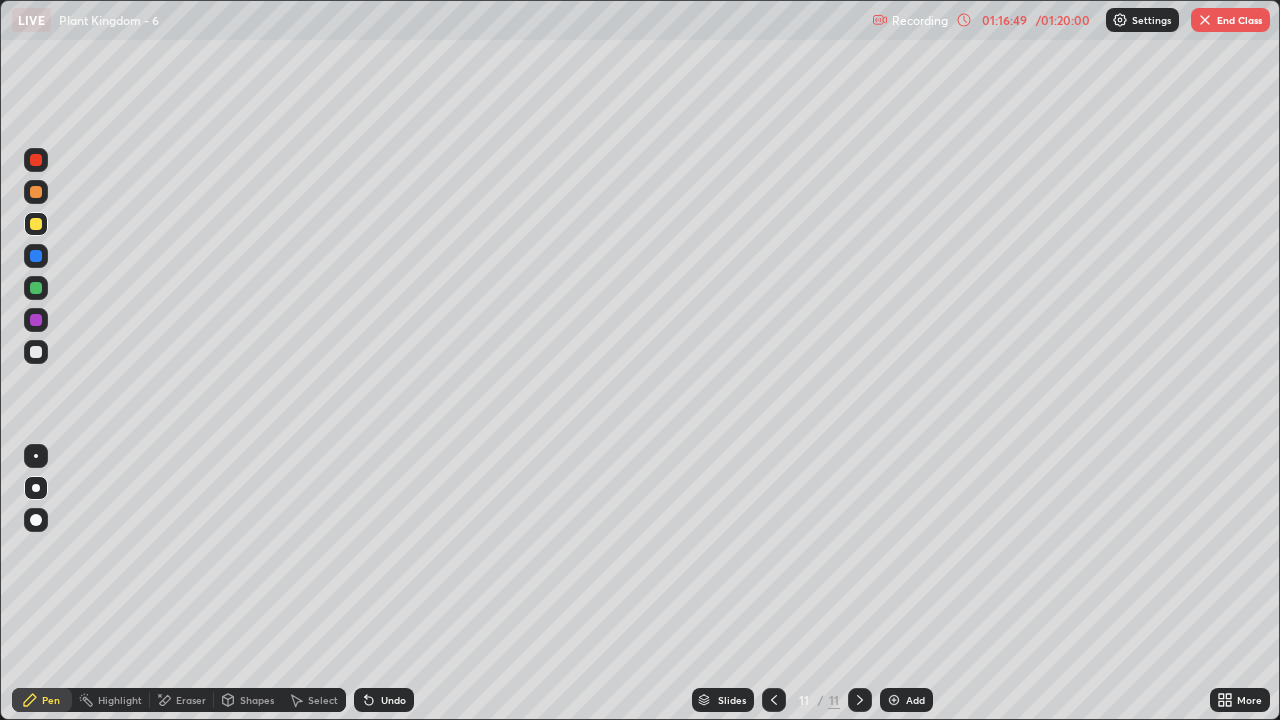 click on "Undo" at bounding box center (393, 700) 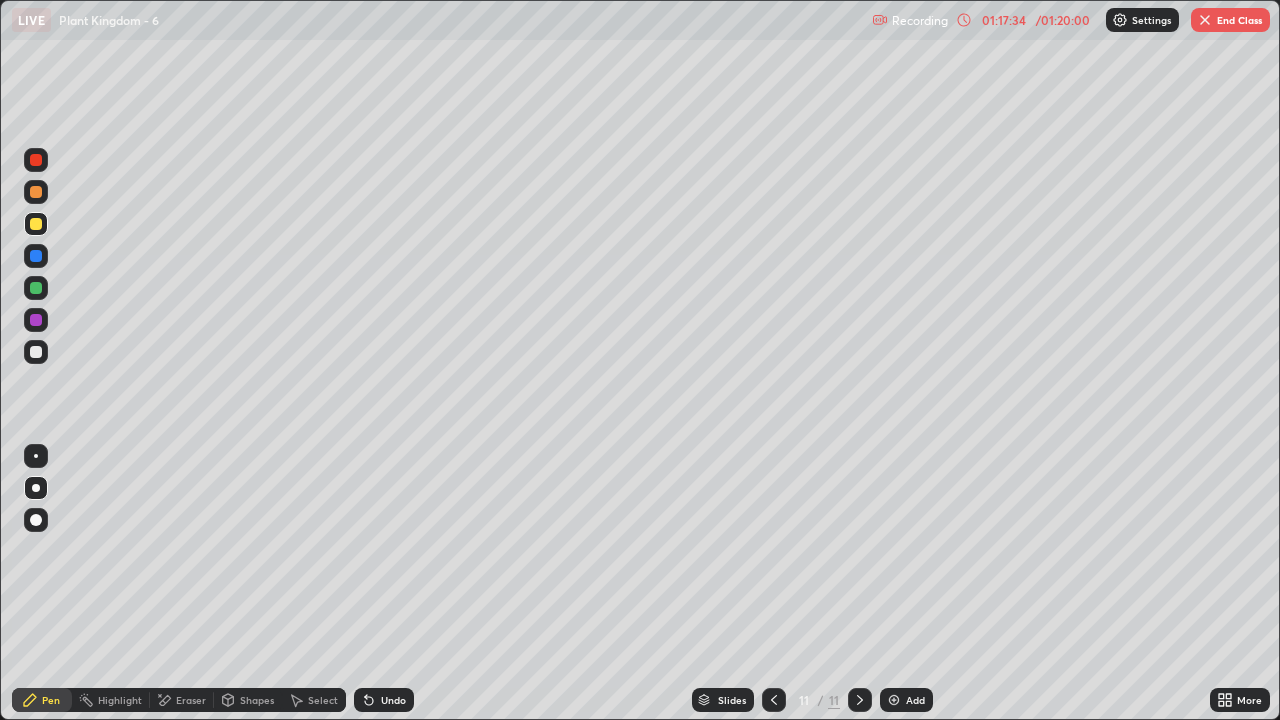 click 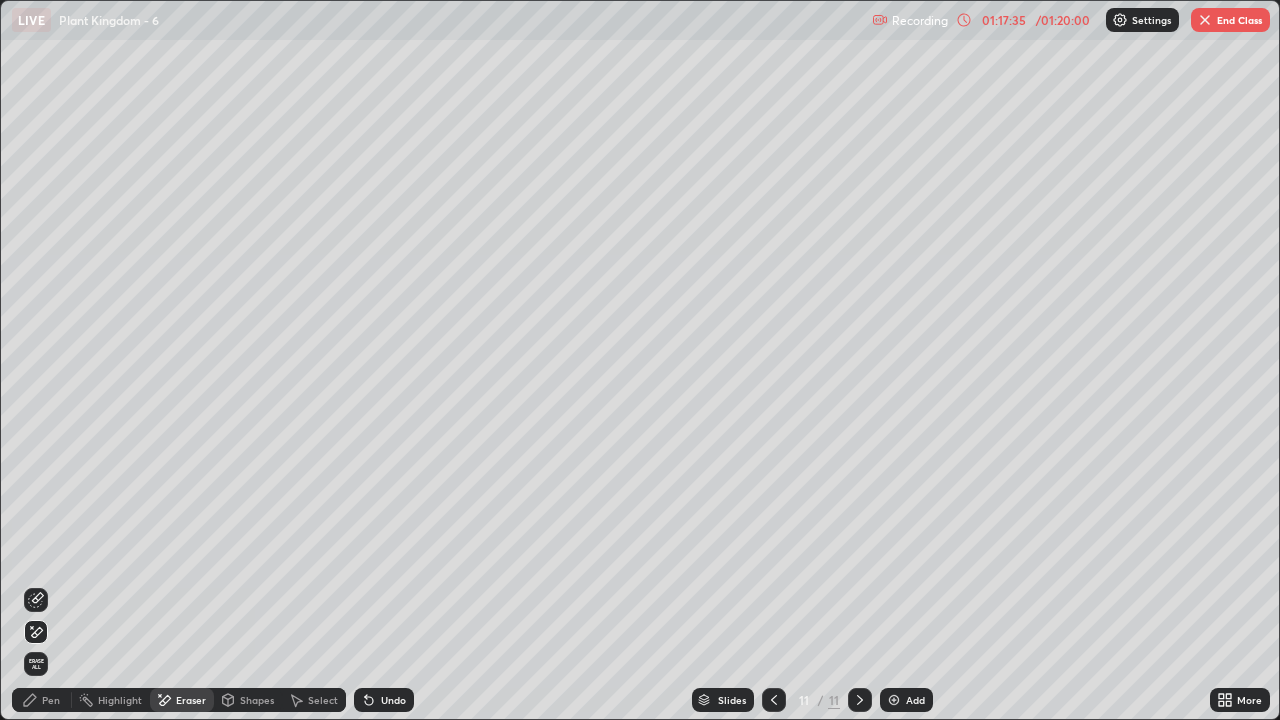 click on "Erase all" at bounding box center [36, 664] 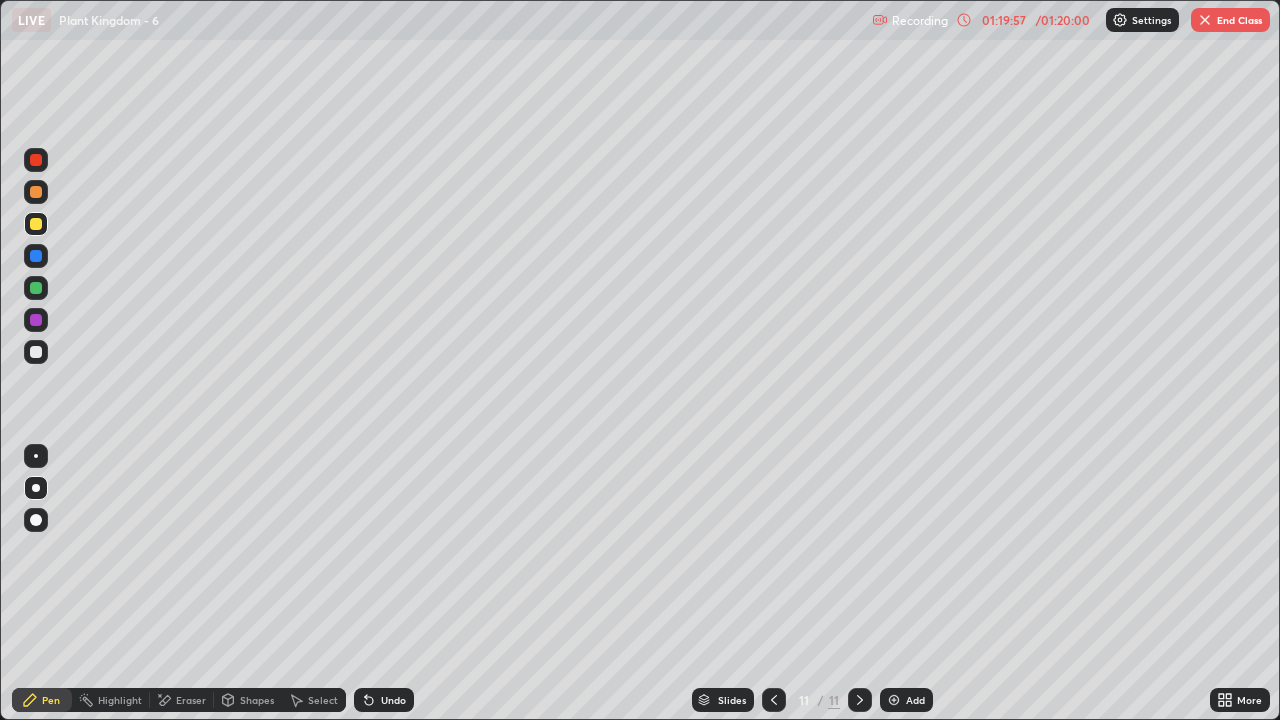 click on "Eraser" at bounding box center [191, 700] 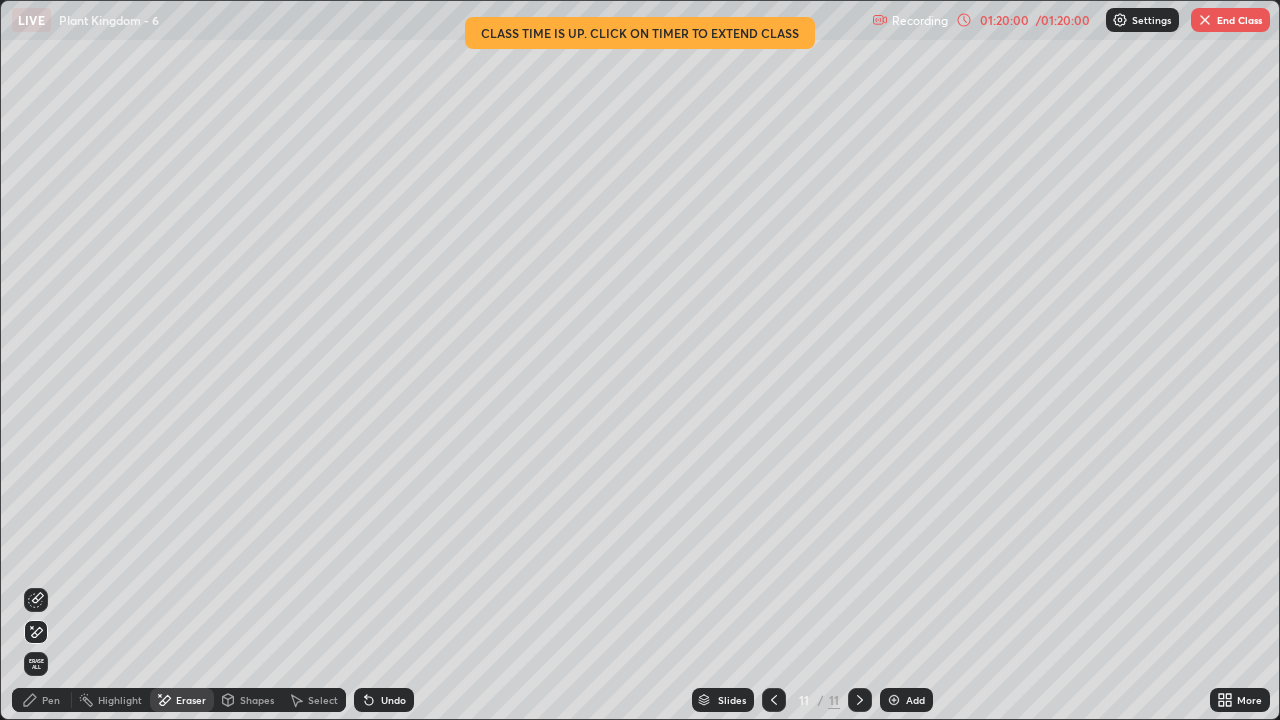 click on "Erase all" at bounding box center (36, 664) 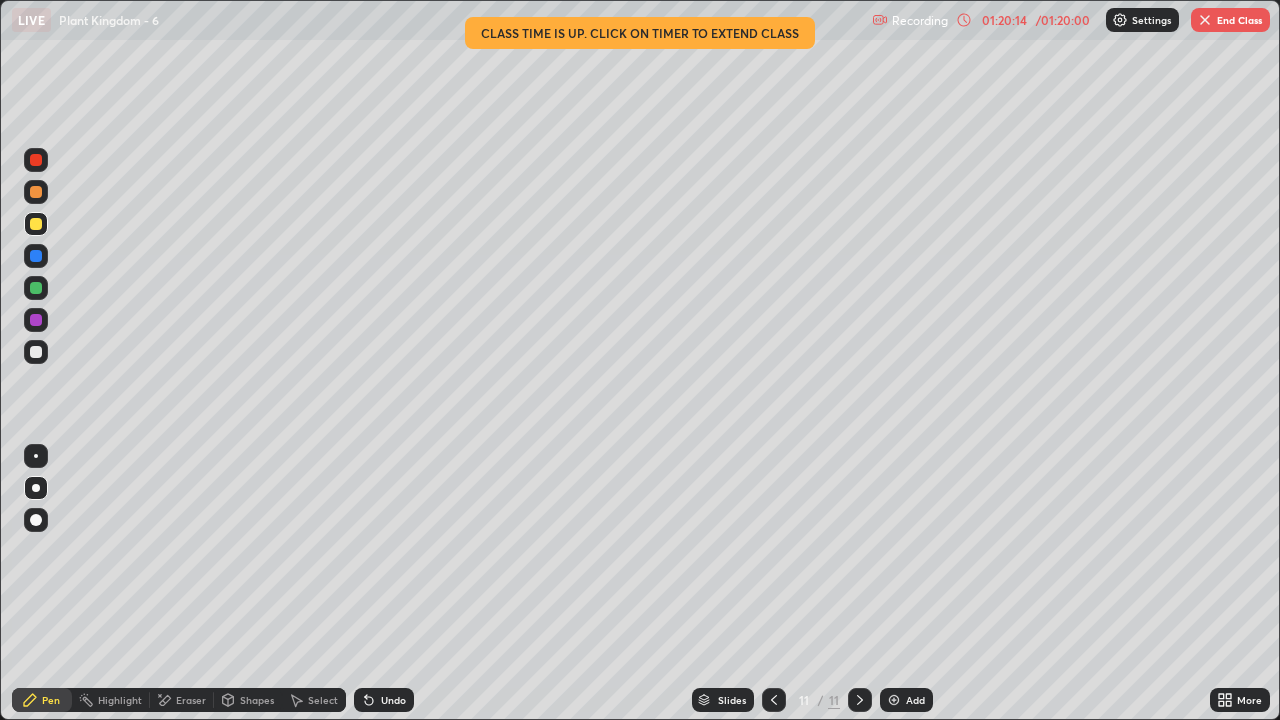 click at bounding box center (1205, 20) 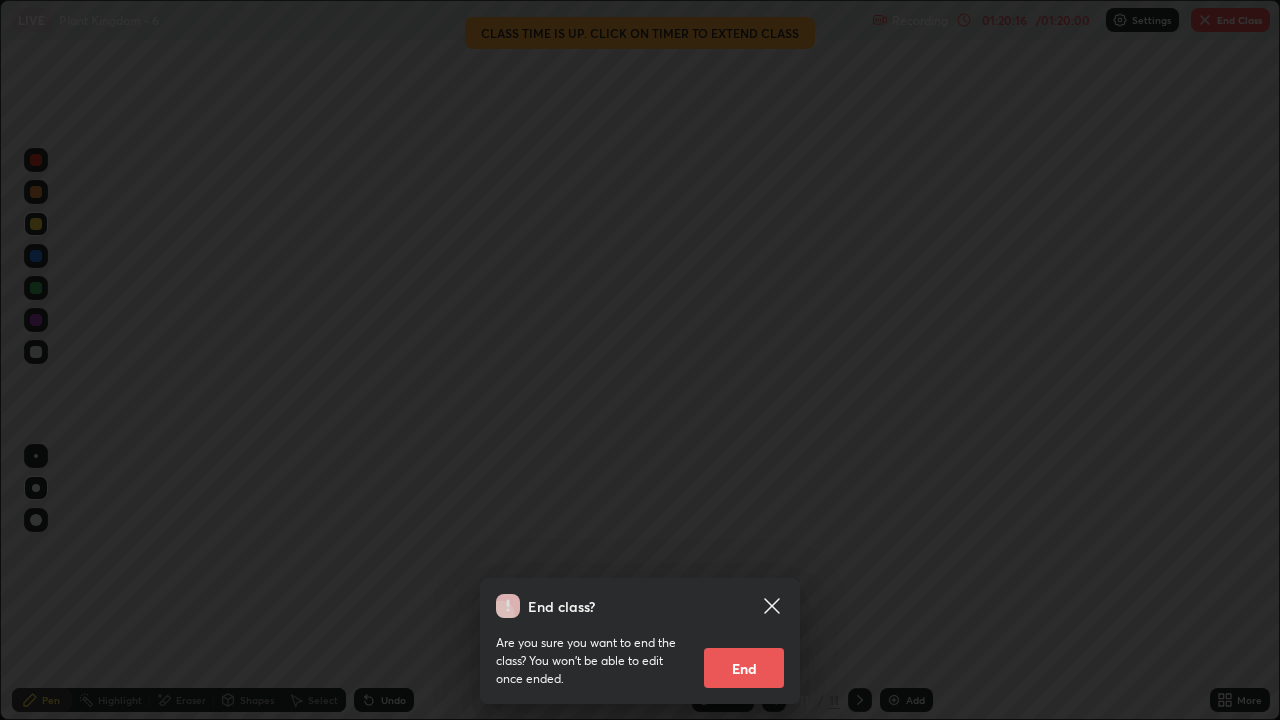 click on "End" at bounding box center [744, 668] 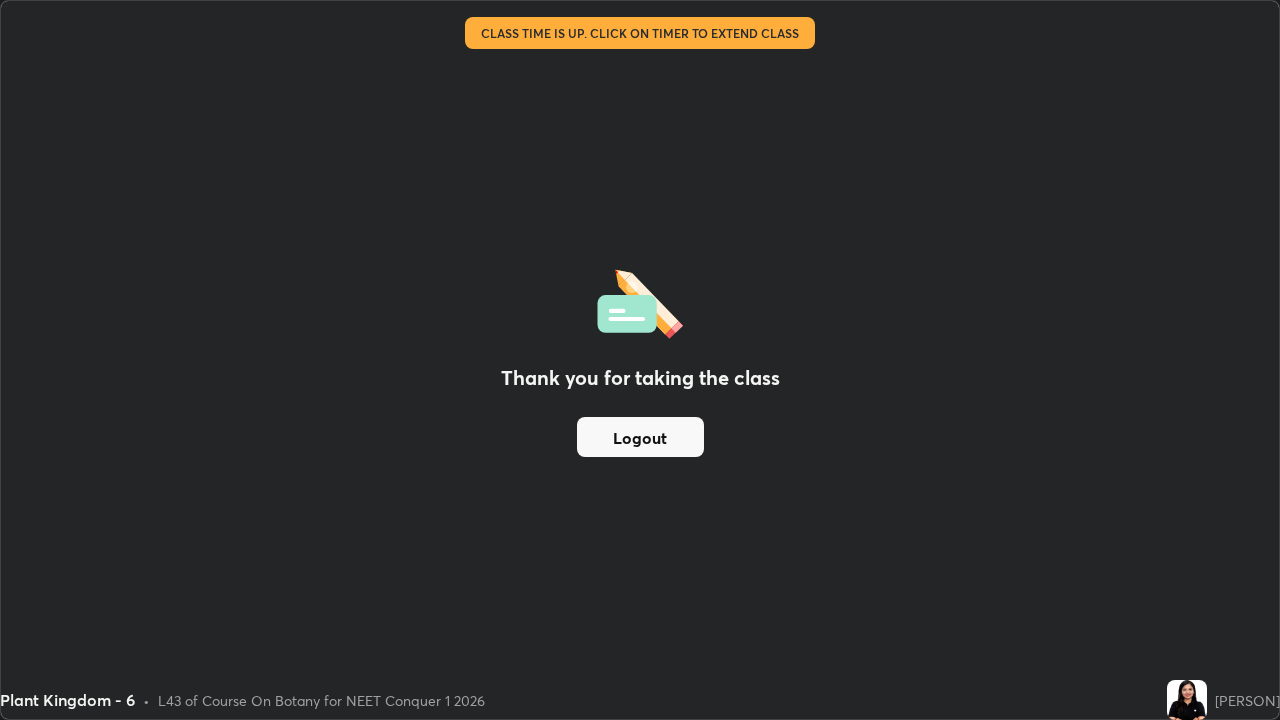 click on "Logout" at bounding box center [640, 437] 